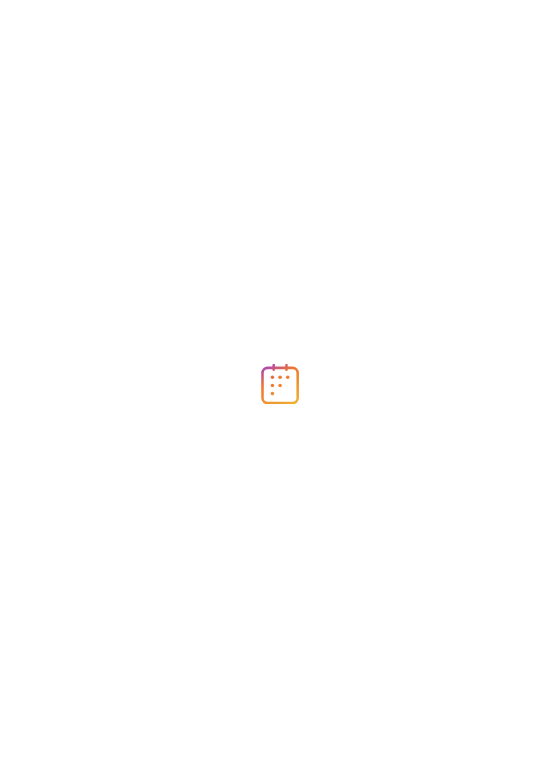 scroll, scrollTop: 0, scrollLeft: 0, axis: both 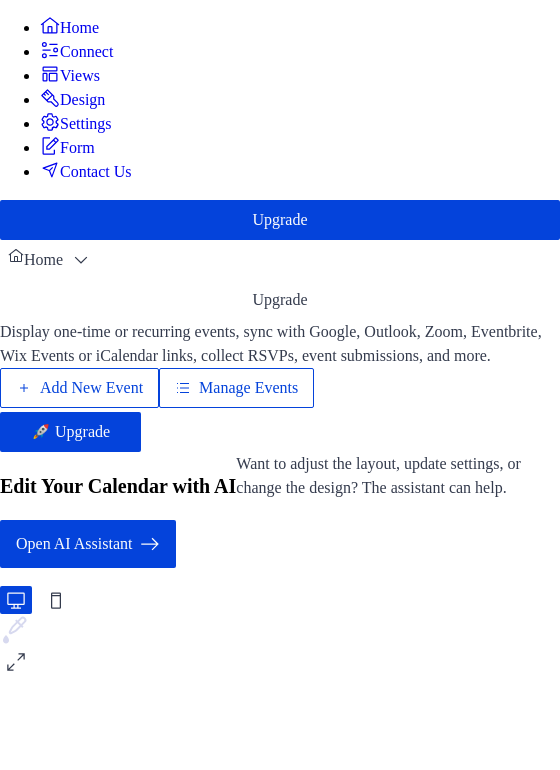 click on "Add New Event" at bounding box center (91, 388) 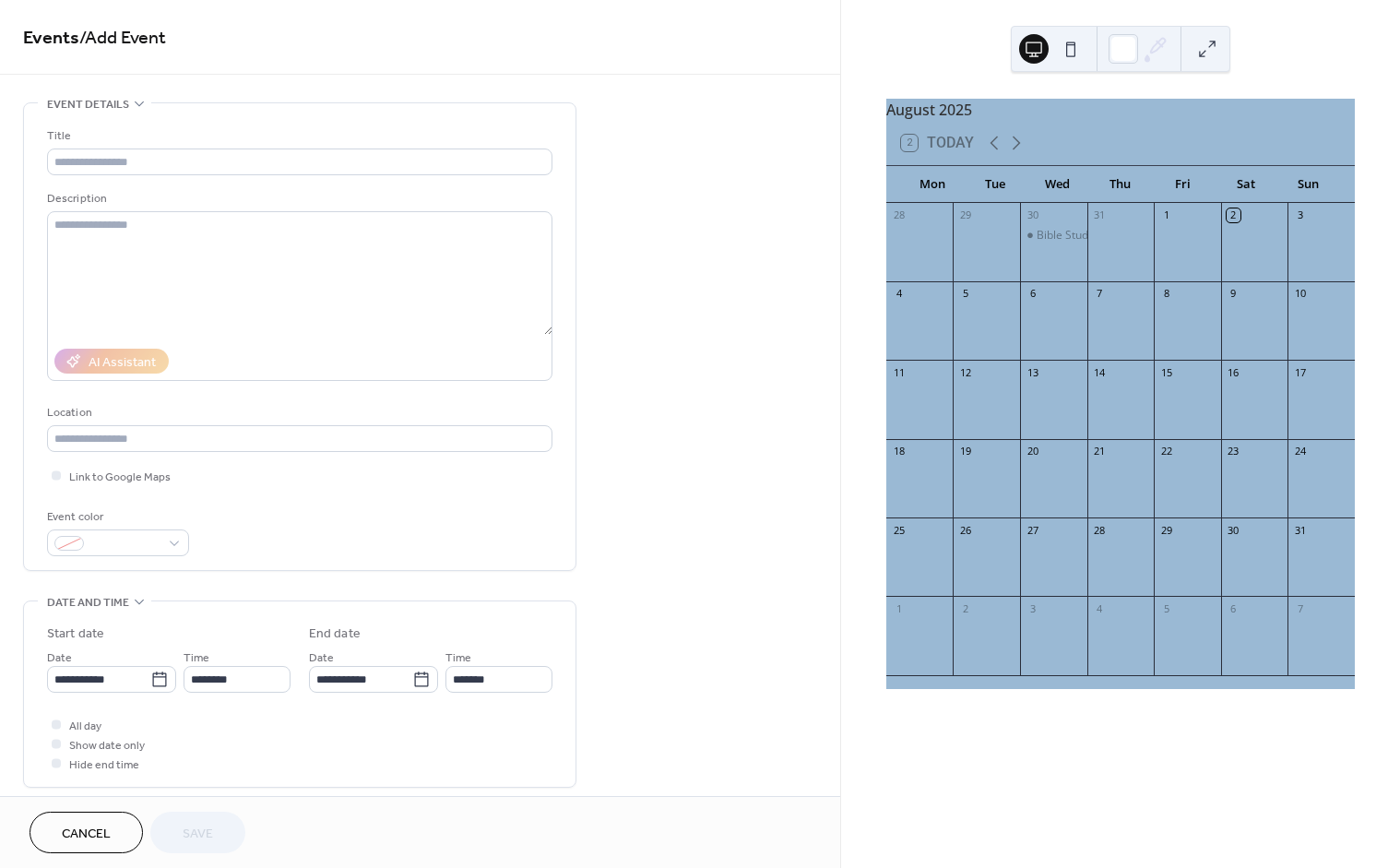 scroll, scrollTop: 0, scrollLeft: 0, axis: both 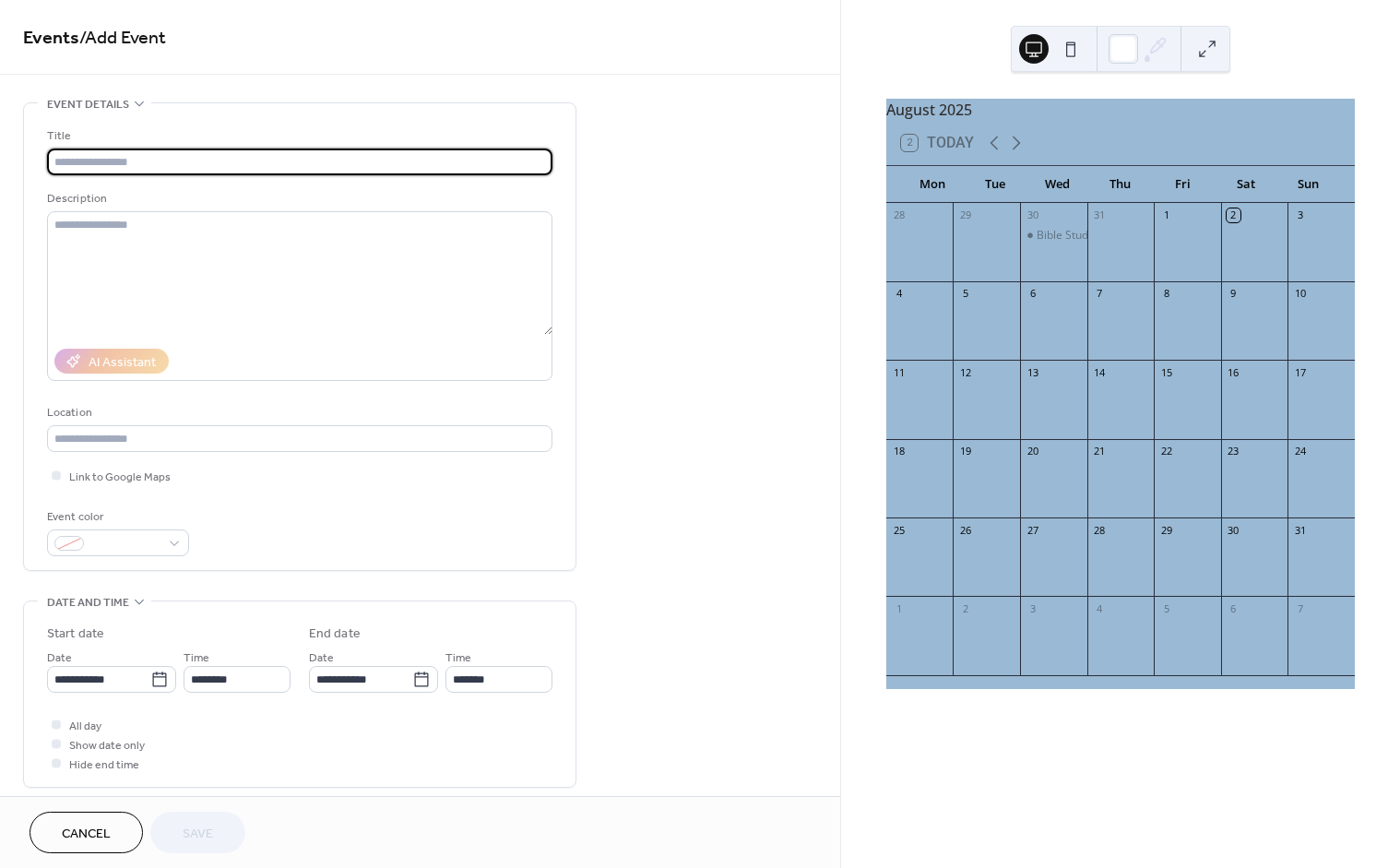 click at bounding box center (300, 161) 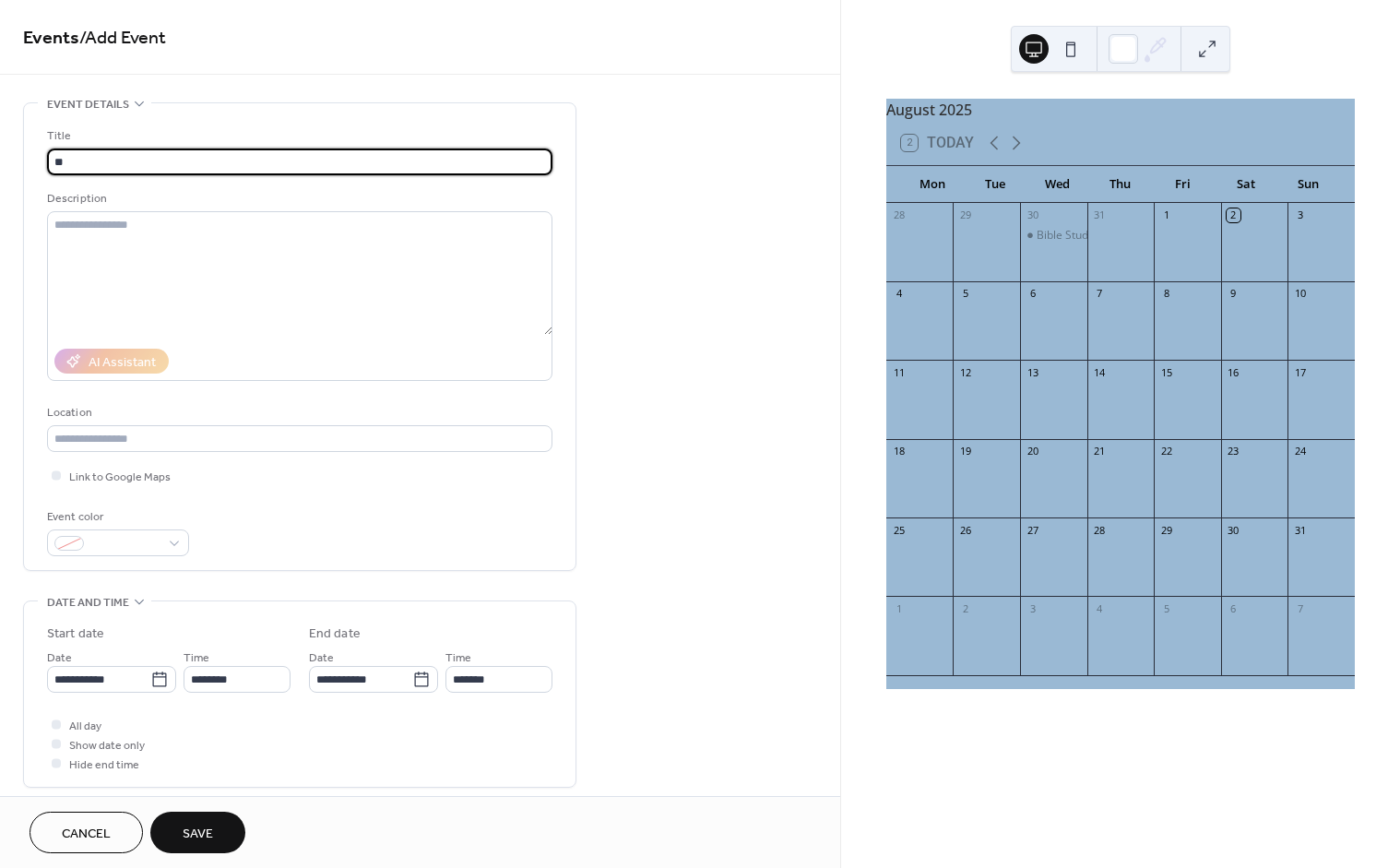 type on "*" 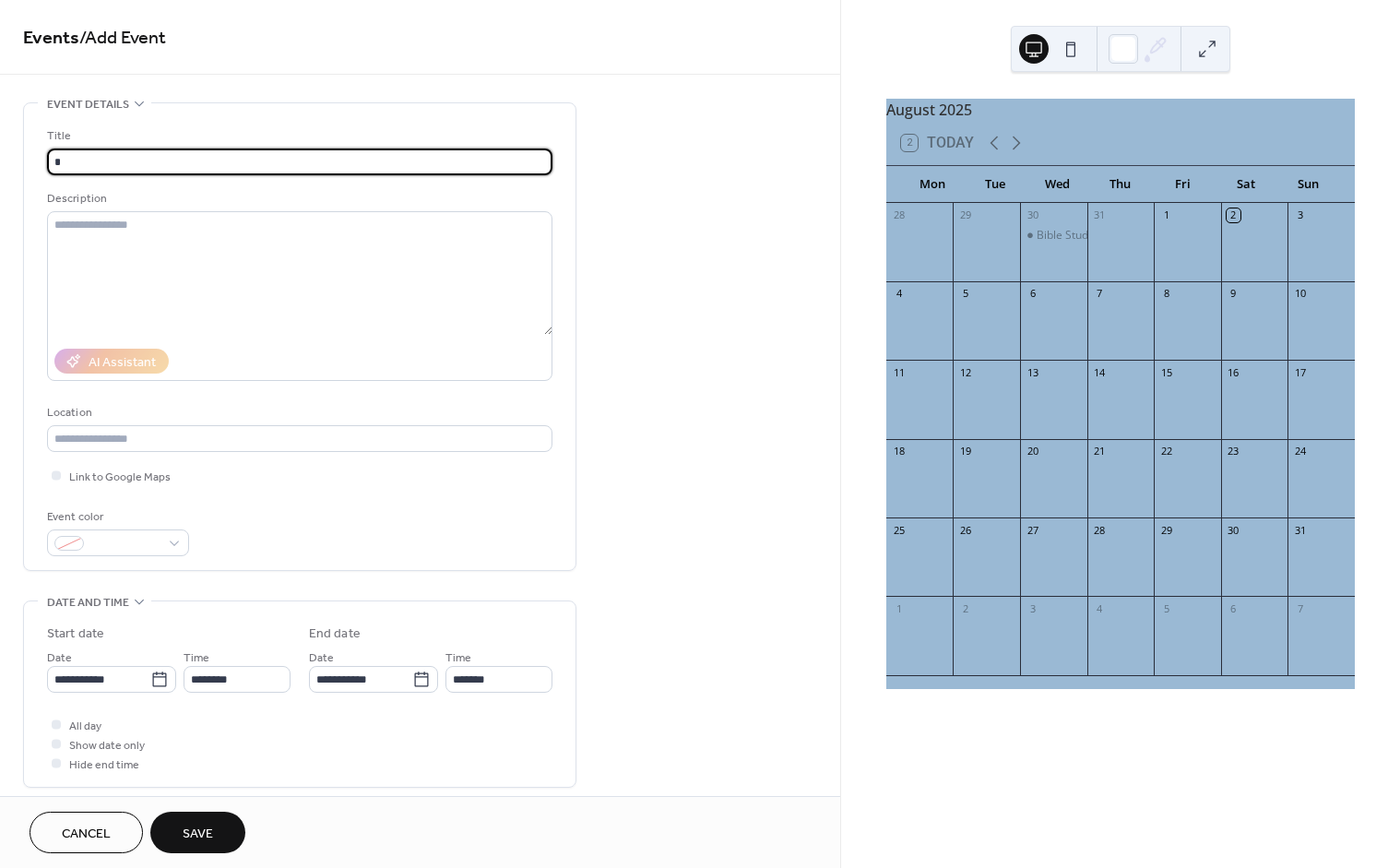 type 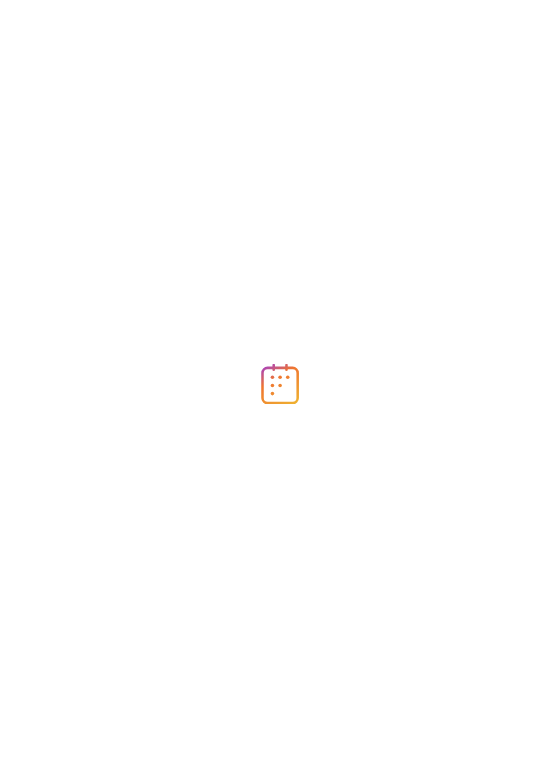 scroll, scrollTop: 0, scrollLeft: 0, axis: both 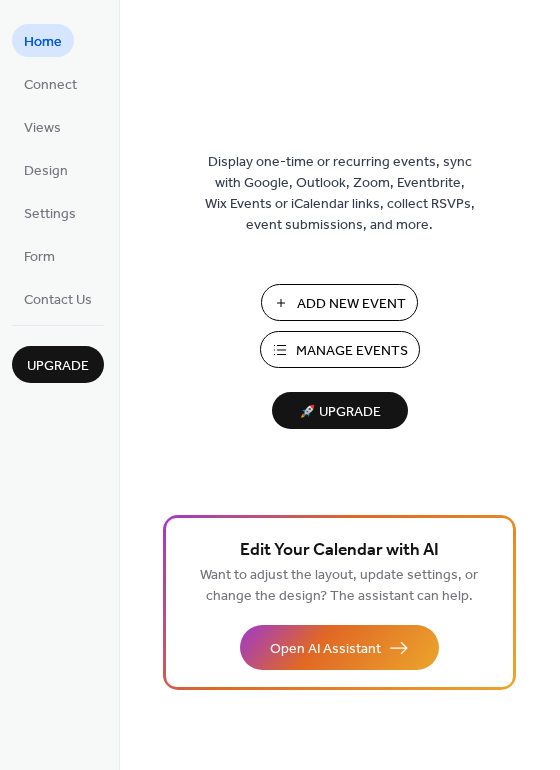 click on "Add New Event" at bounding box center [351, 304] 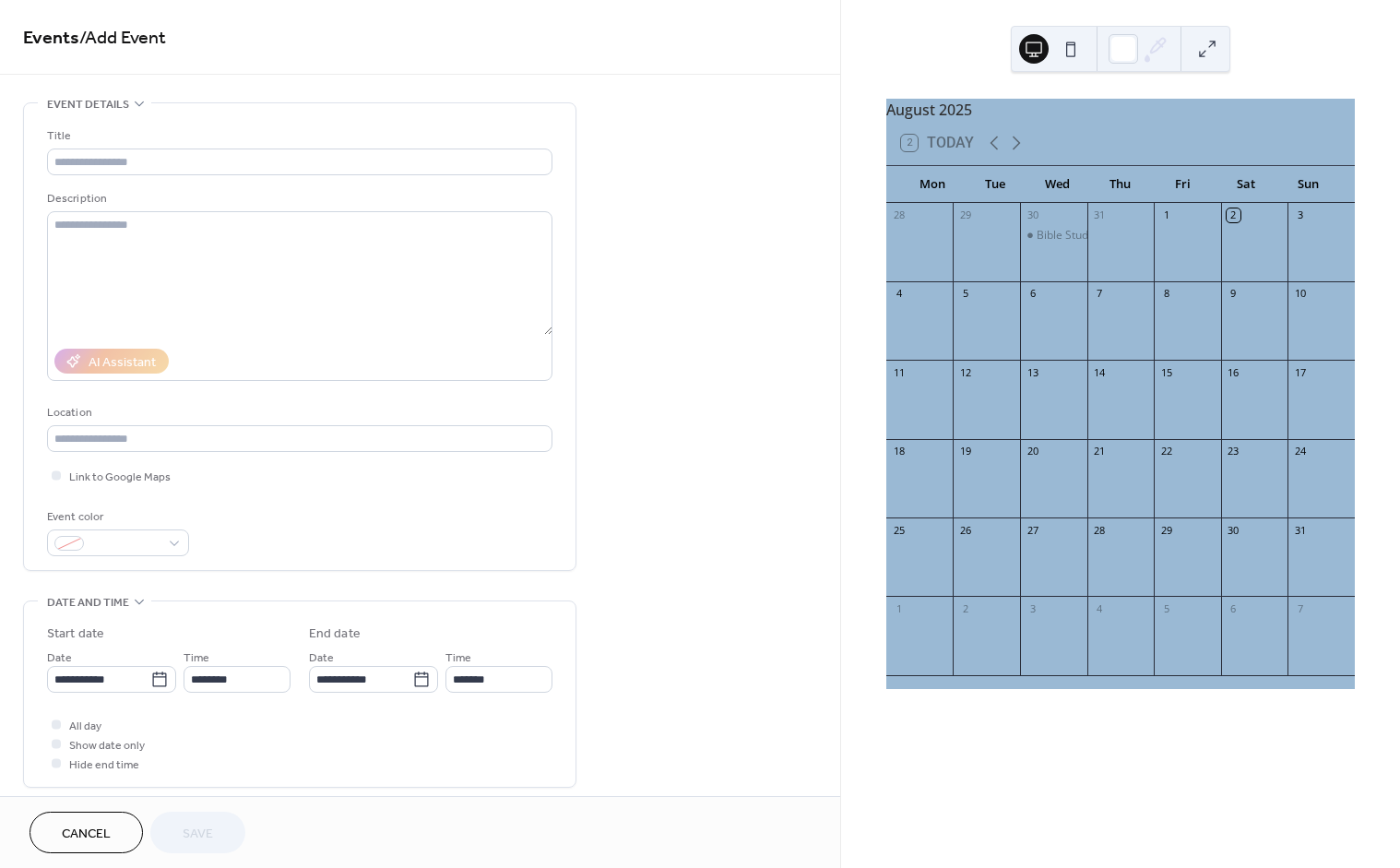scroll, scrollTop: 0, scrollLeft: 0, axis: both 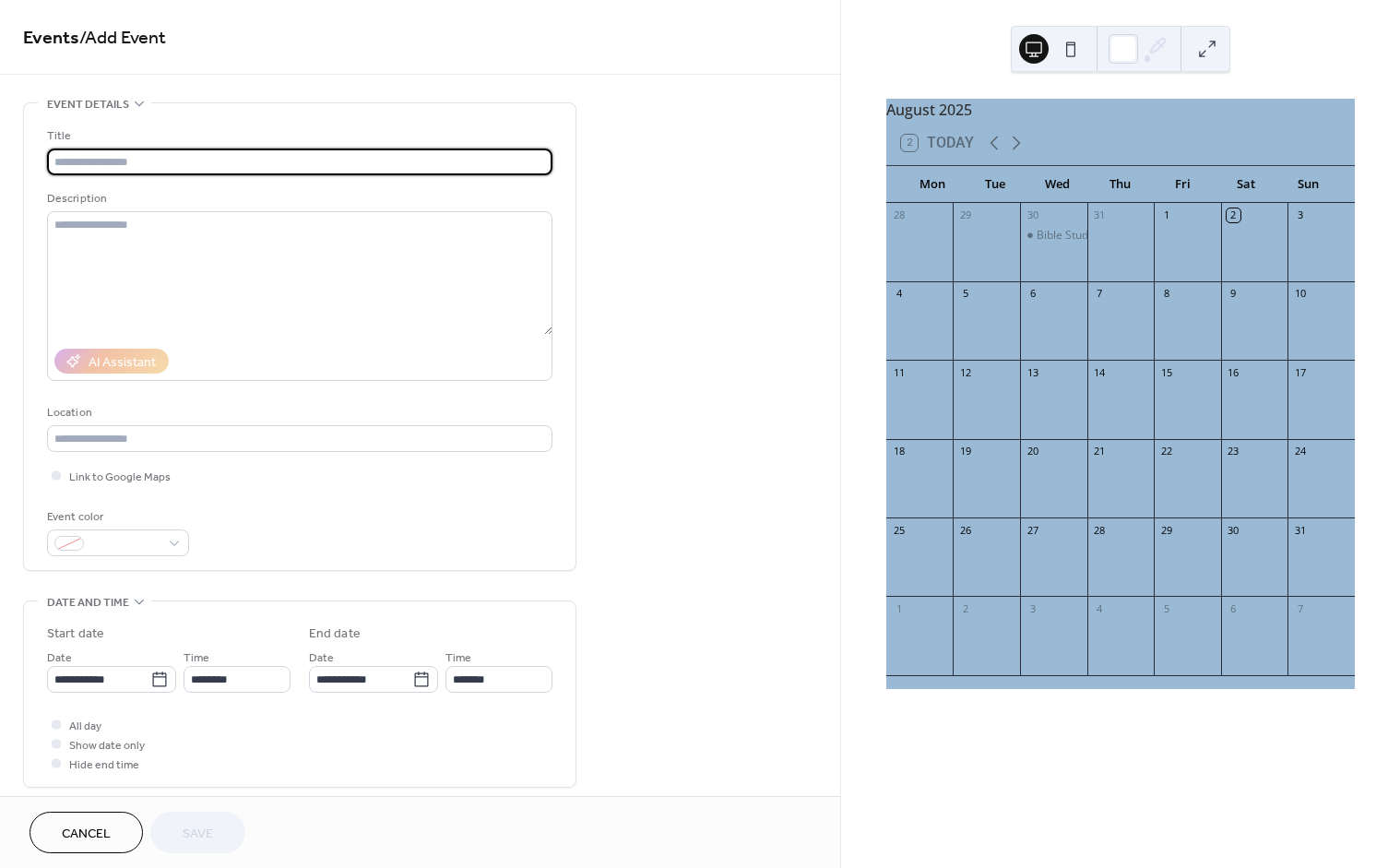 click at bounding box center (300, 161) 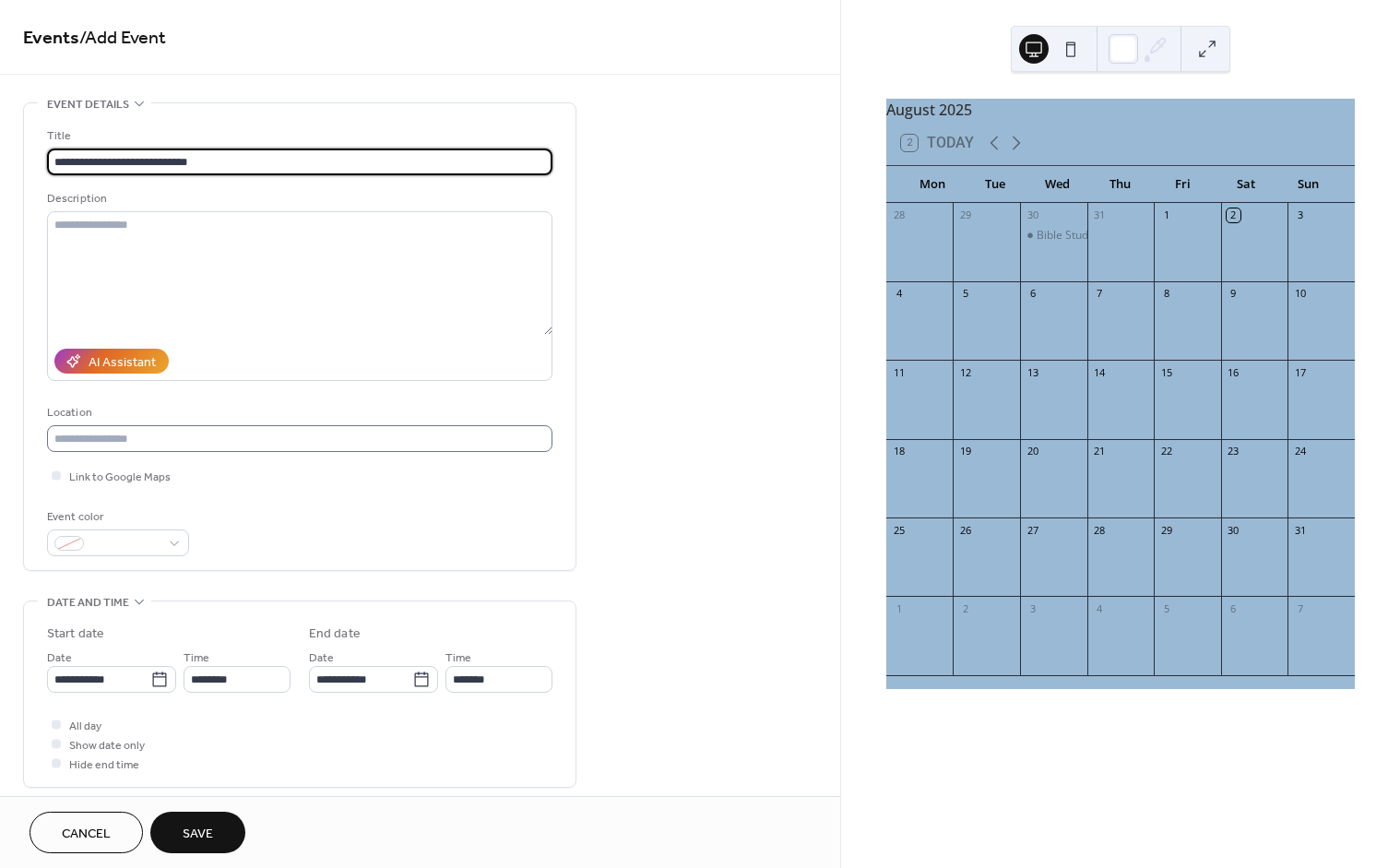 type on "**********" 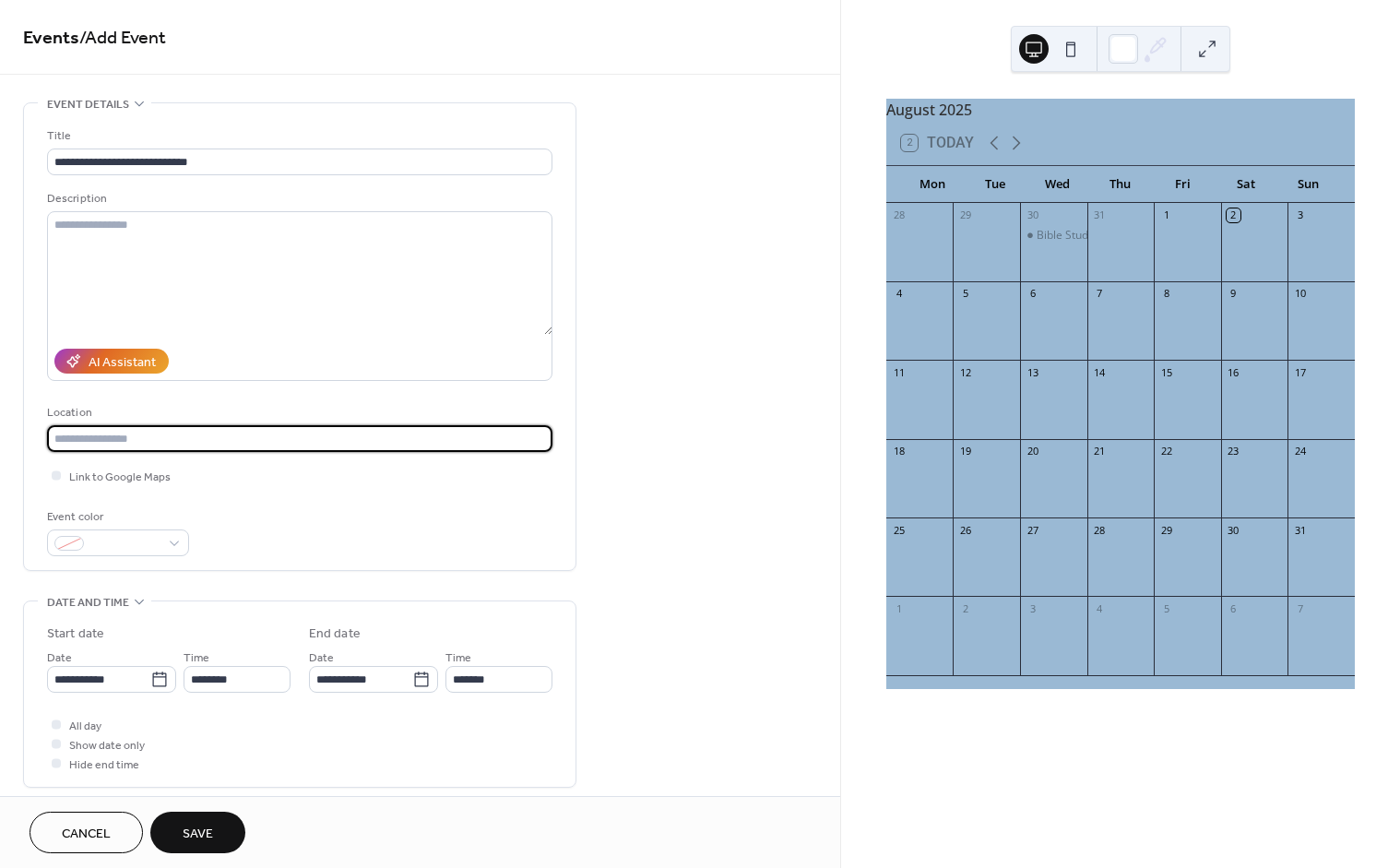 click at bounding box center (300, 438) 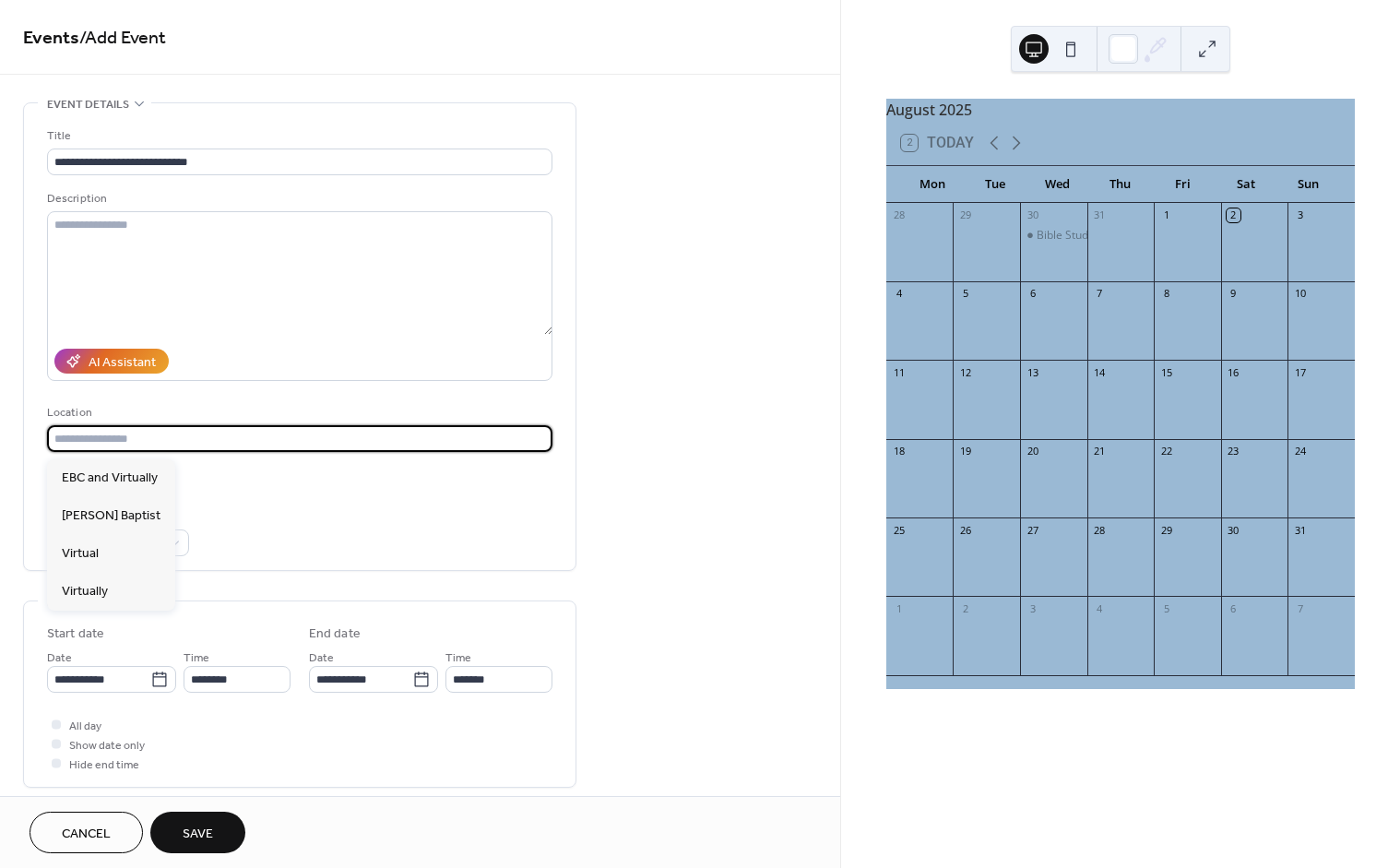 click at bounding box center (300, 438) 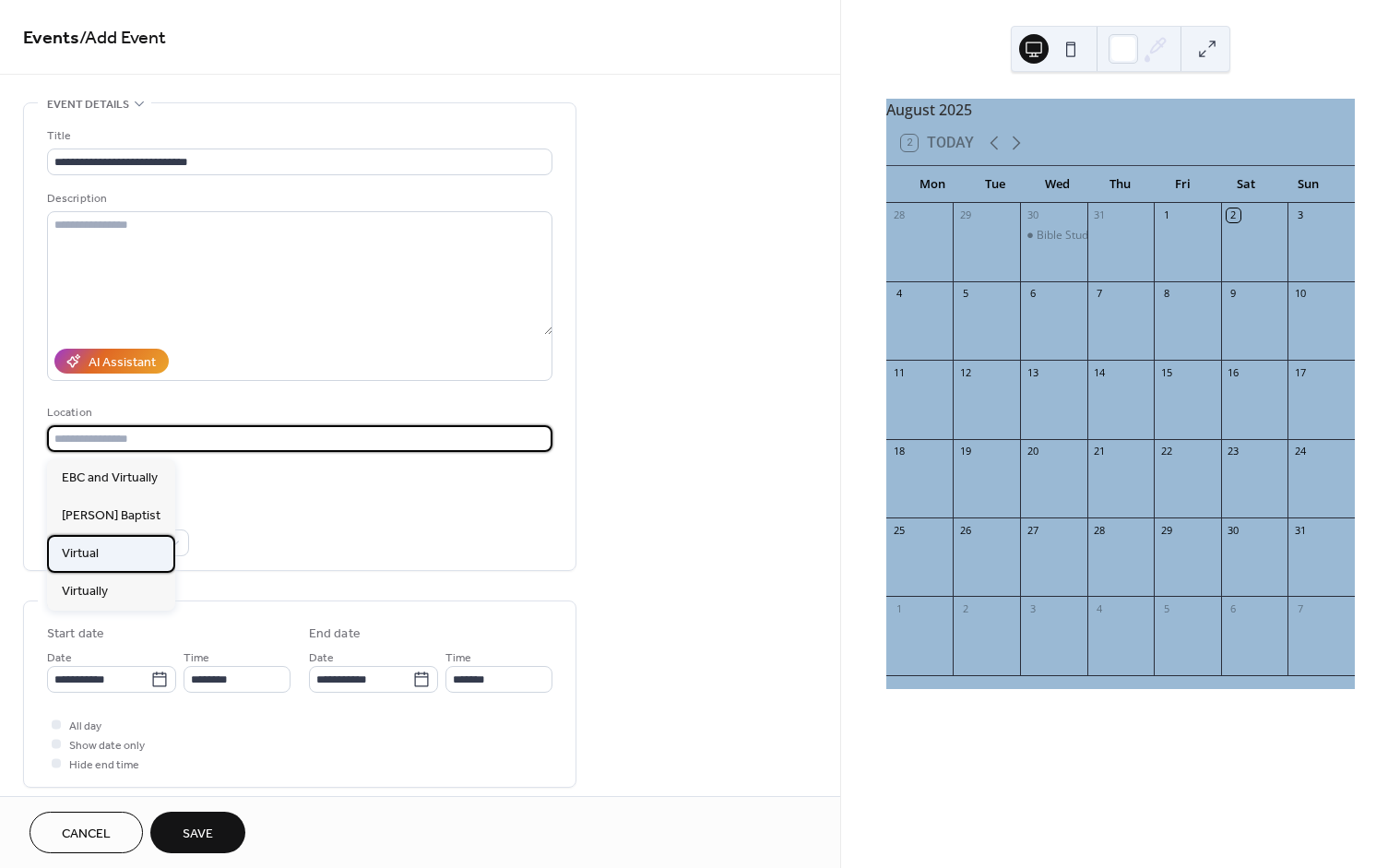 click on "Virtual" at bounding box center [111, 553] 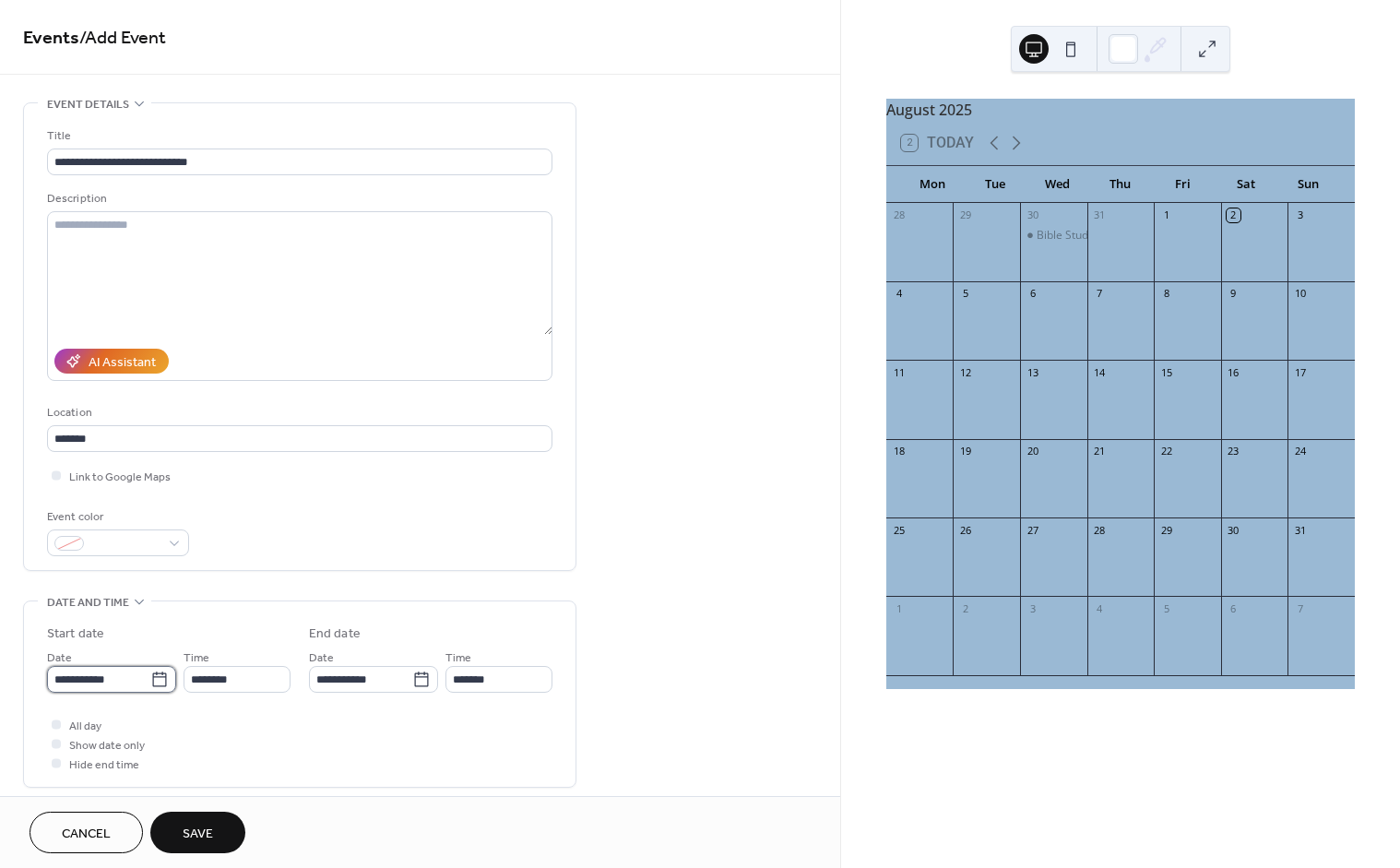 click on "**********" at bounding box center [99, 679] 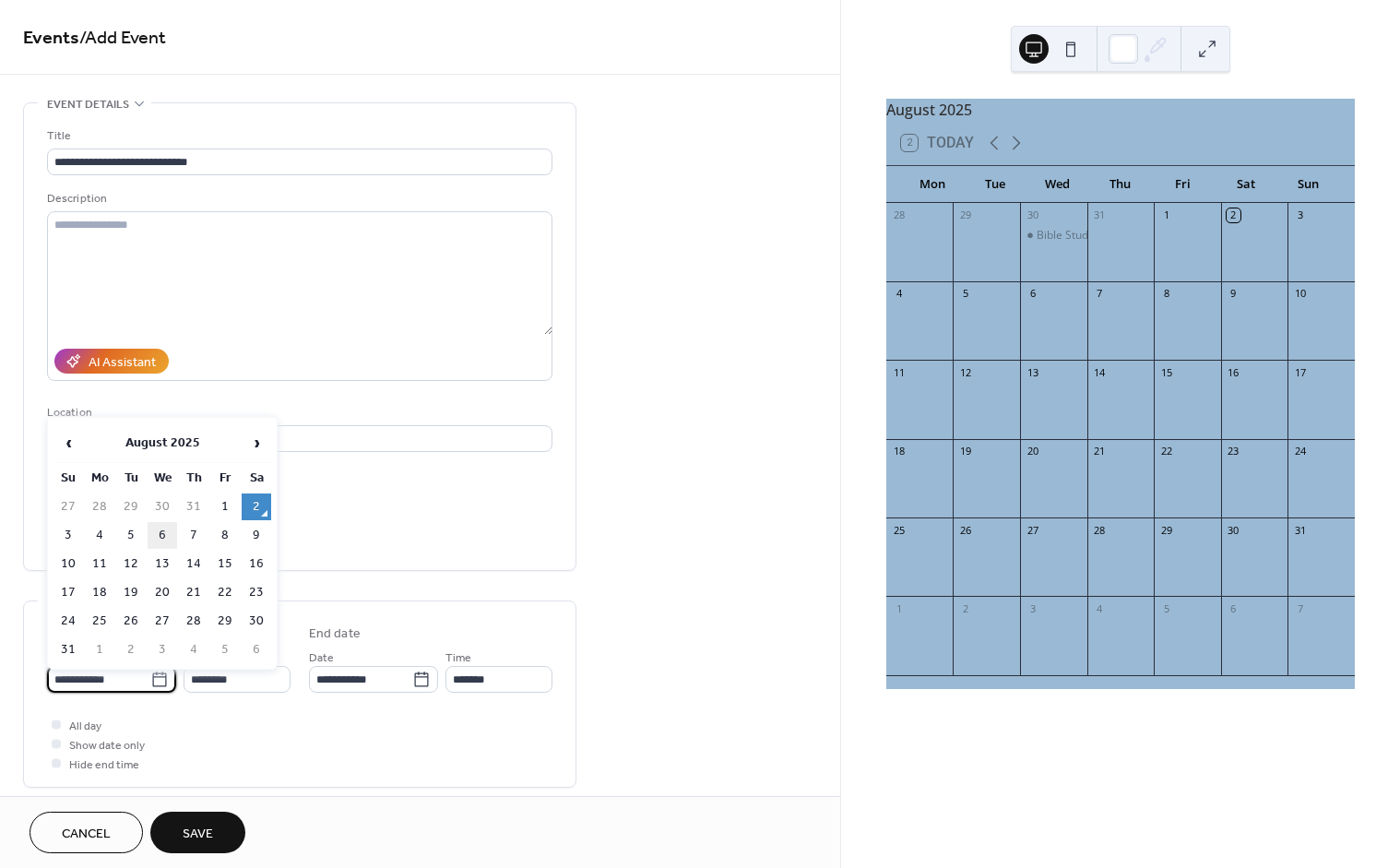 click on "6" at bounding box center (162, 535) 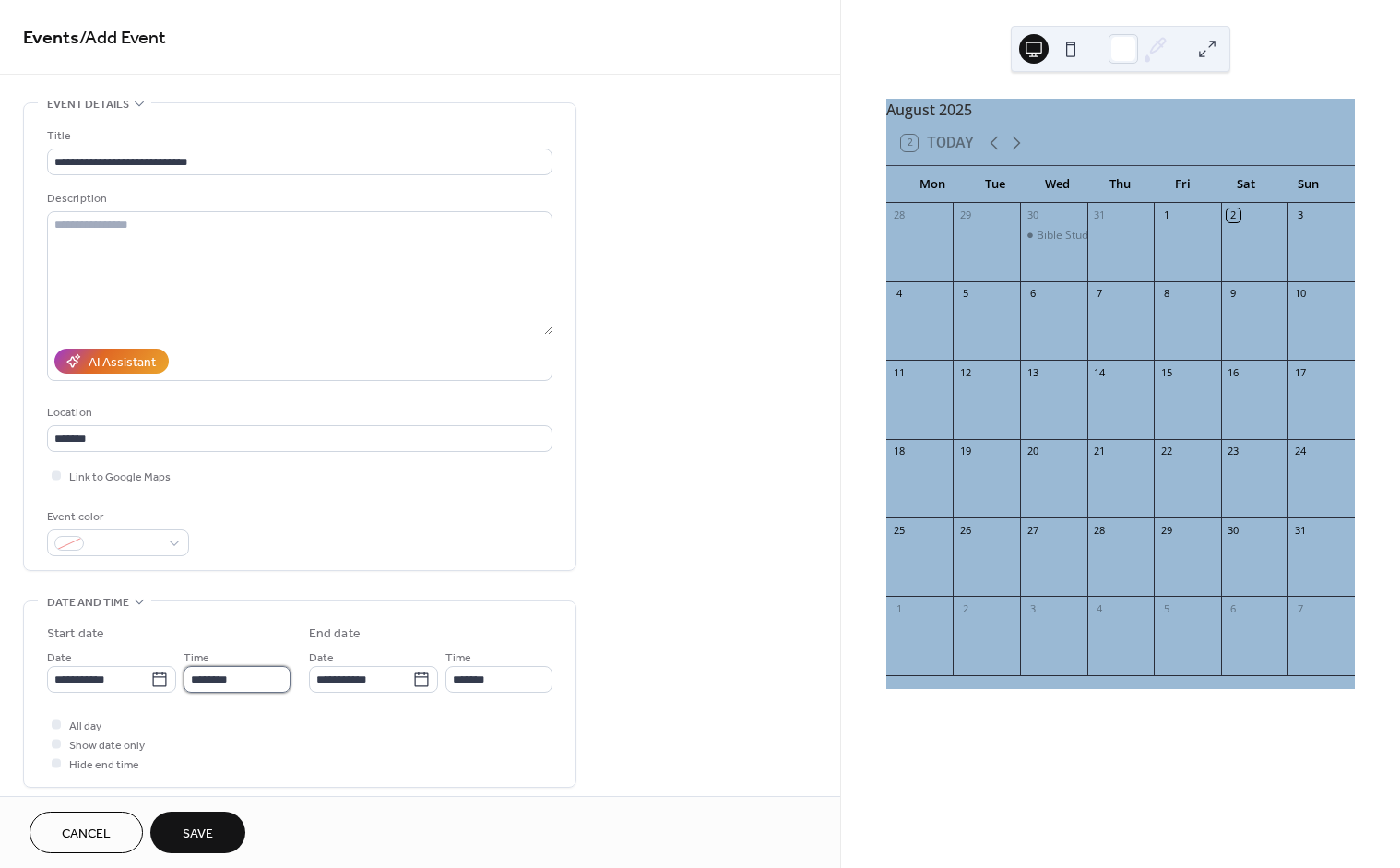 click on "********" at bounding box center (237, 679) 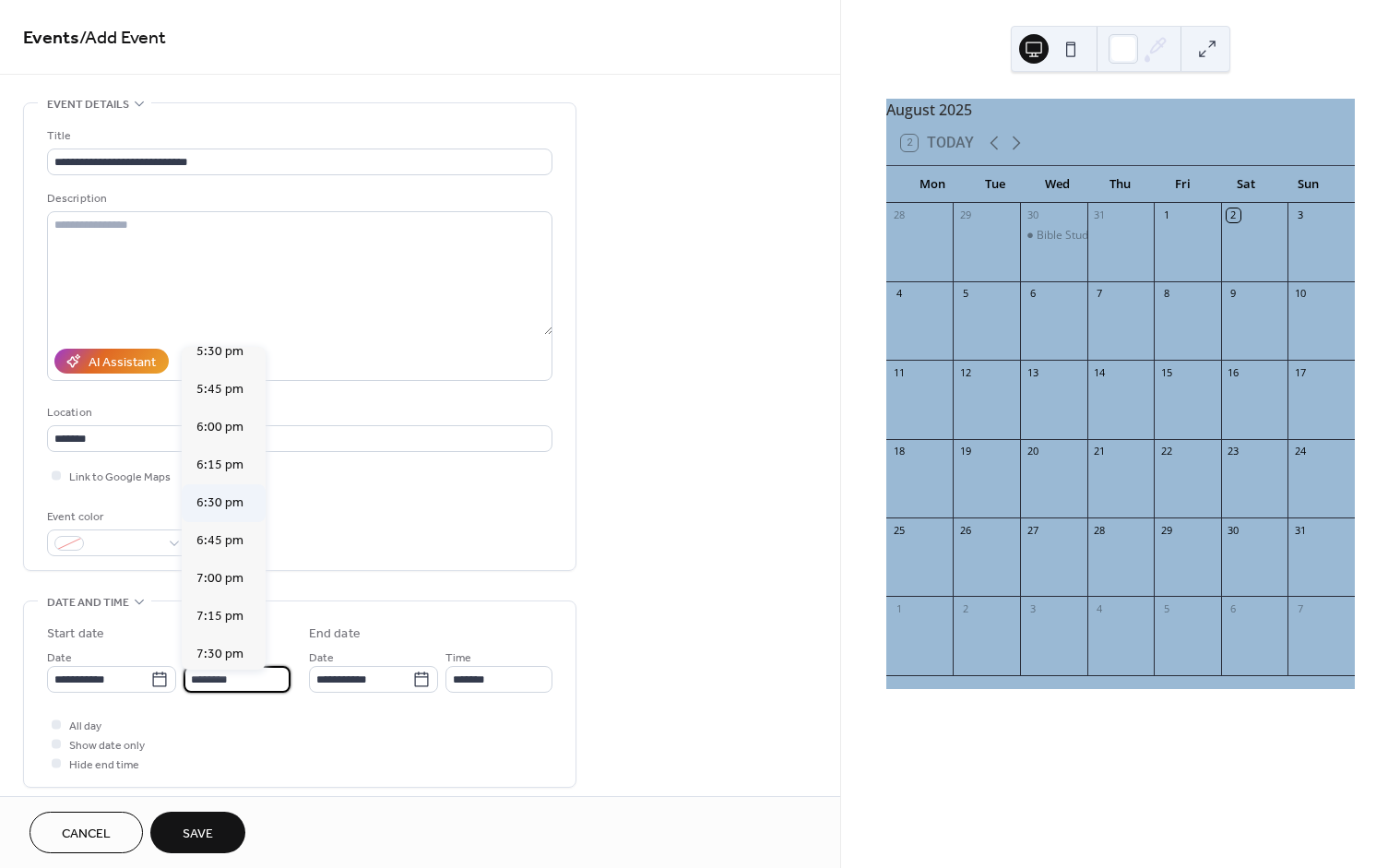 scroll, scrollTop: 2683, scrollLeft: 0, axis: vertical 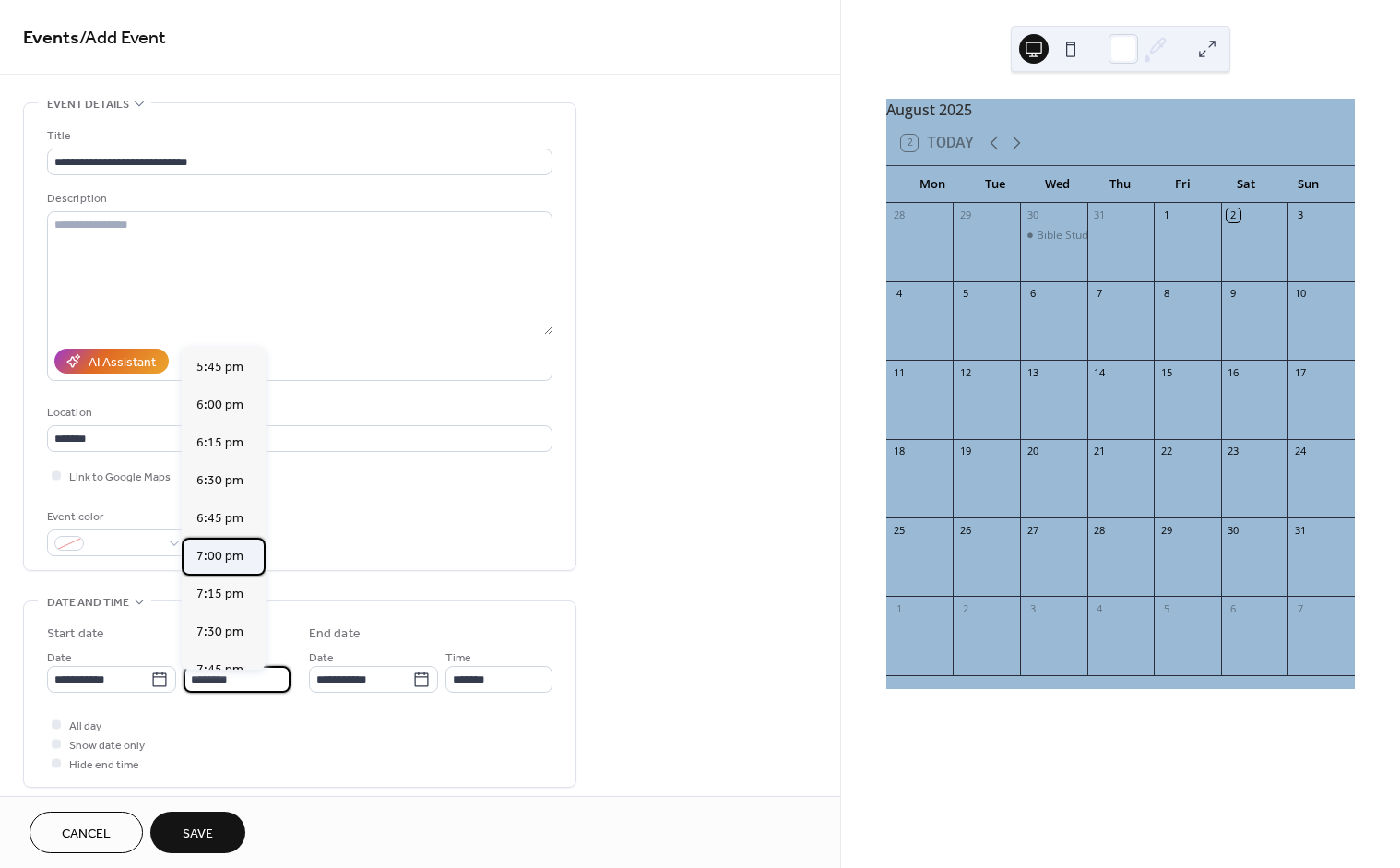 click on "7:00 pm" at bounding box center (219, 556) 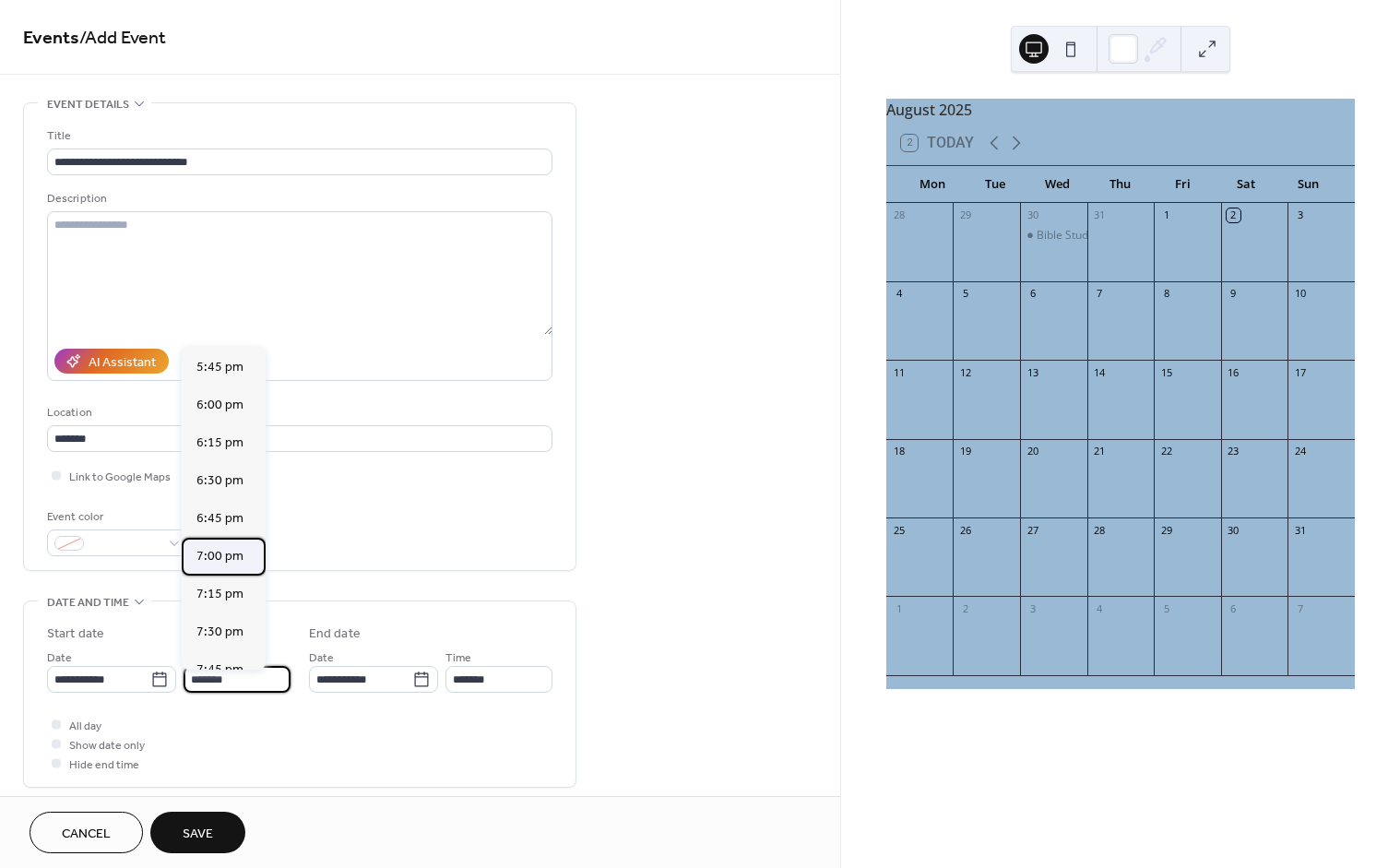 type on "*******" 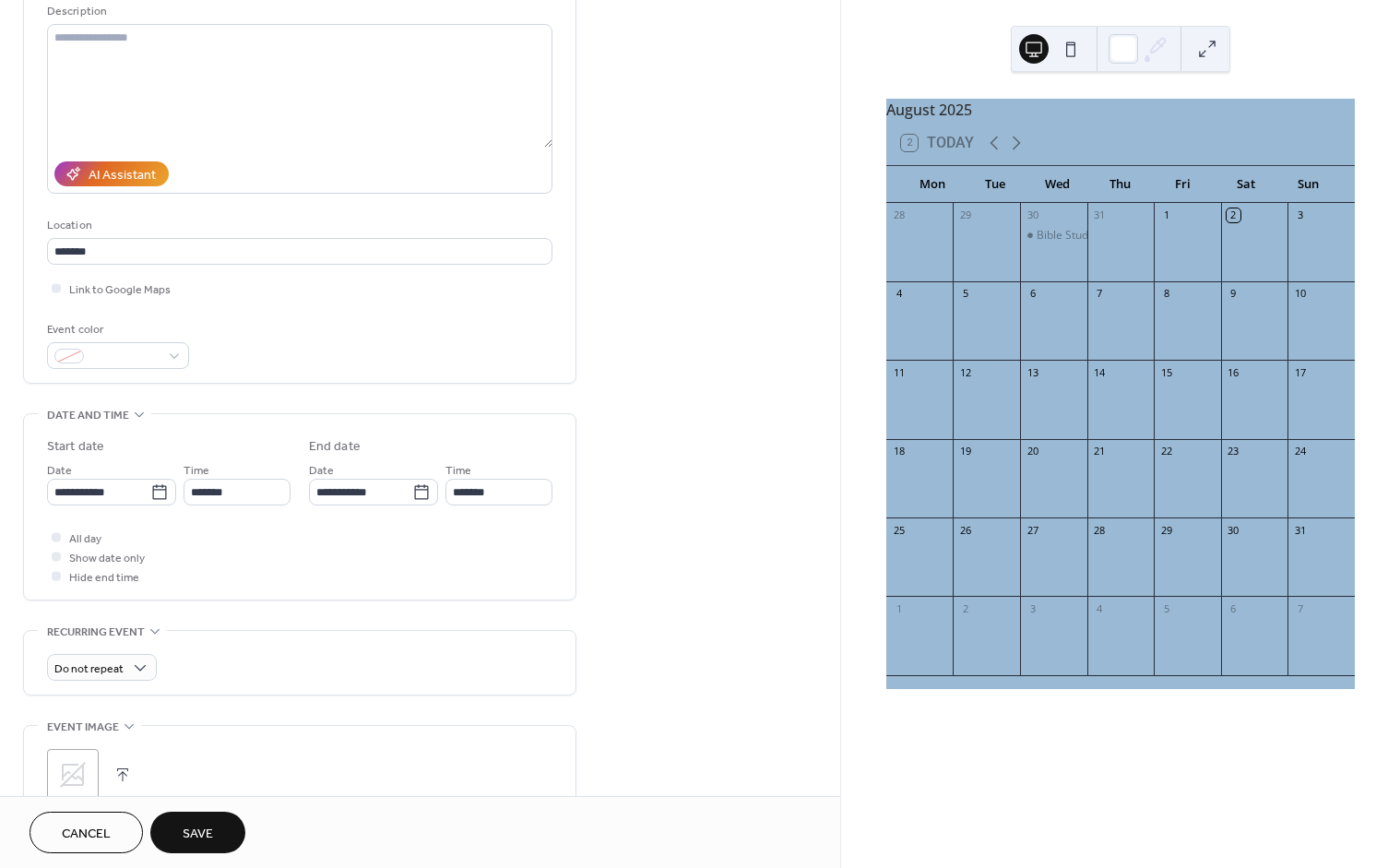 scroll, scrollTop: 204, scrollLeft: 0, axis: vertical 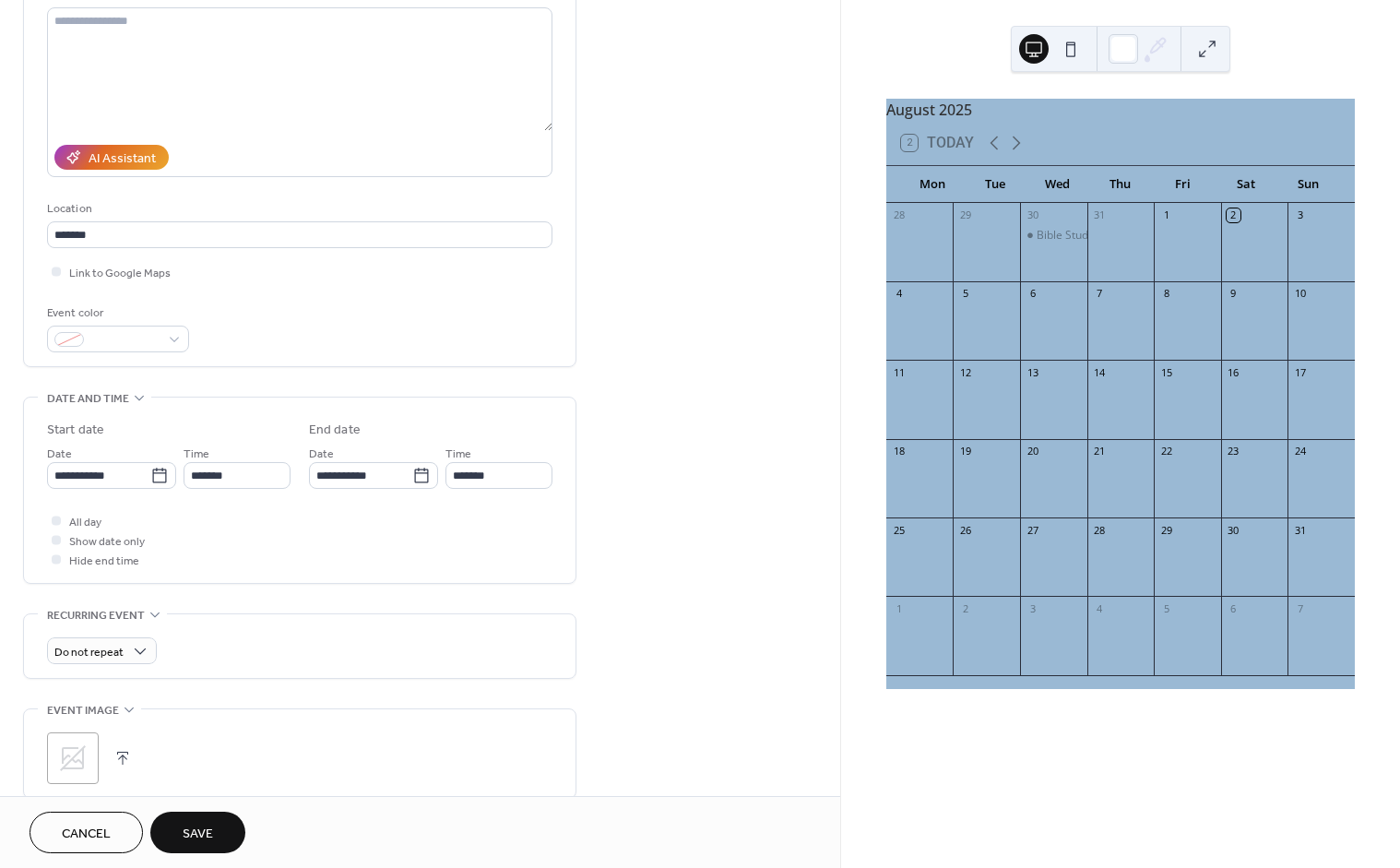 click on ";" at bounding box center (73, 758) 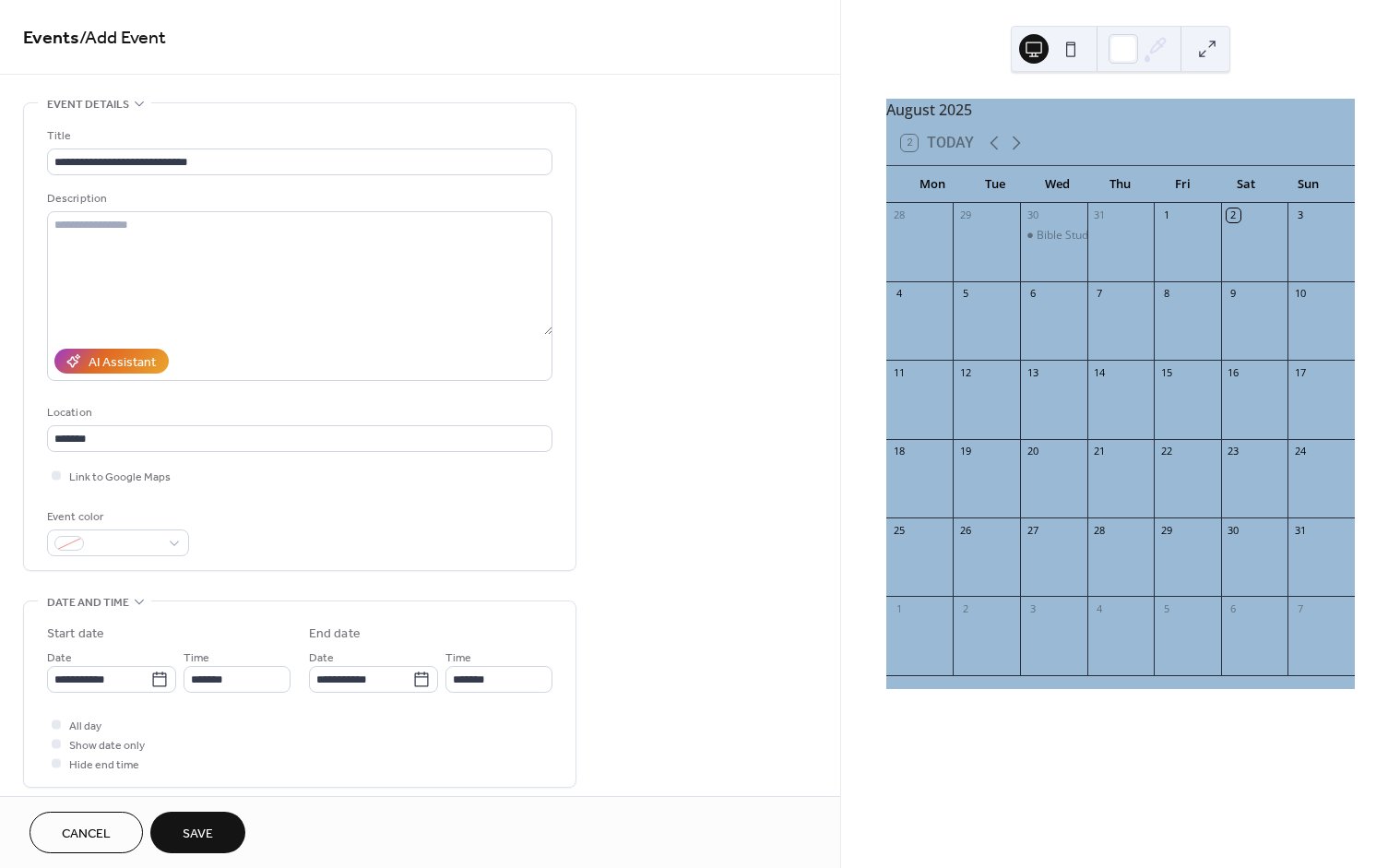 scroll, scrollTop: 0, scrollLeft: 0, axis: both 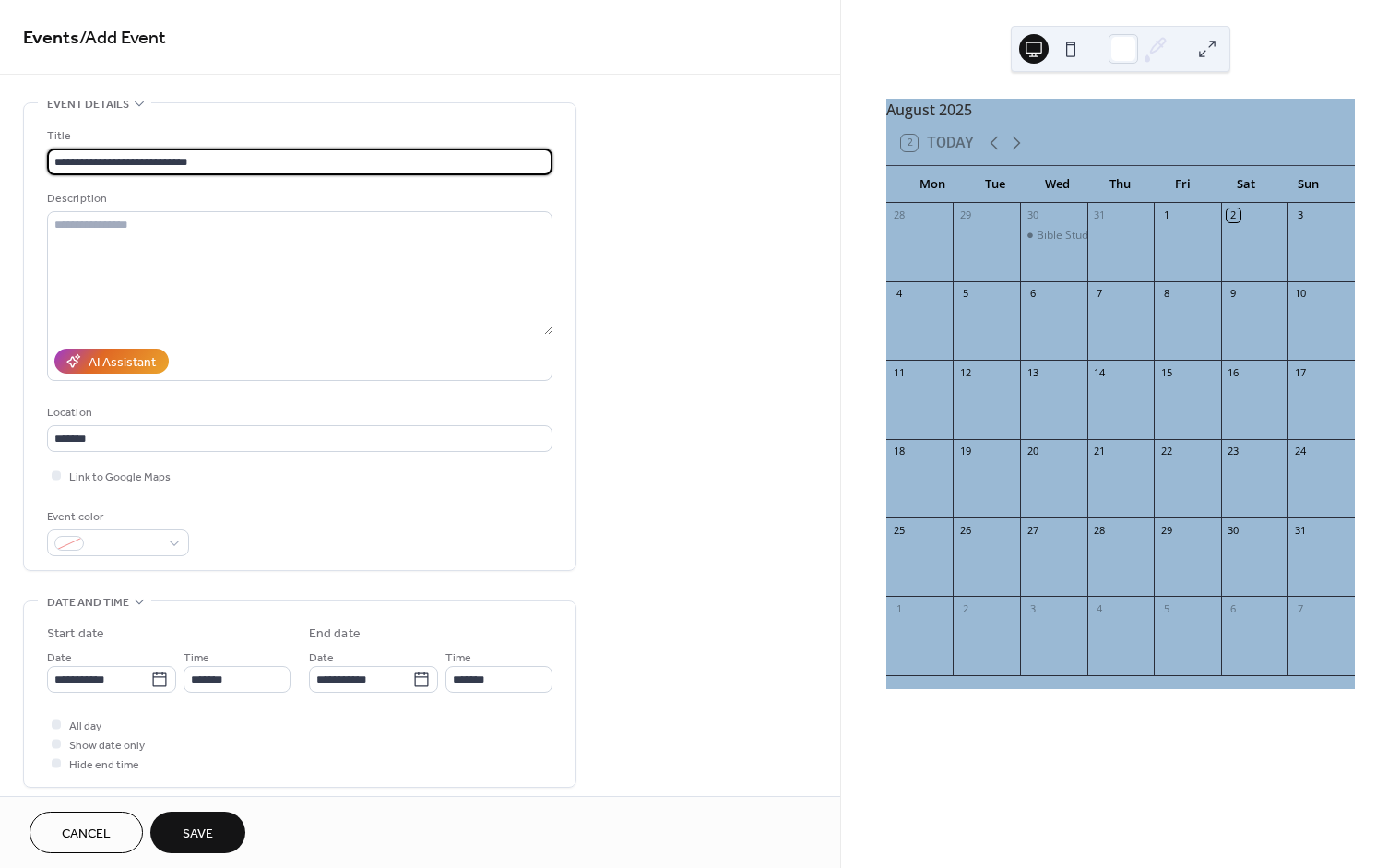 drag, startPoint x: 231, startPoint y: 166, endPoint x: 25, endPoint y: 156, distance: 206.24258 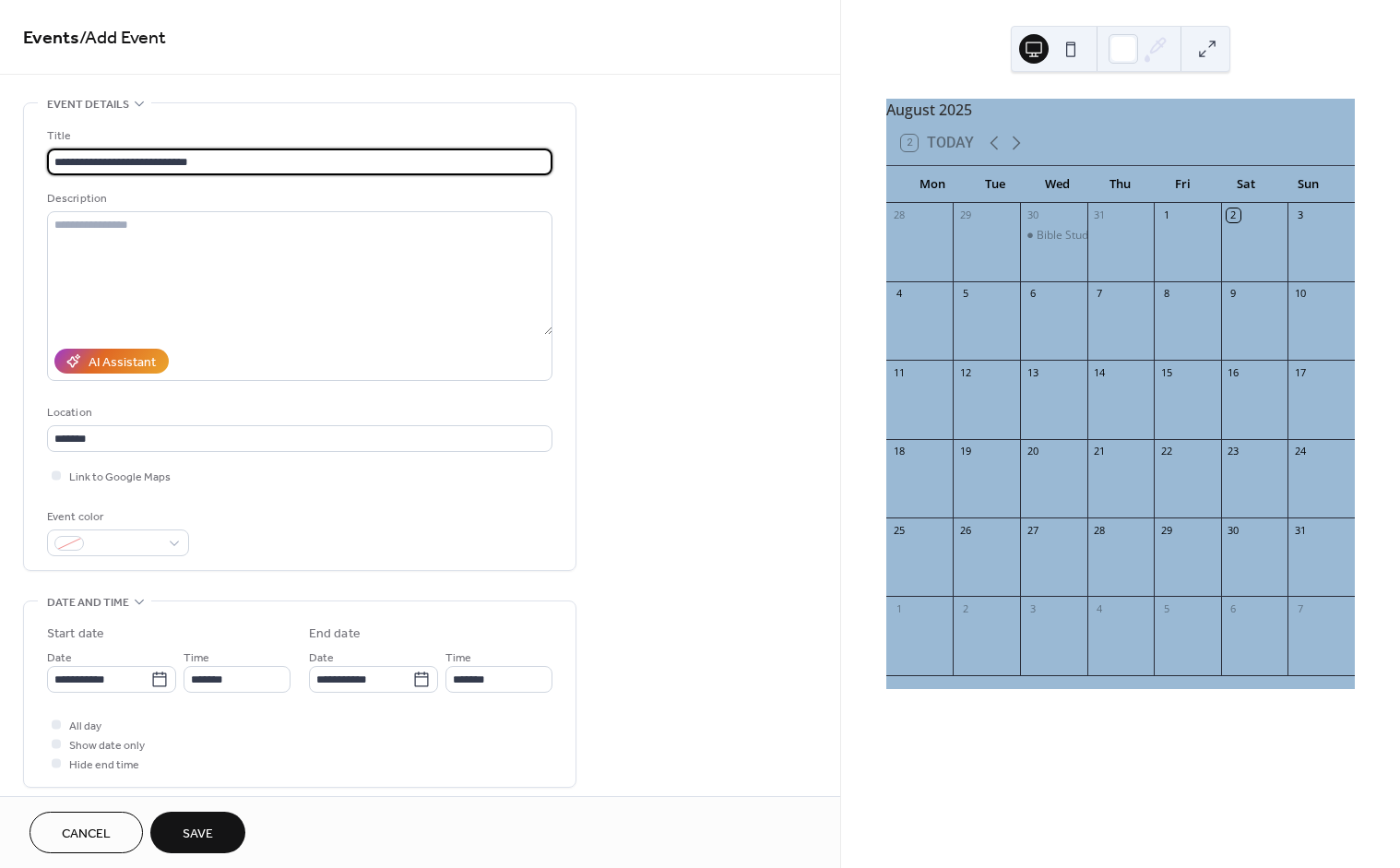 click on "**********" at bounding box center [300, 337] 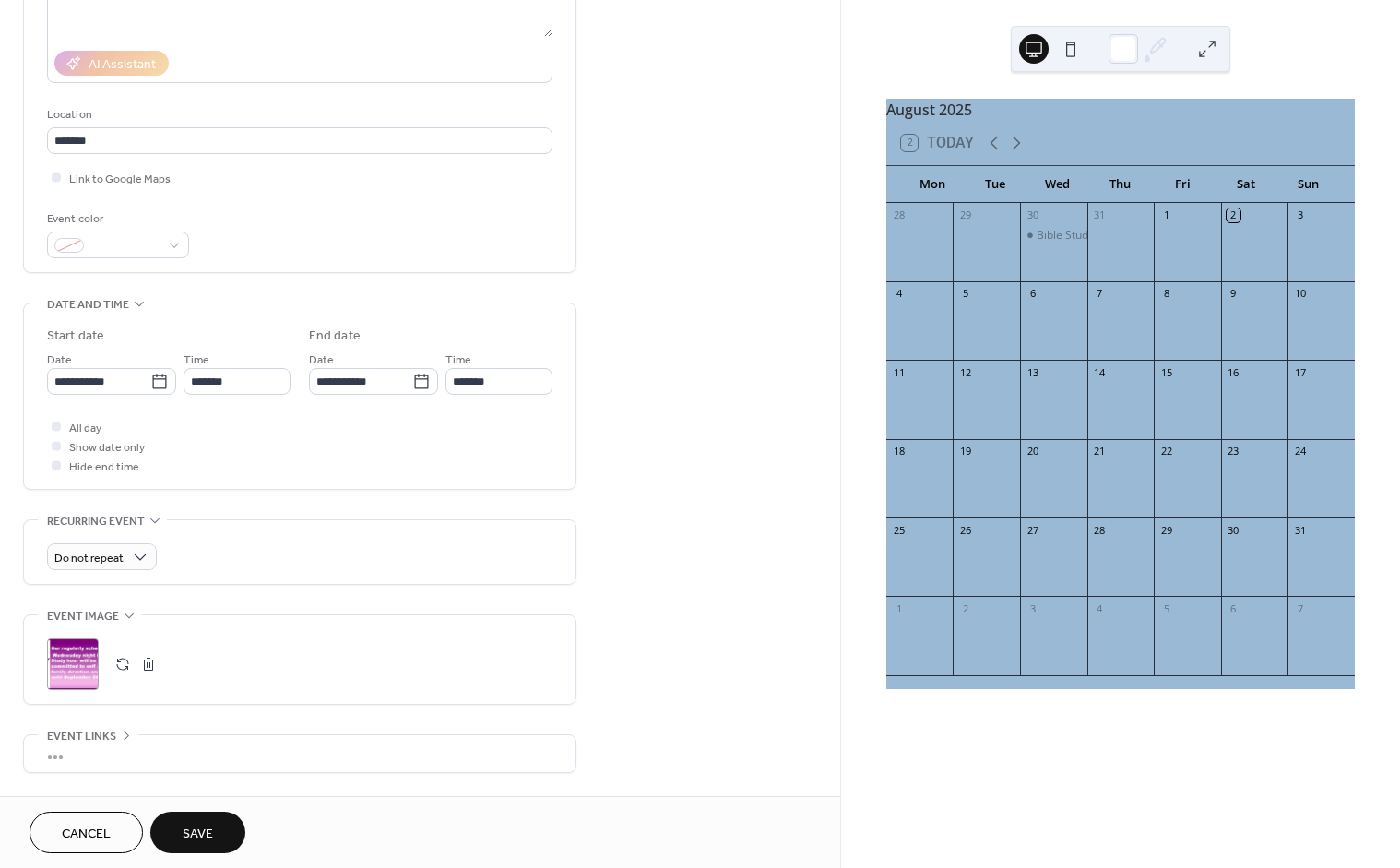 scroll, scrollTop: 303, scrollLeft: 0, axis: vertical 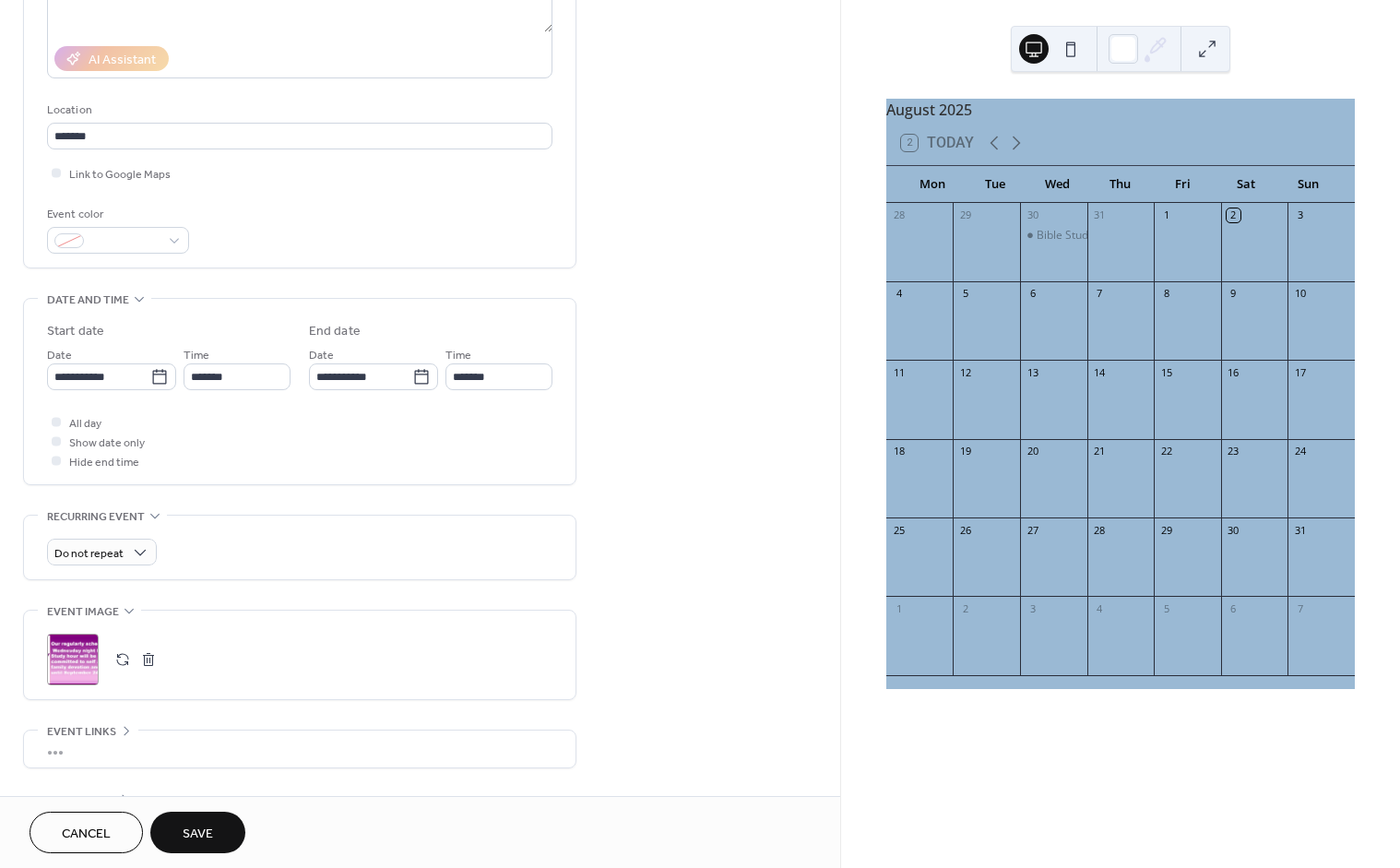 type on "**********" 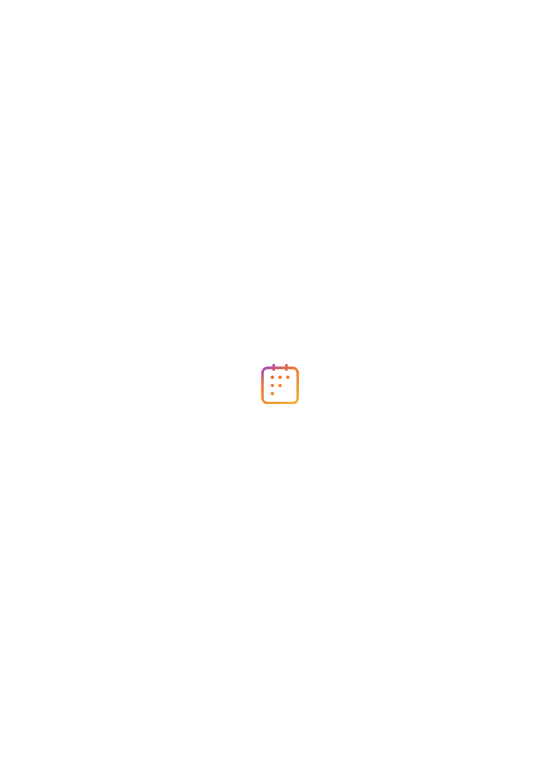 scroll, scrollTop: 0, scrollLeft: 0, axis: both 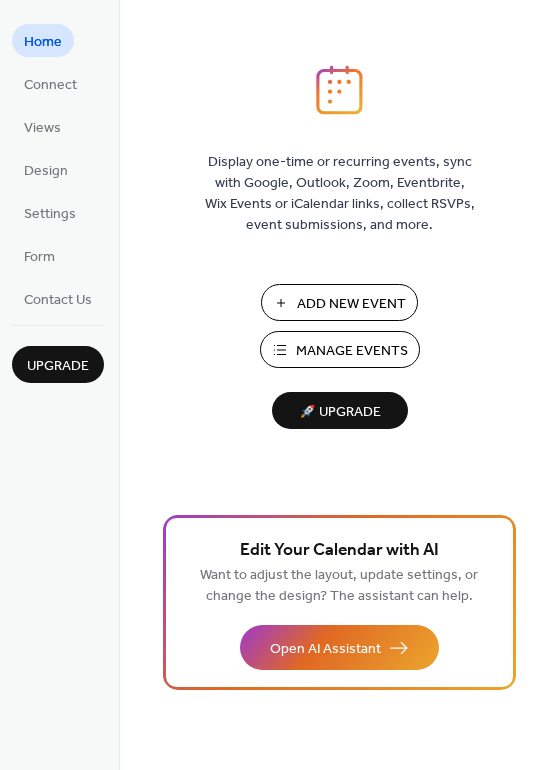 click on "Add New Event" at bounding box center (351, 304) 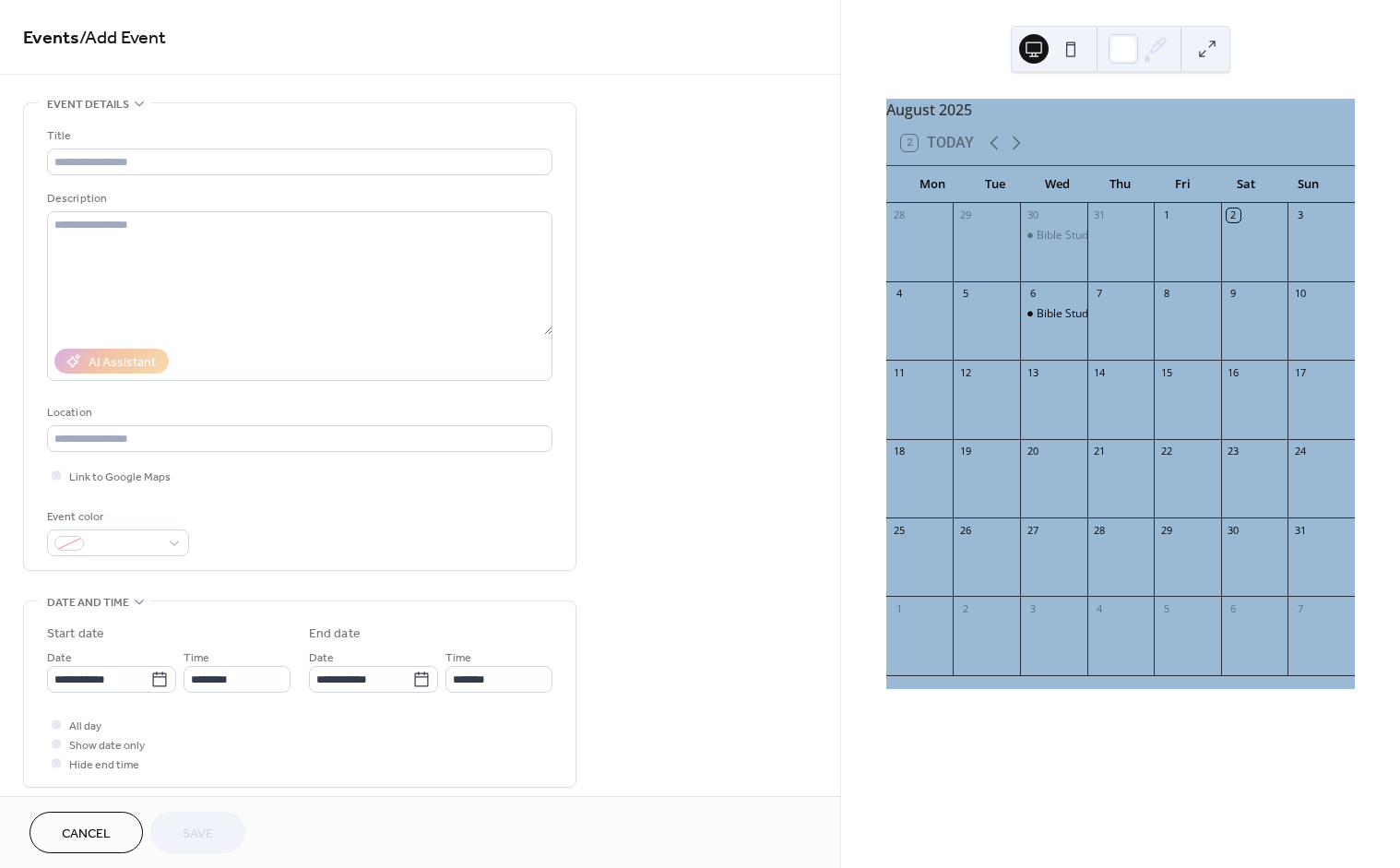scroll, scrollTop: 0, scrollLeft: 0, axis: both 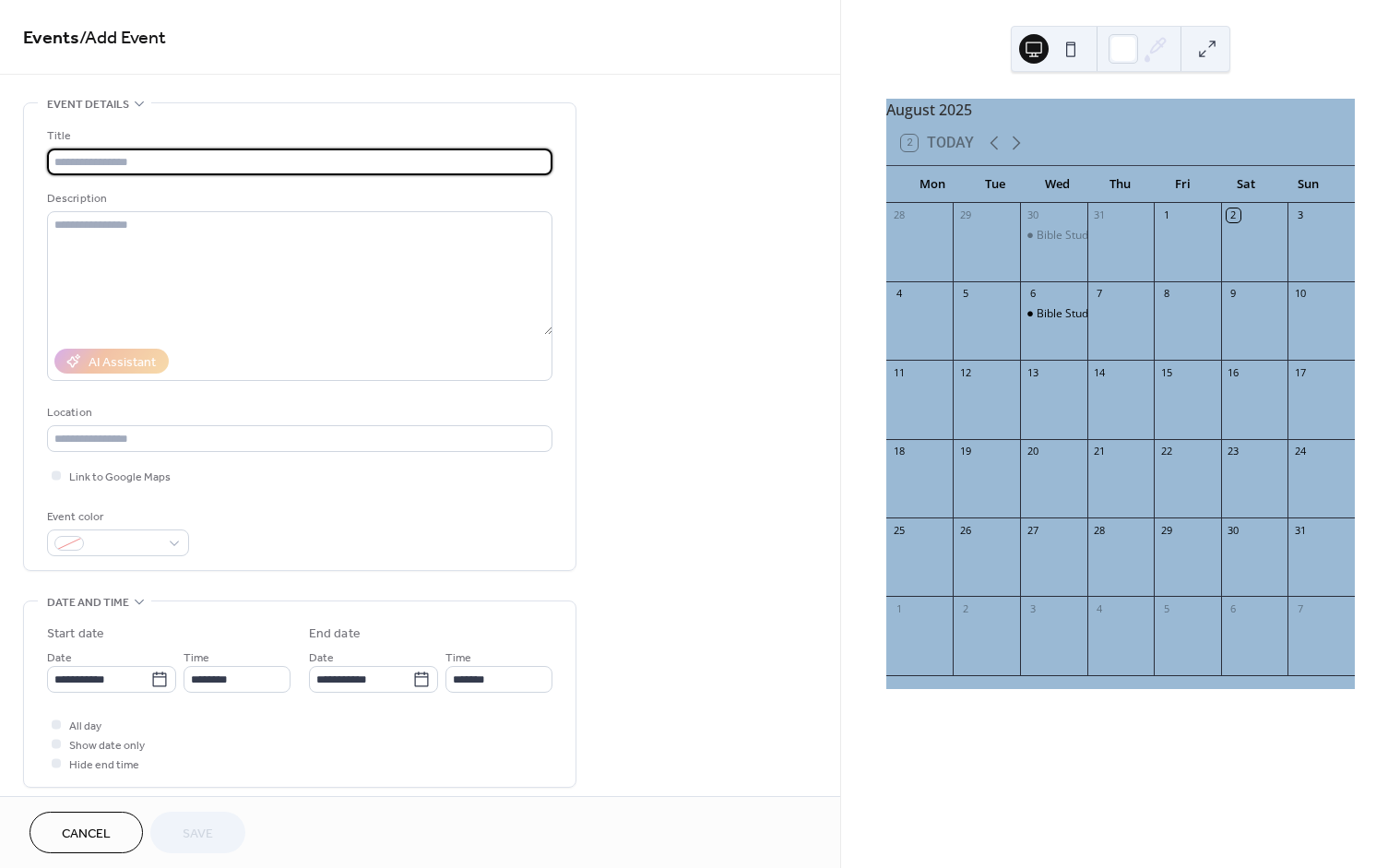 click at bounding box center (300, 161) 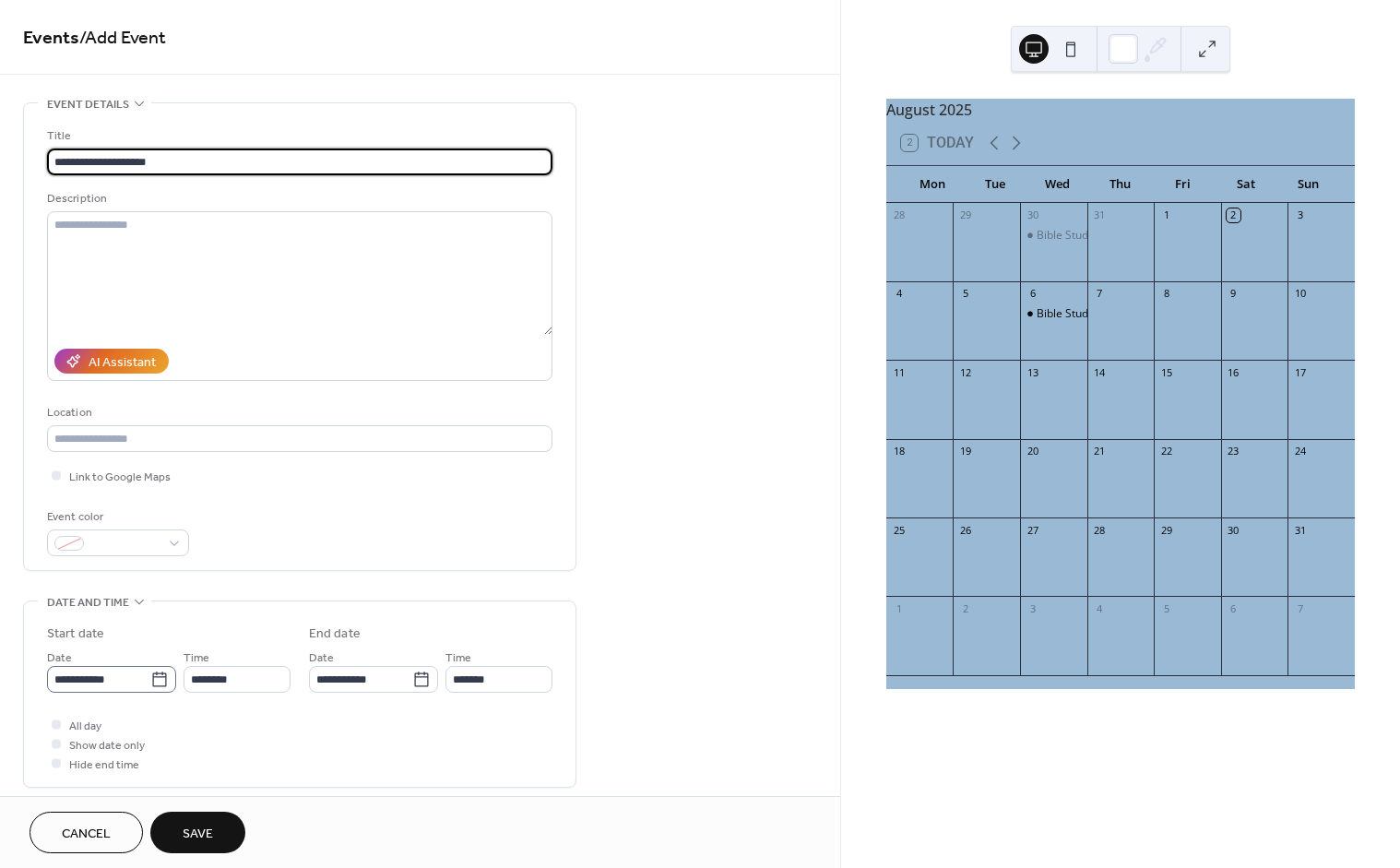 type on "**********" 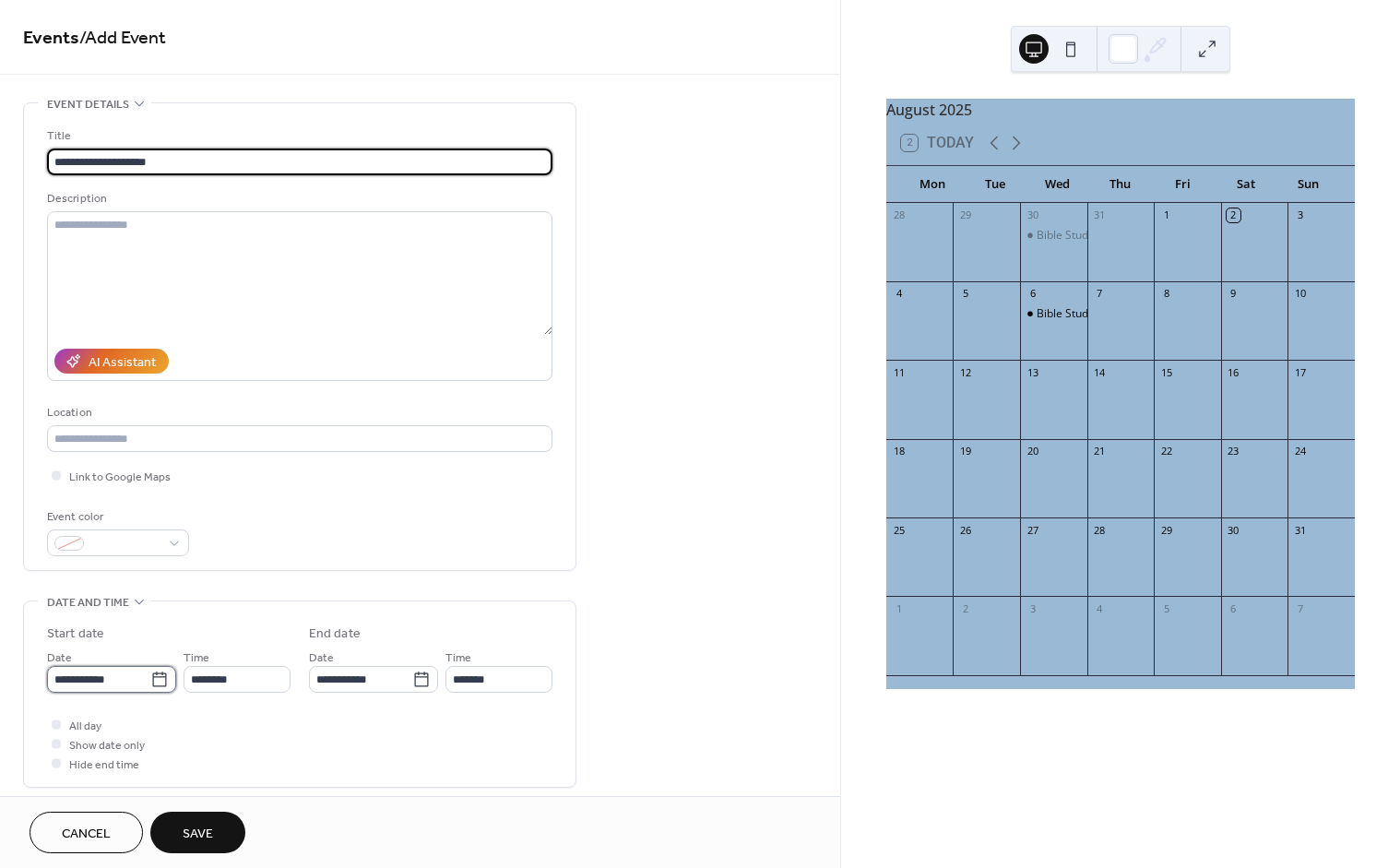 click on "**********" at bounding box center (99, 679) 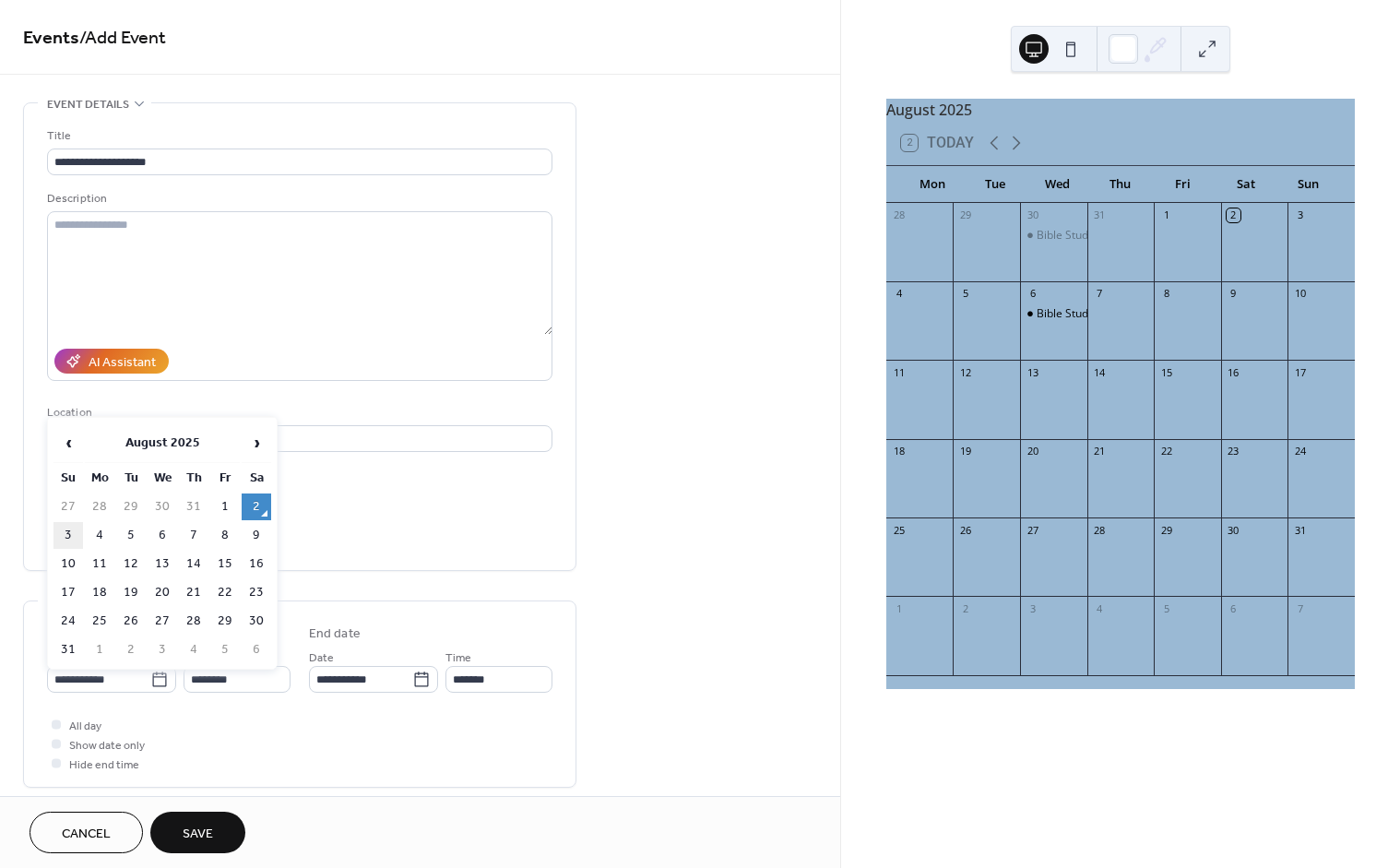 click on "3" at bounding box center [68, 535] 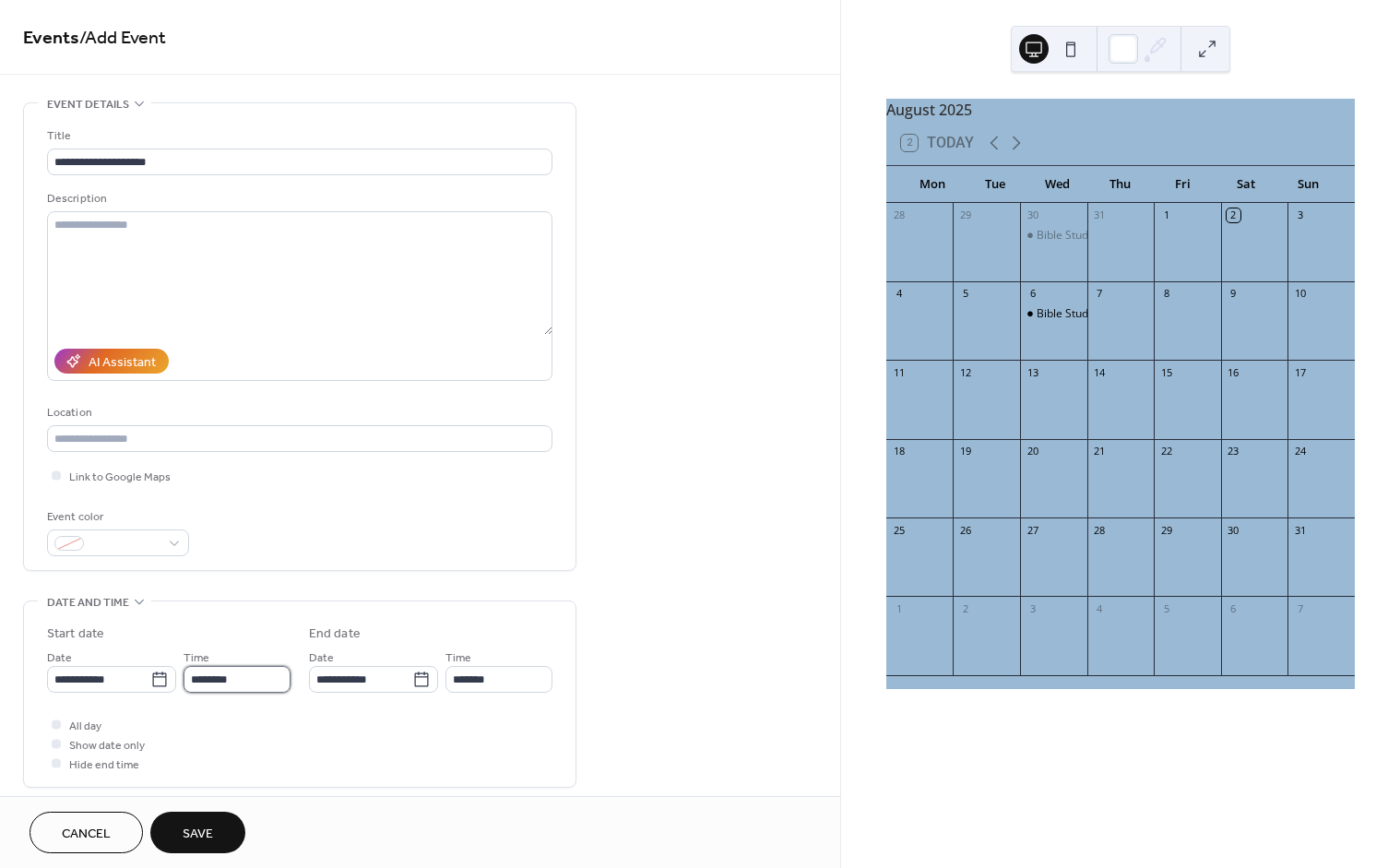 click on "********" at bounding box center [237, 679] 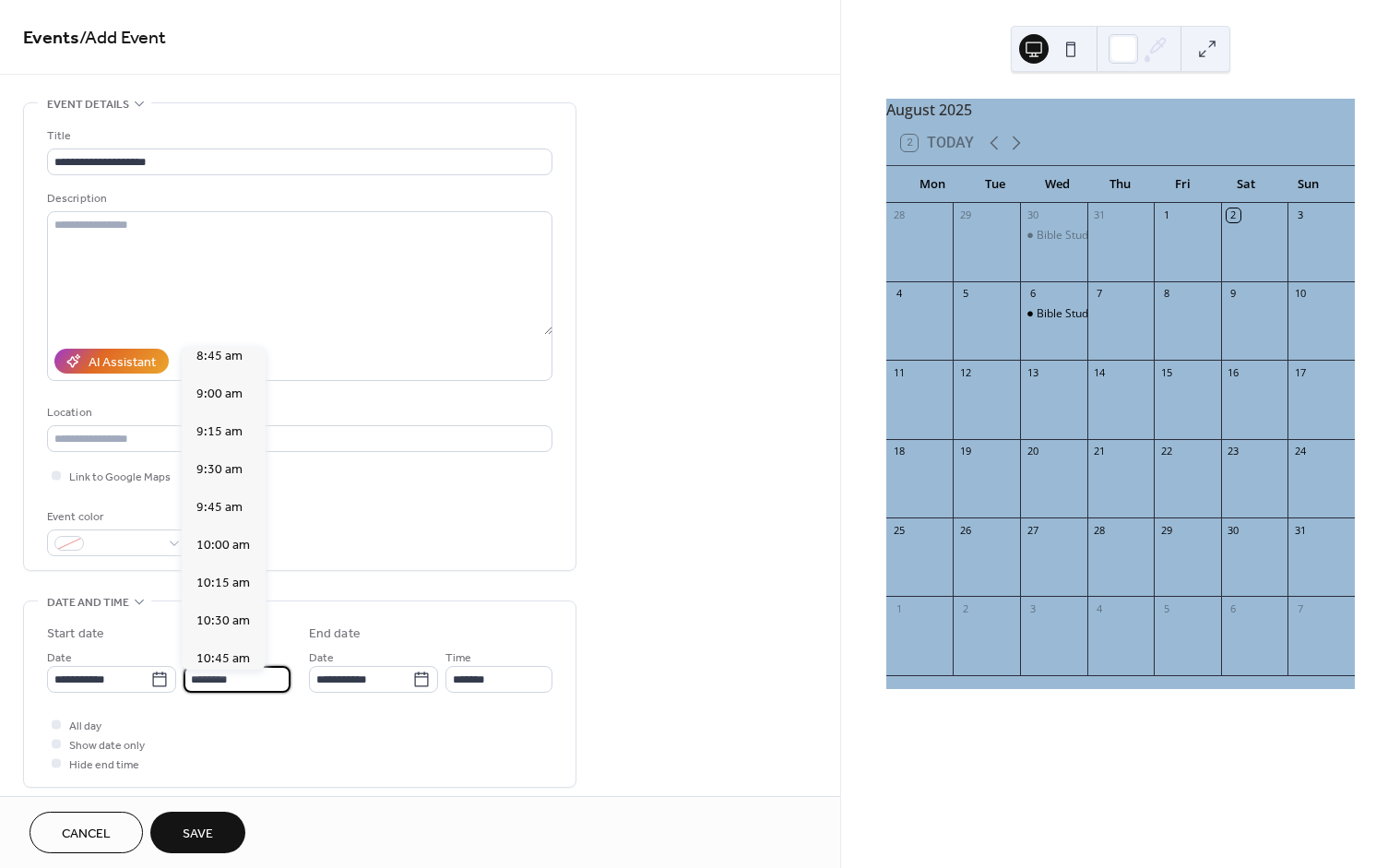 scroll, scrollTop: 1320, scrollLeft: 0, axis: vertical 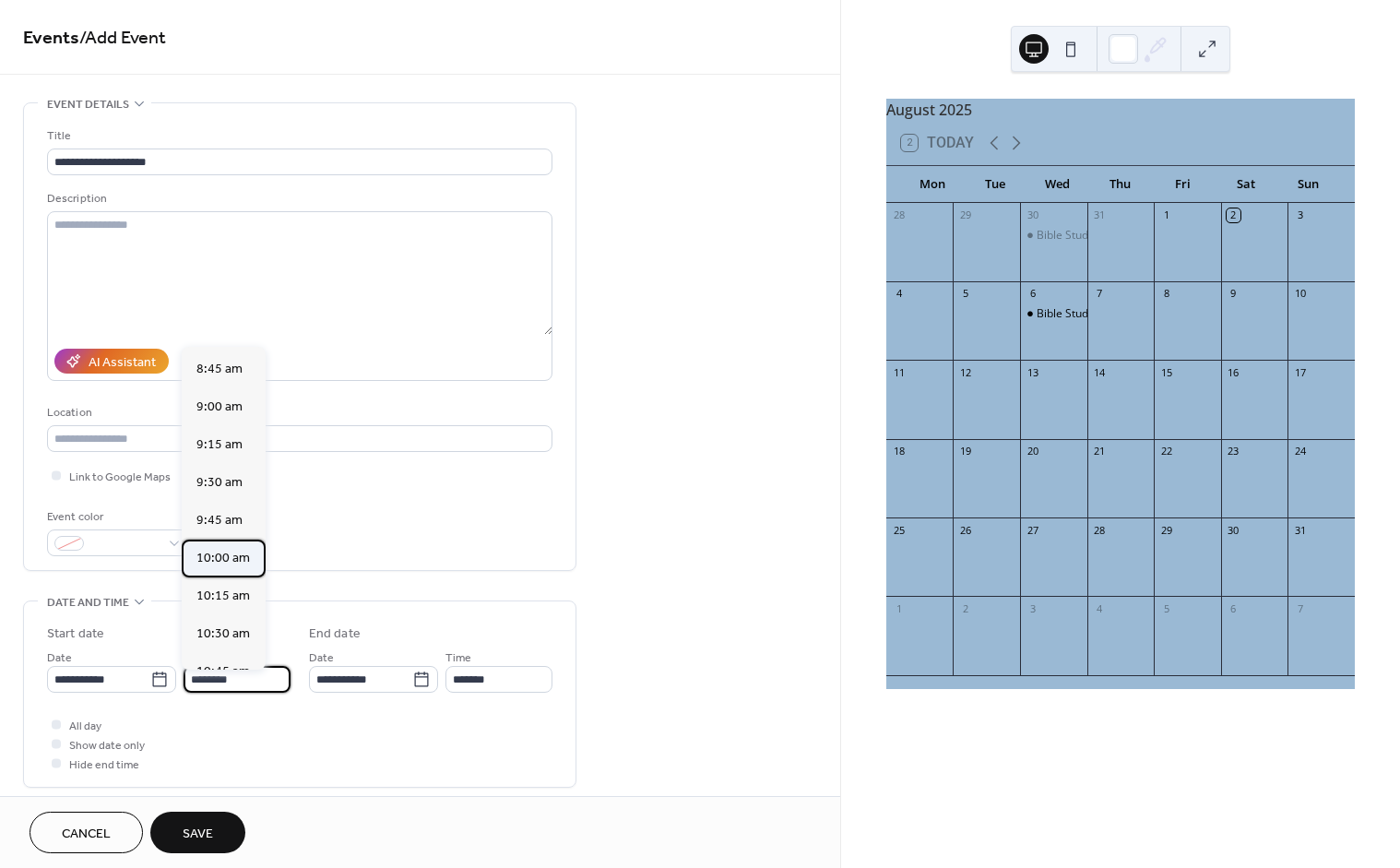 click on "10:00 am" at bounding box center [223, 558] 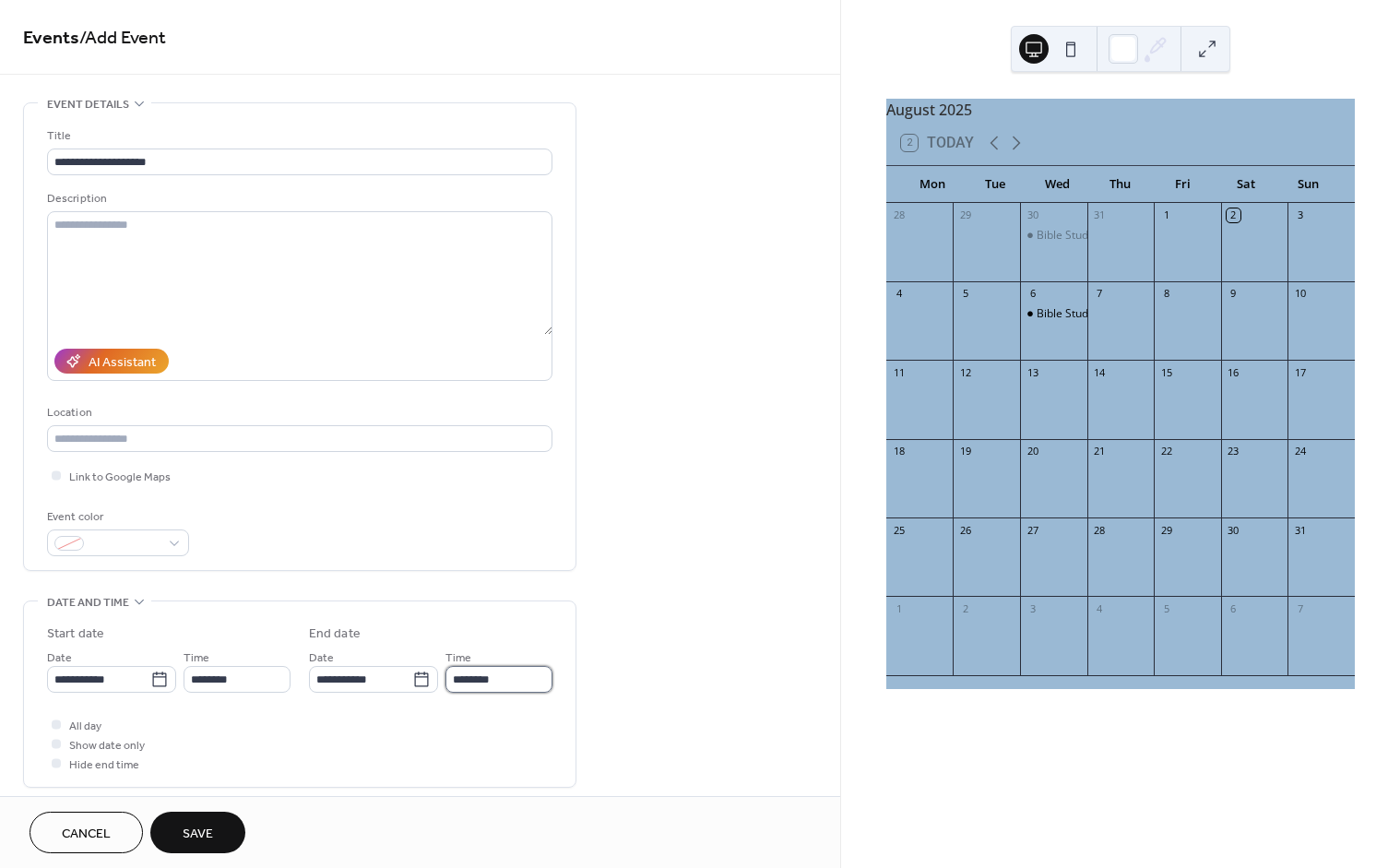 click on "********" at bounding box center (499, 679) 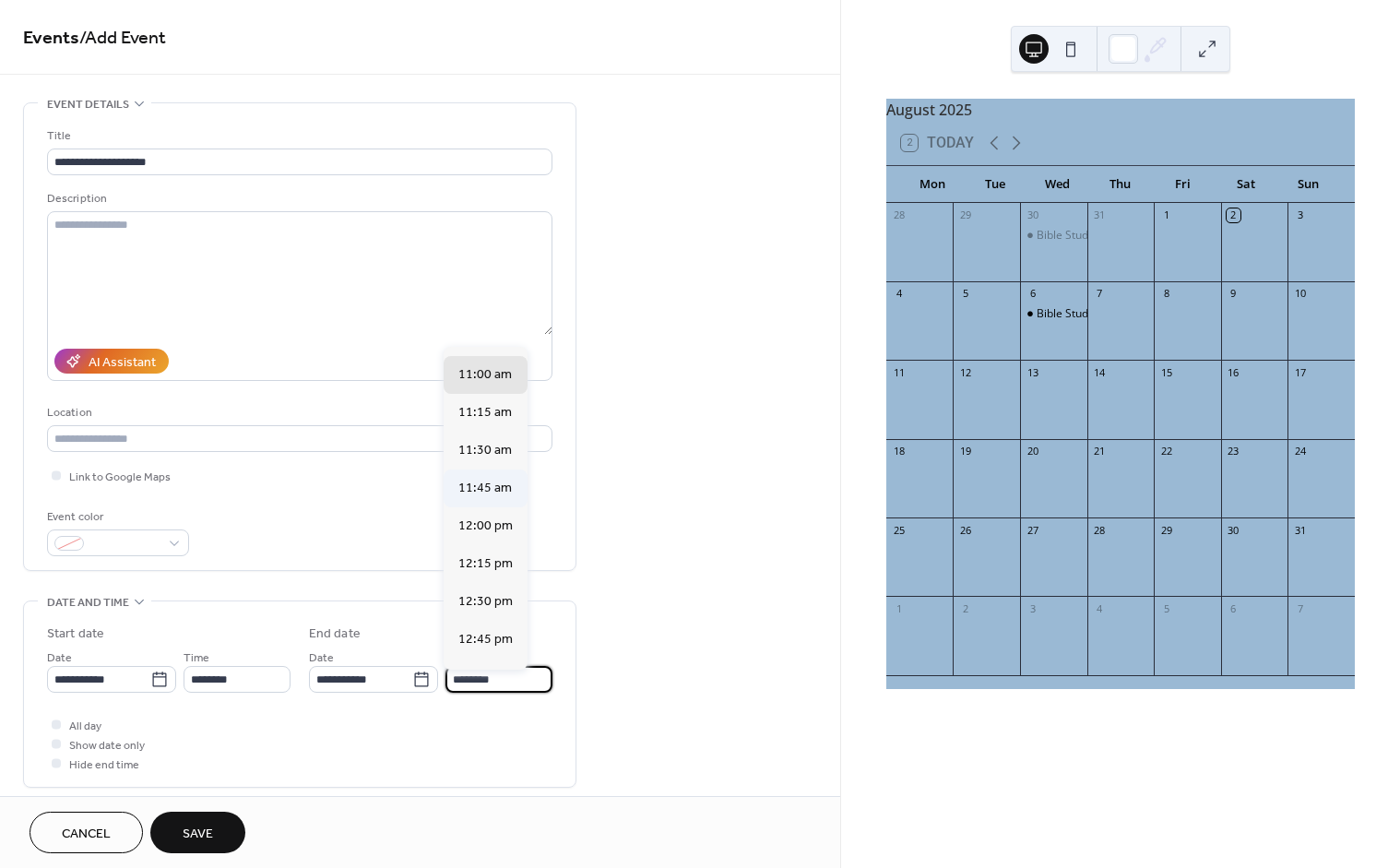 scroll, scrollTop: 143, scrollLeft: 0, axis: vertical 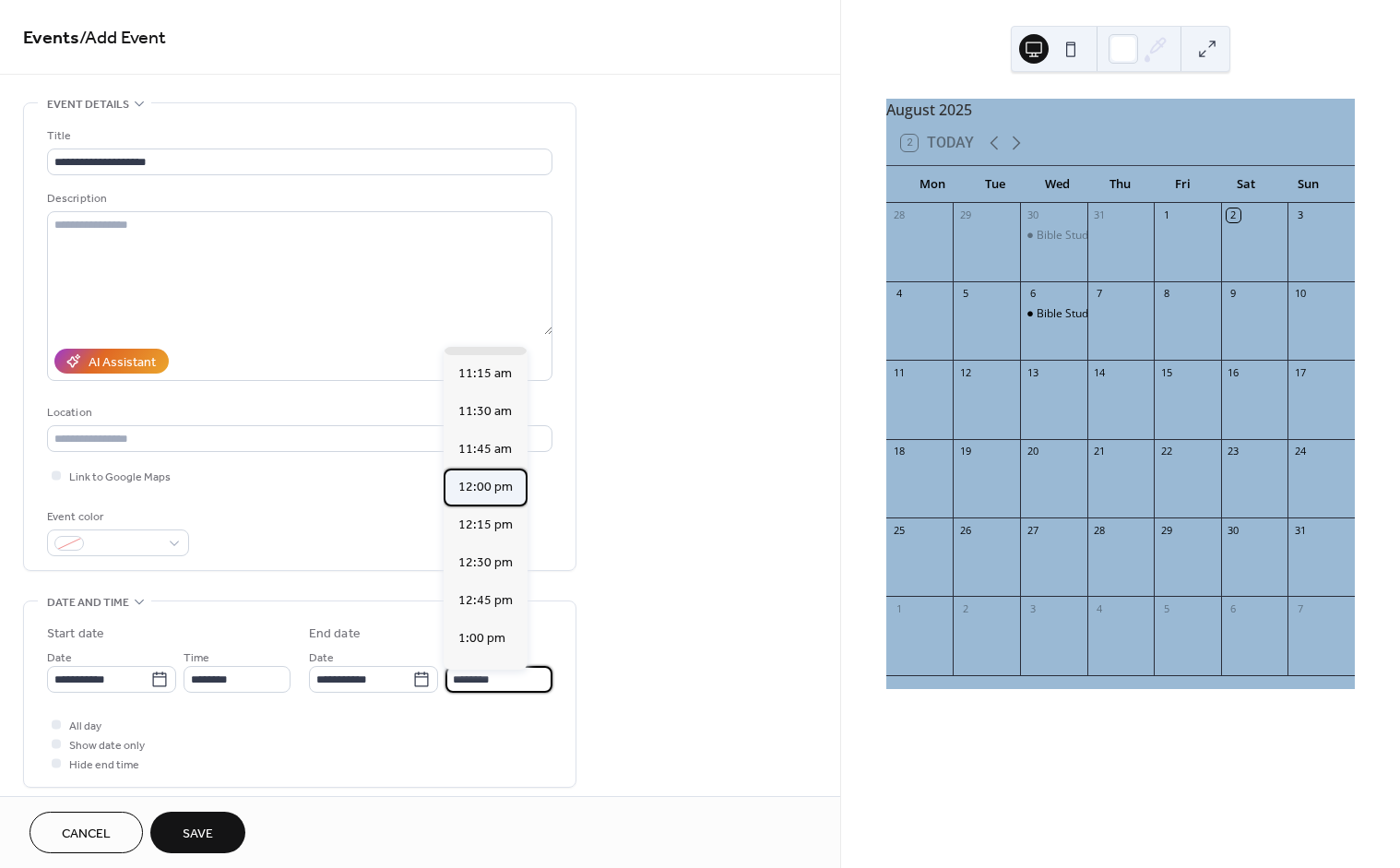 click on "12:00 pm" at bounding box center [485, 487] 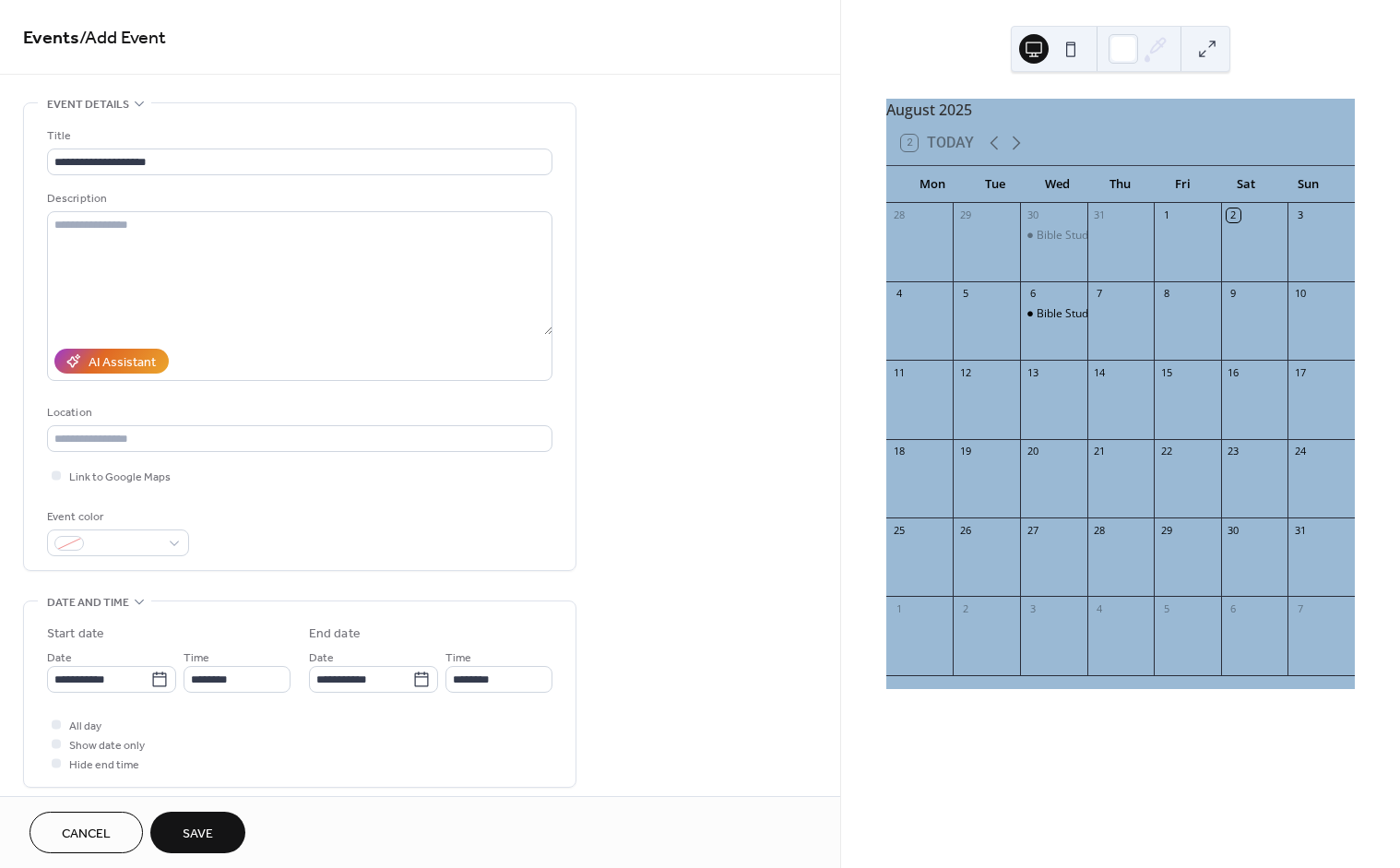 type on "********" 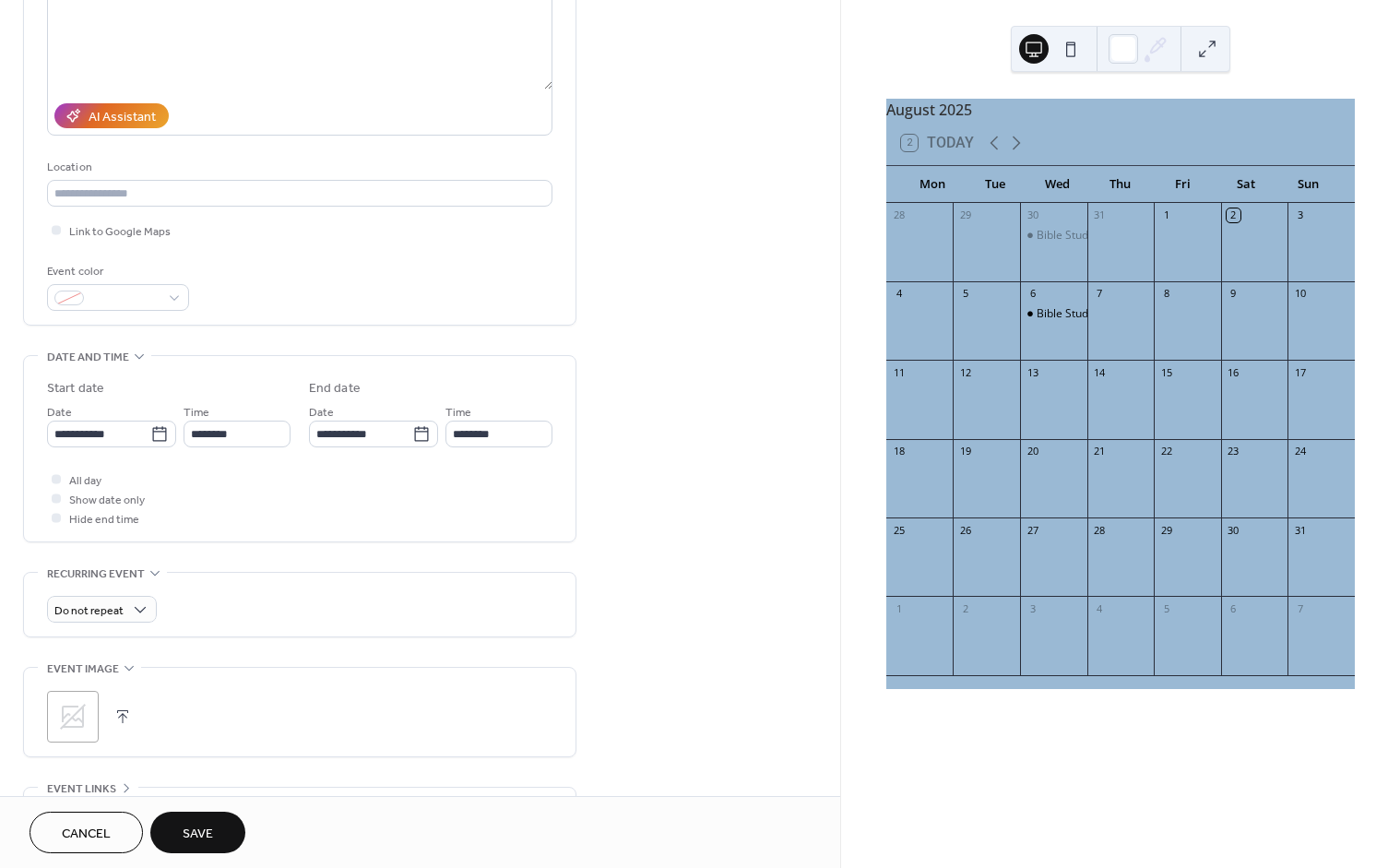 scroll, scrollTop: 251, scrollLeft: 0, axis: vertical 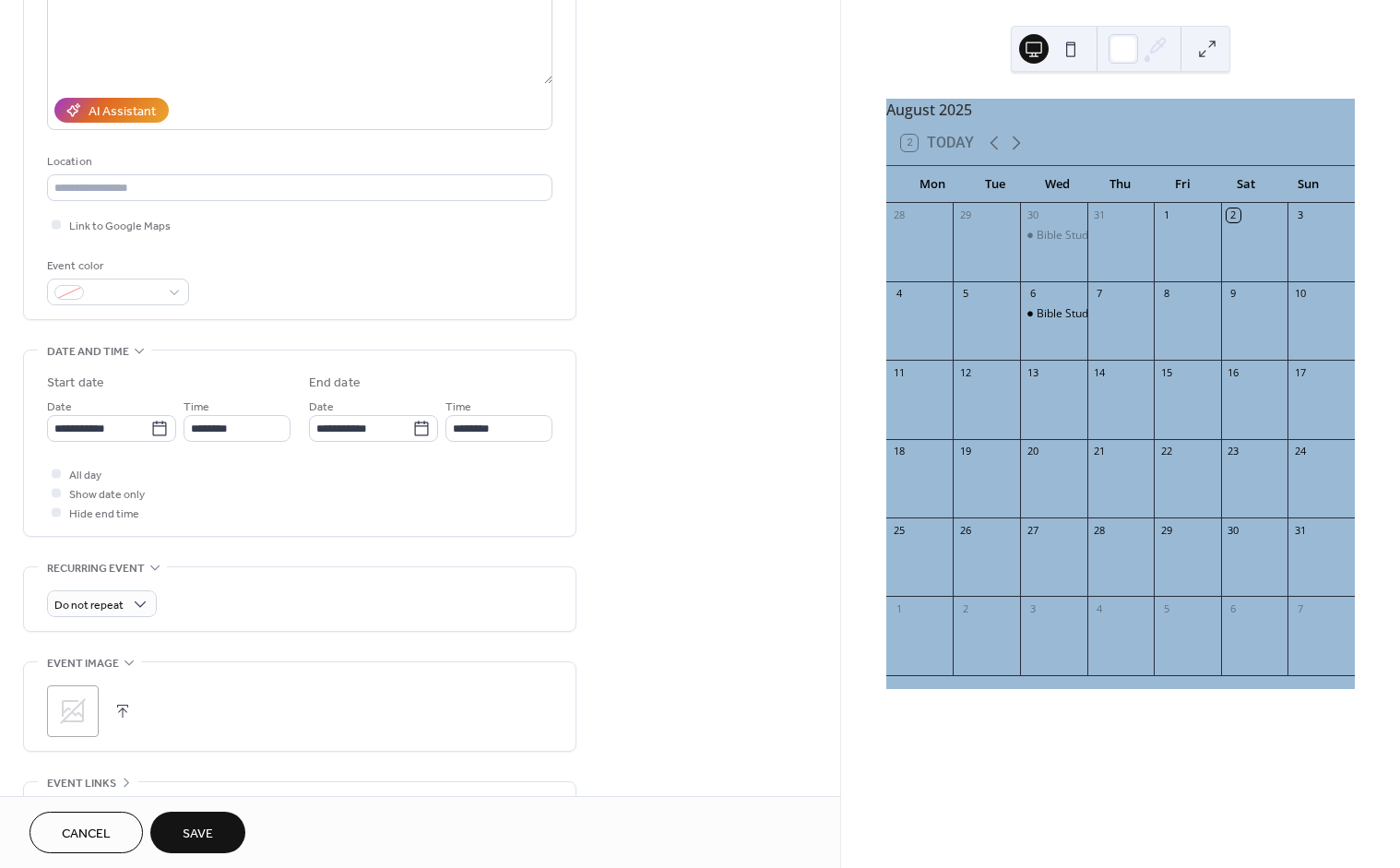 click 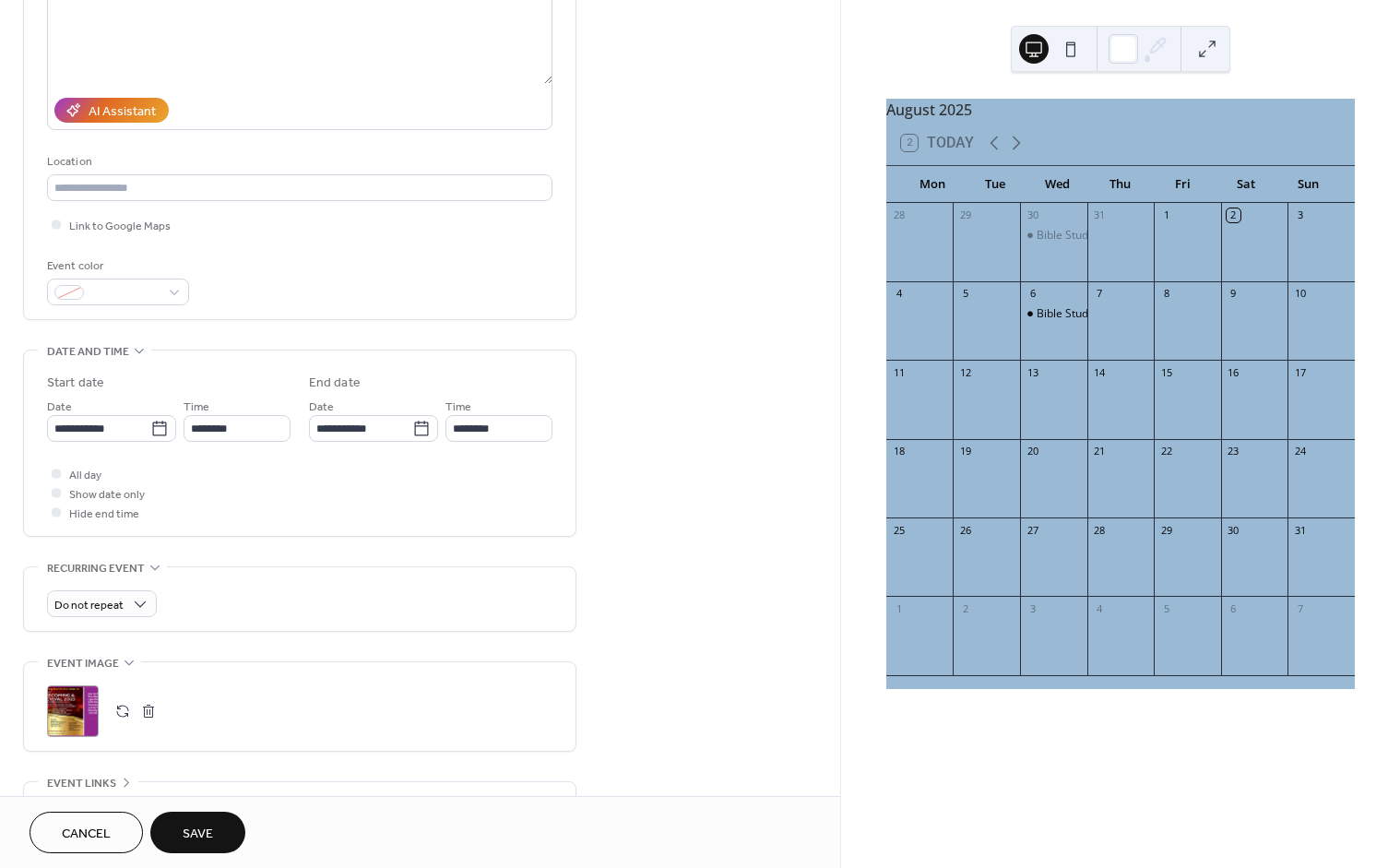 click on "Save" at bounding box center (197, 832) 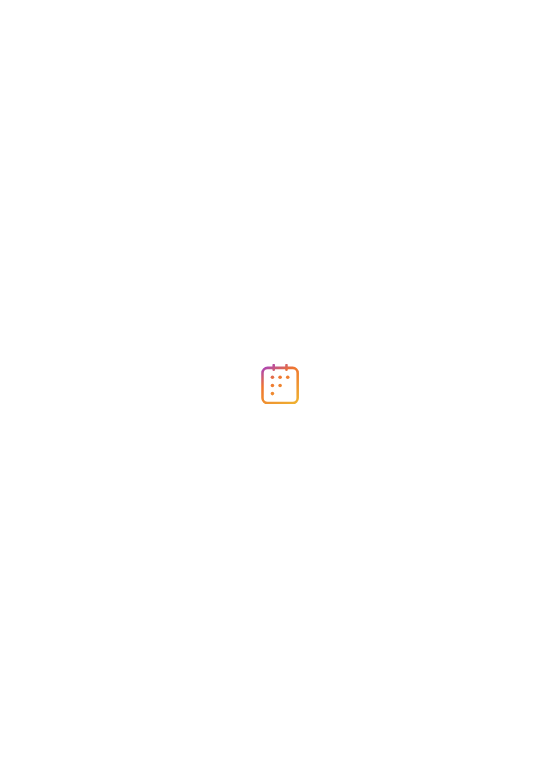 scroll, scrollTop: 0, scrollLeft: 0, axis: both 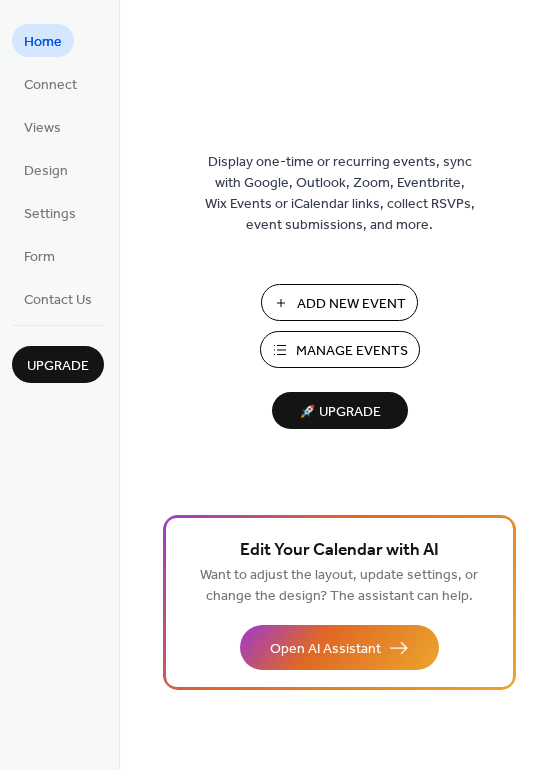 click on "Add New Event" at bounding box center [351, 304] 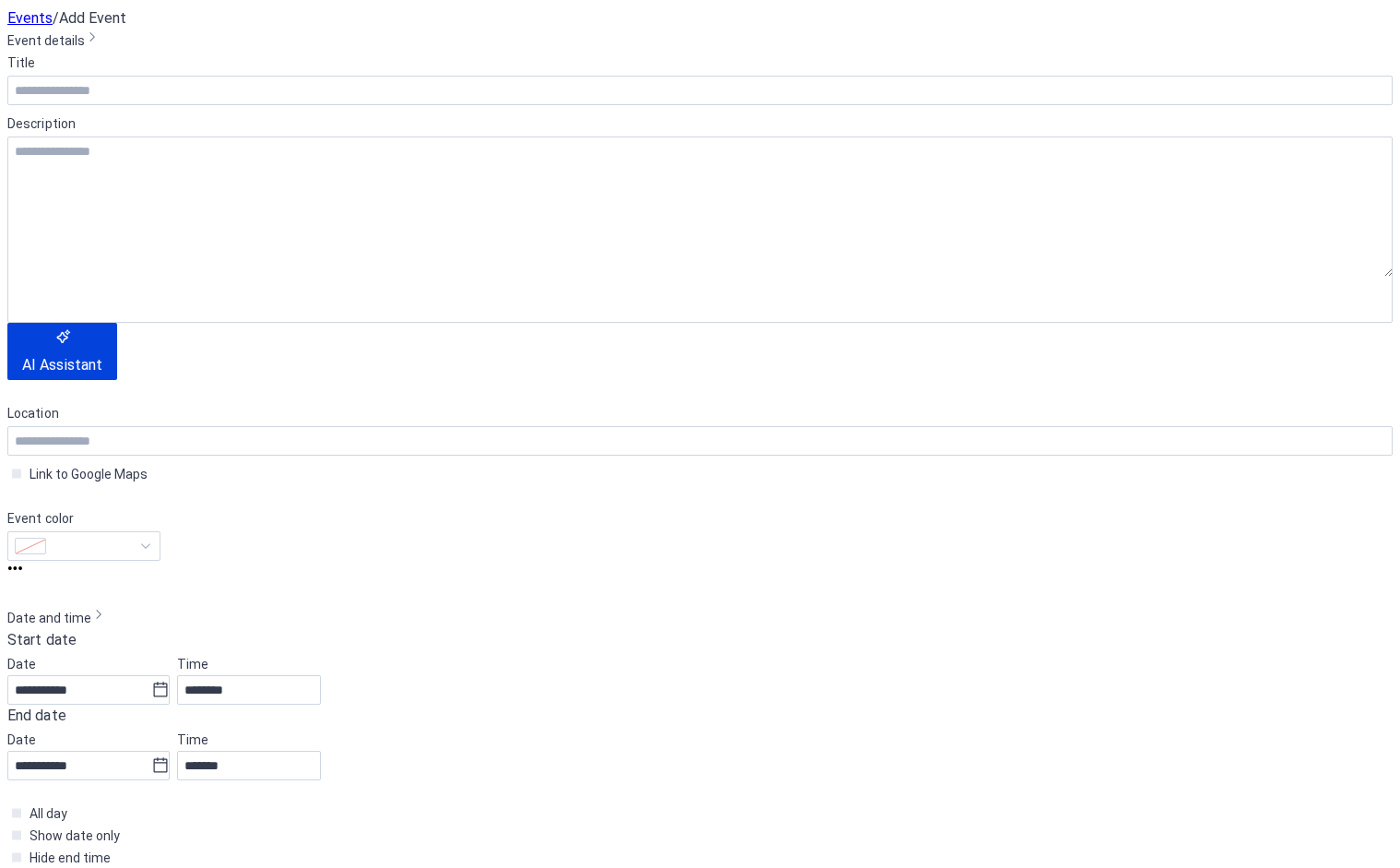 scroll, scrollTop: 0, scrollLeft: 0, axis: both 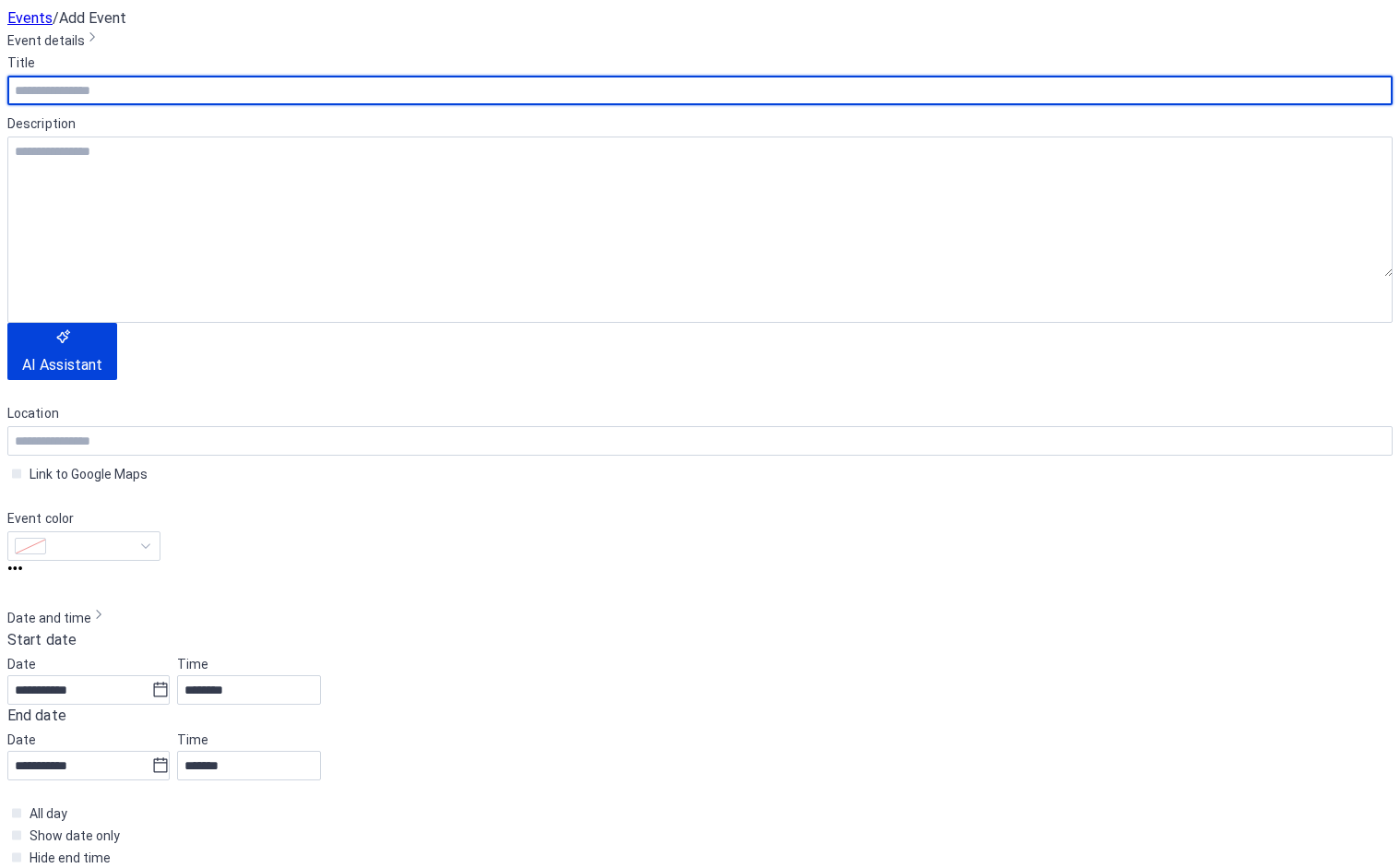 click at bounding box center (700, 90) 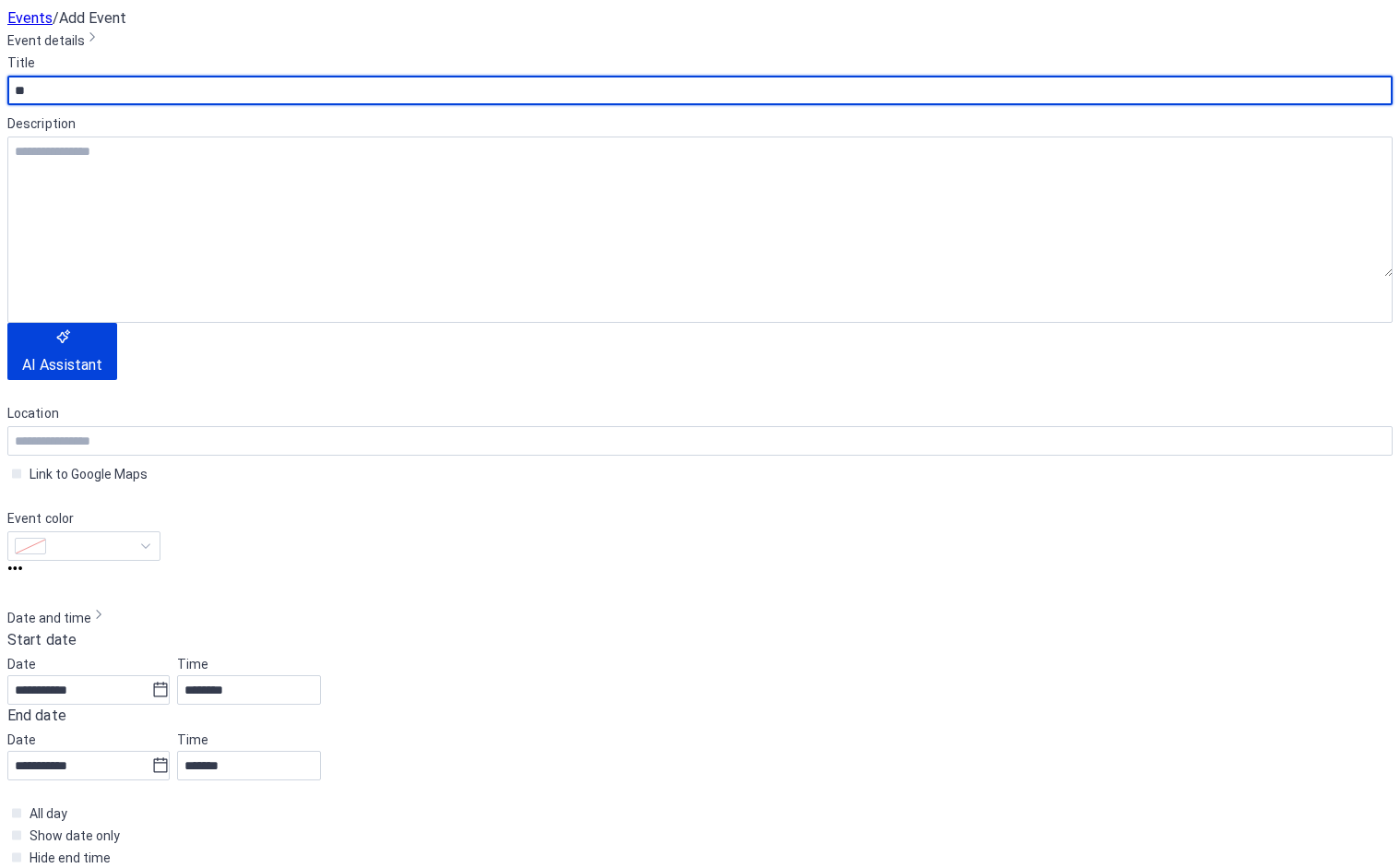 type on "*" 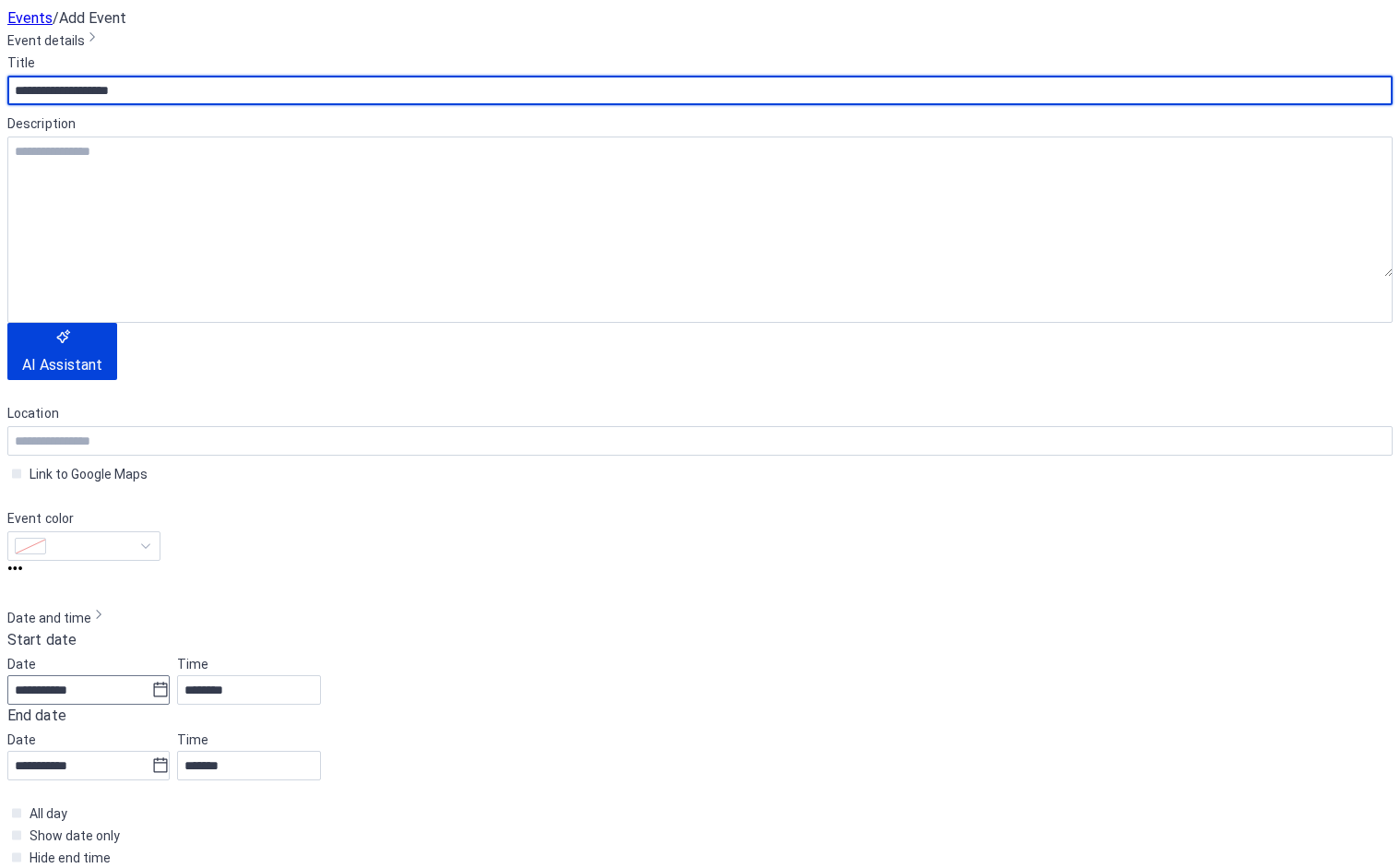 type on "**********" 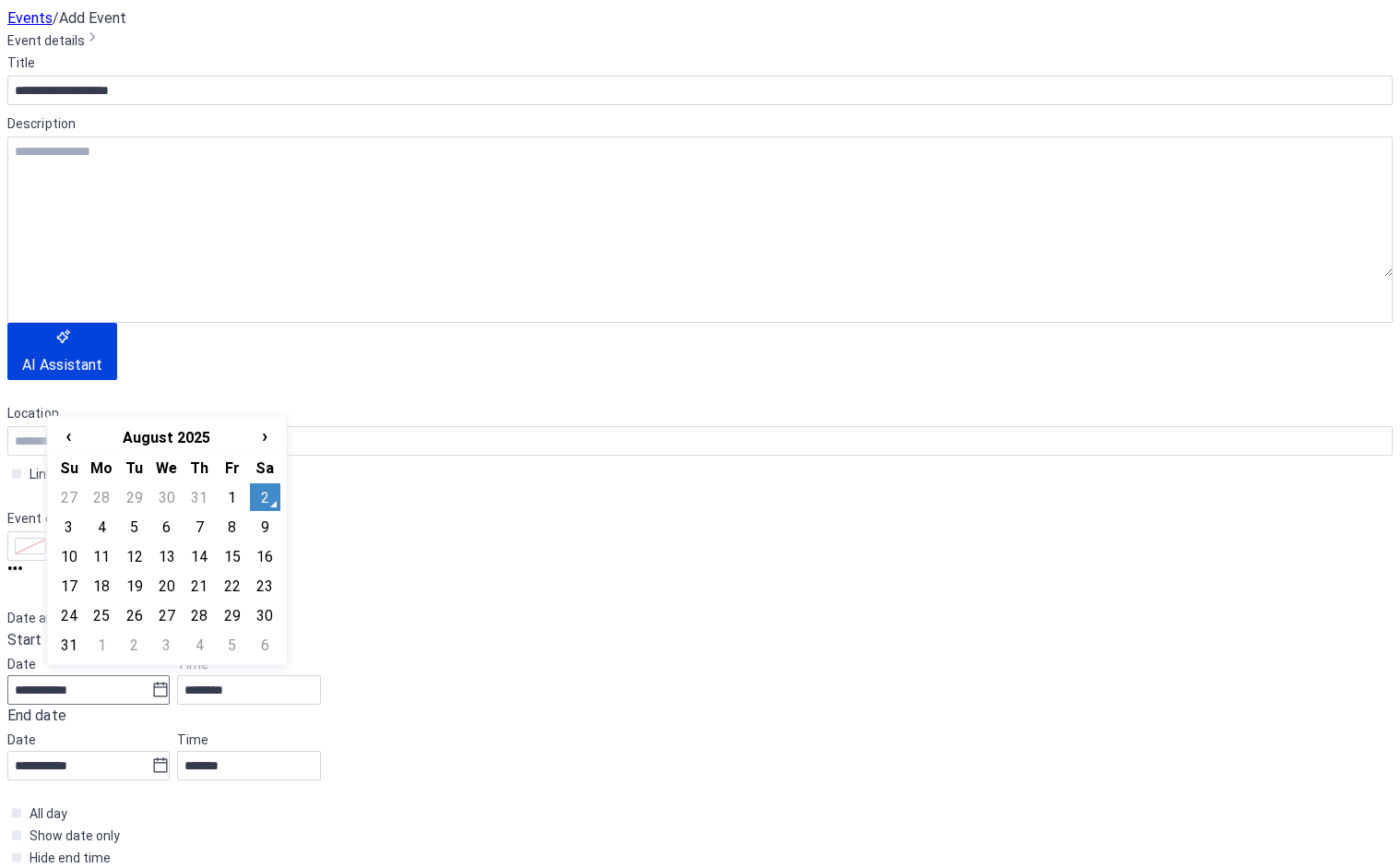 click 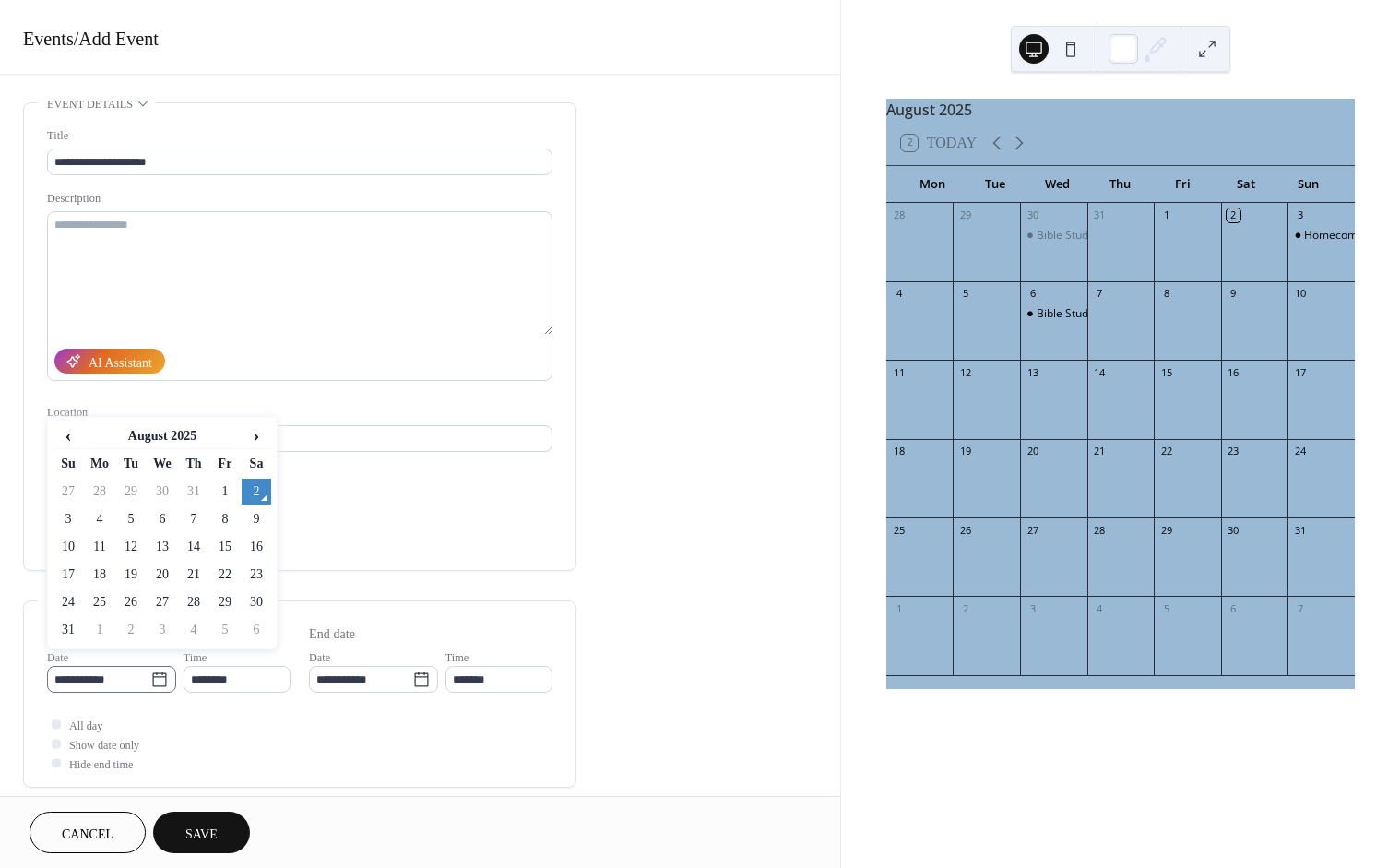 click on "**********" at bounding box center (99, 679) 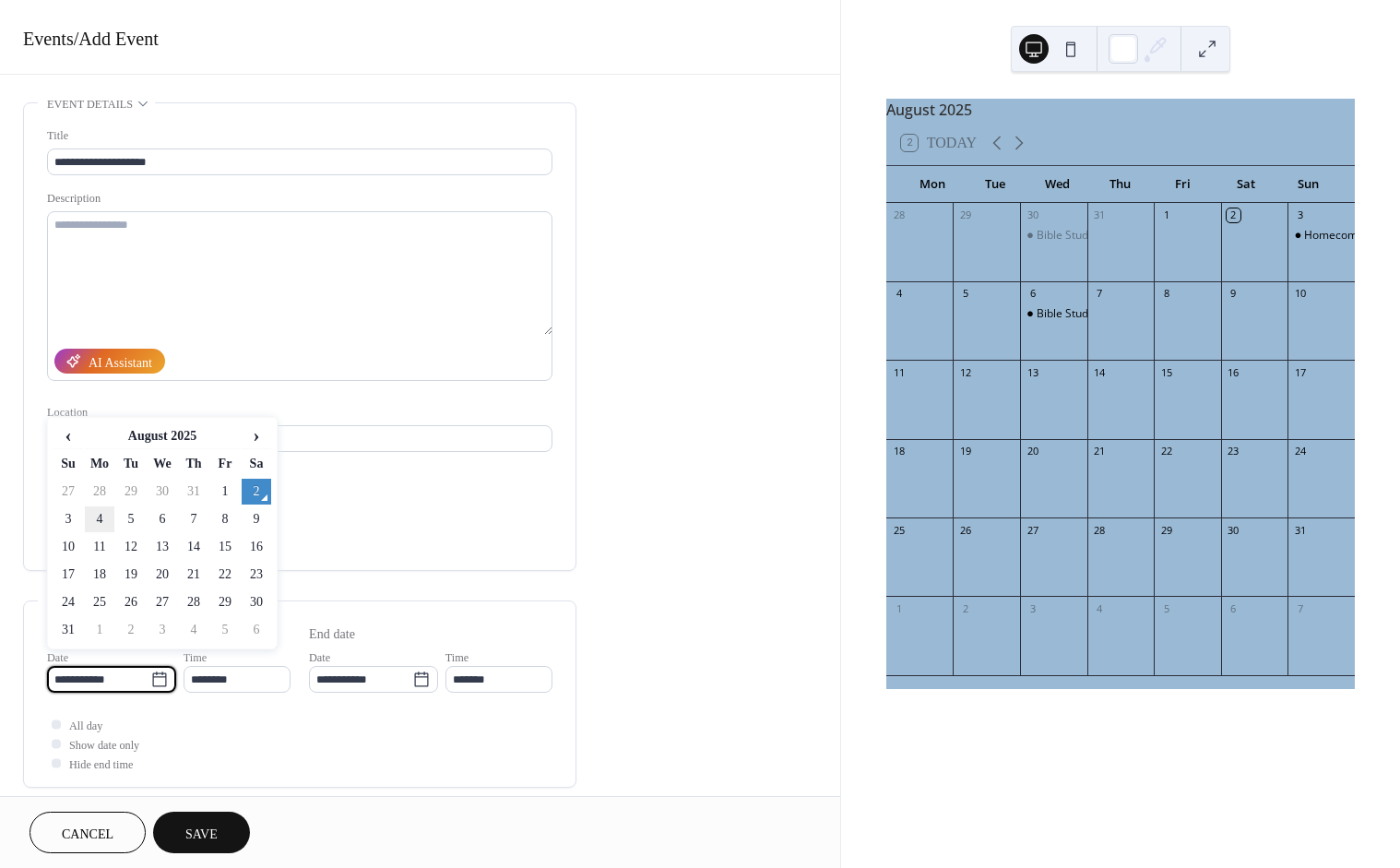 click on "4" at bounding box center [100, 519] 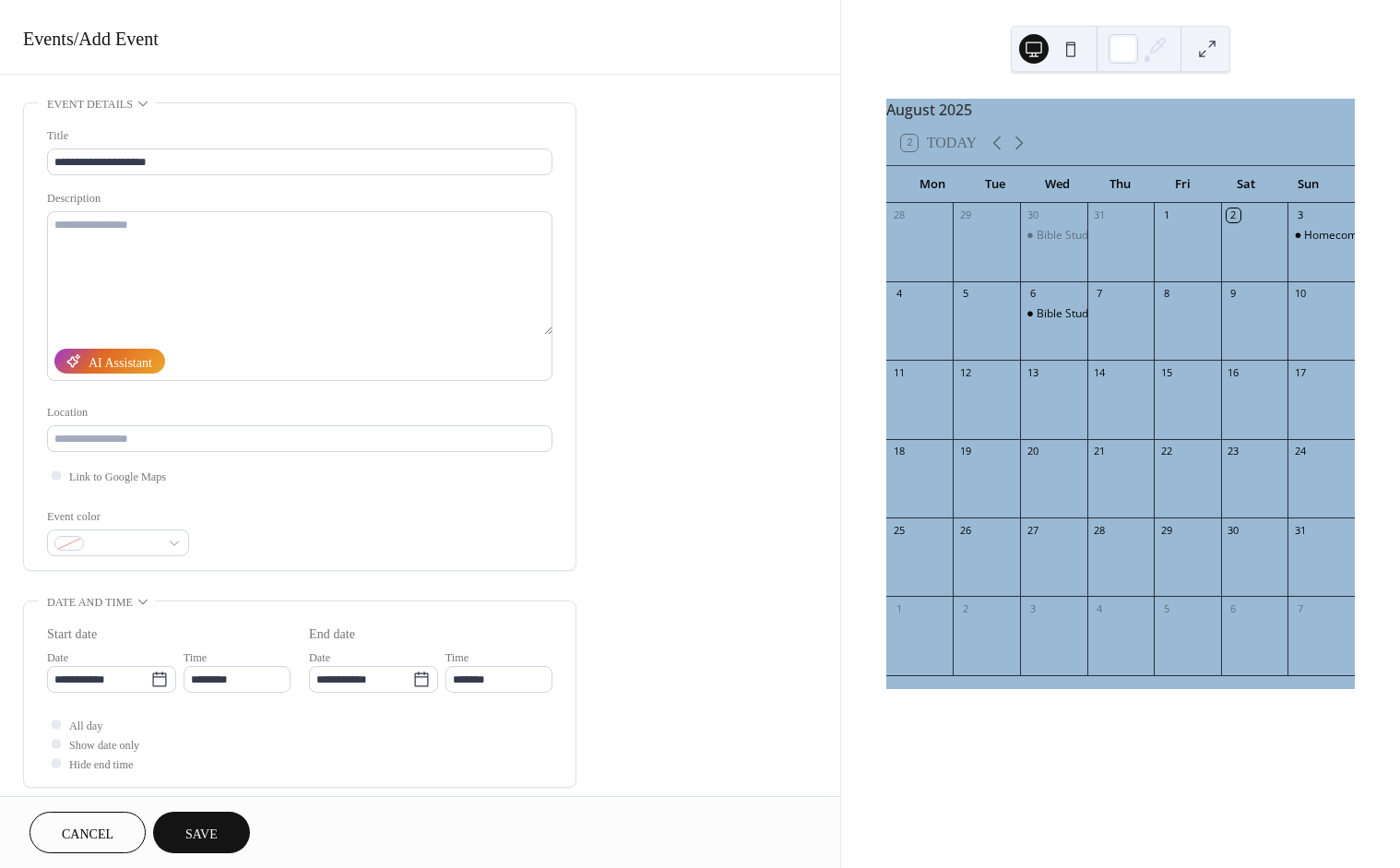 type on "**********" 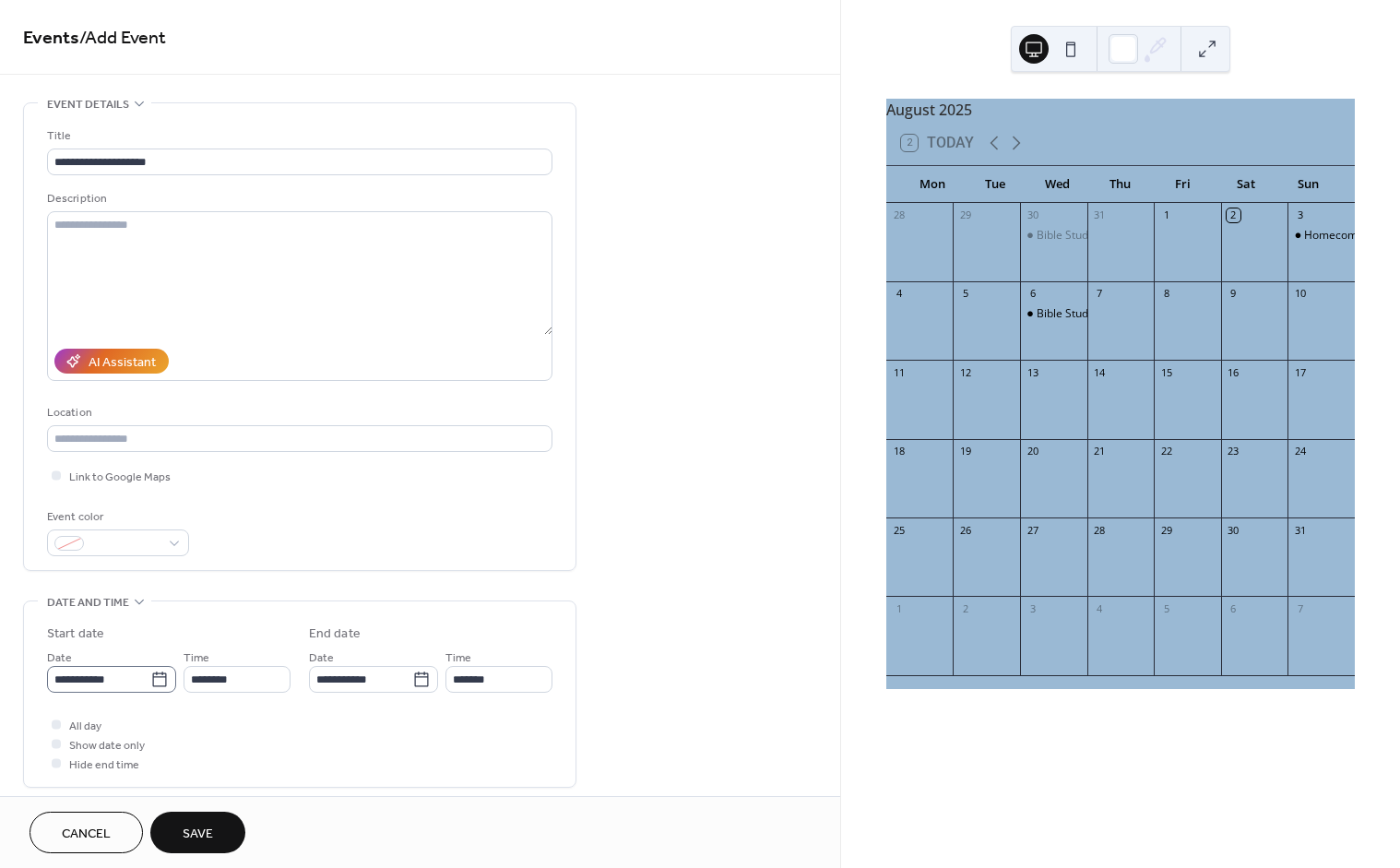 click 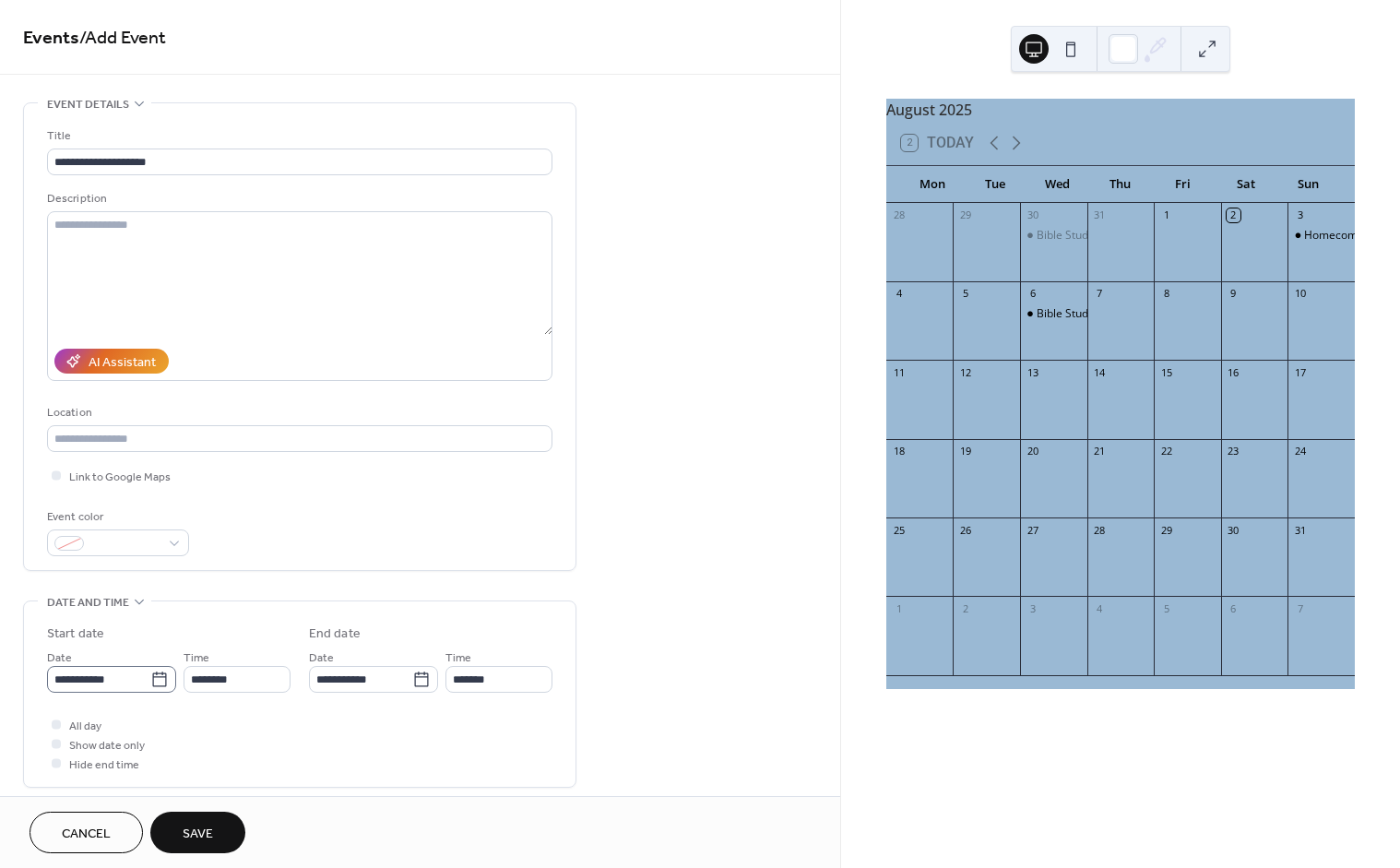 click on "**********" at bounding box center (99, 679) 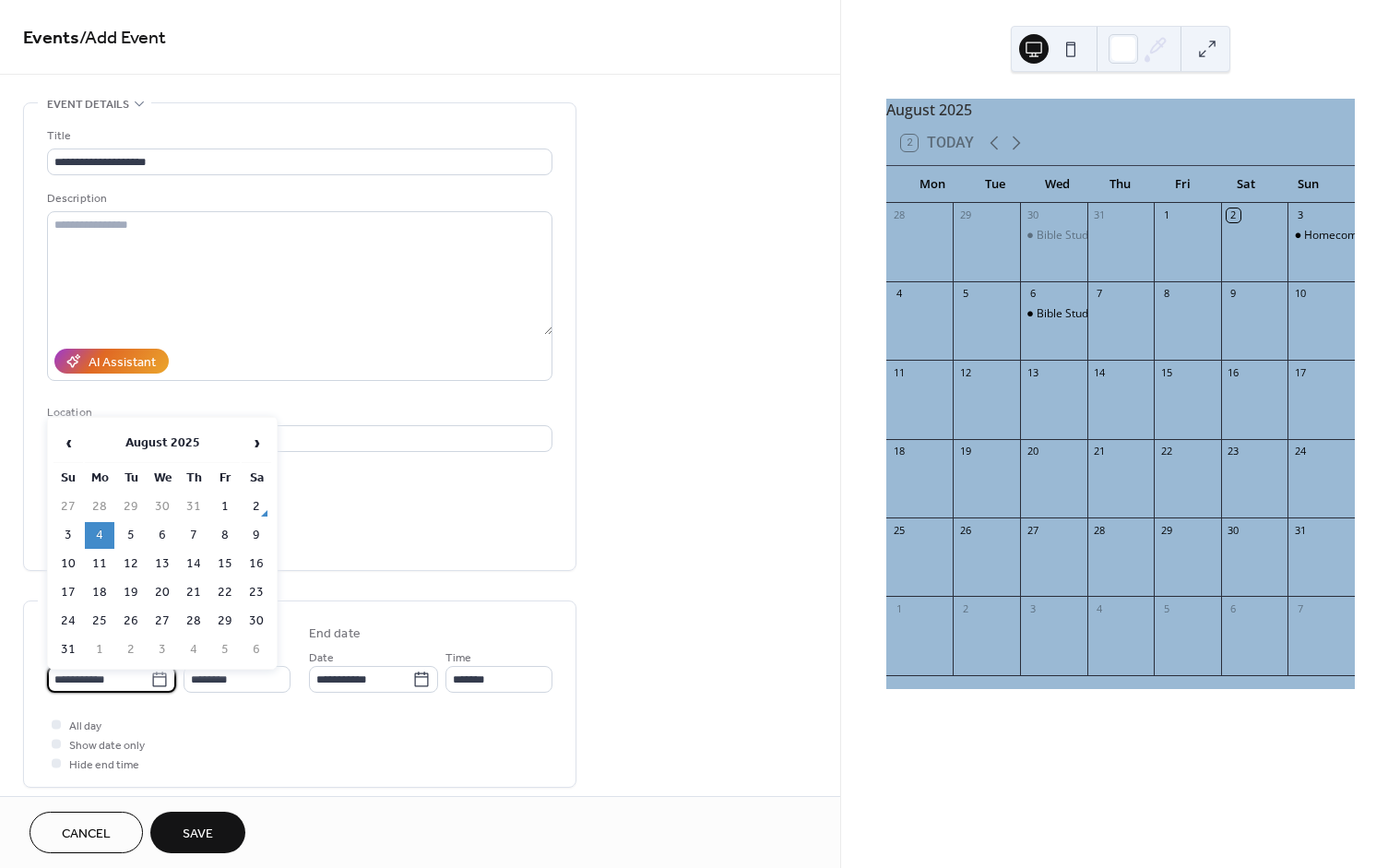 click on "4" at bounding box center [100, 535] 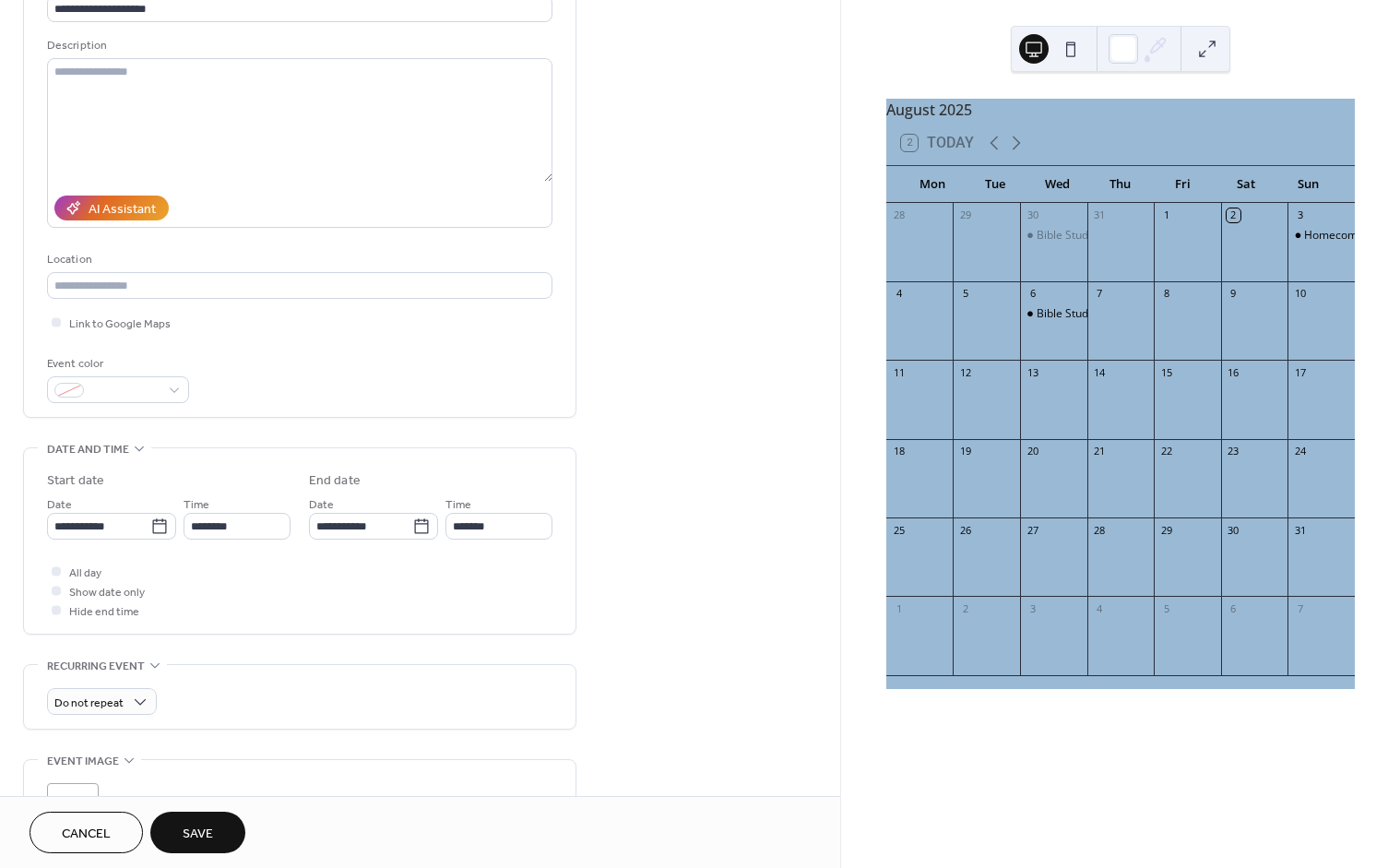 scroll, scrollTop: 154, scrollLeft: 0, axis: vertical 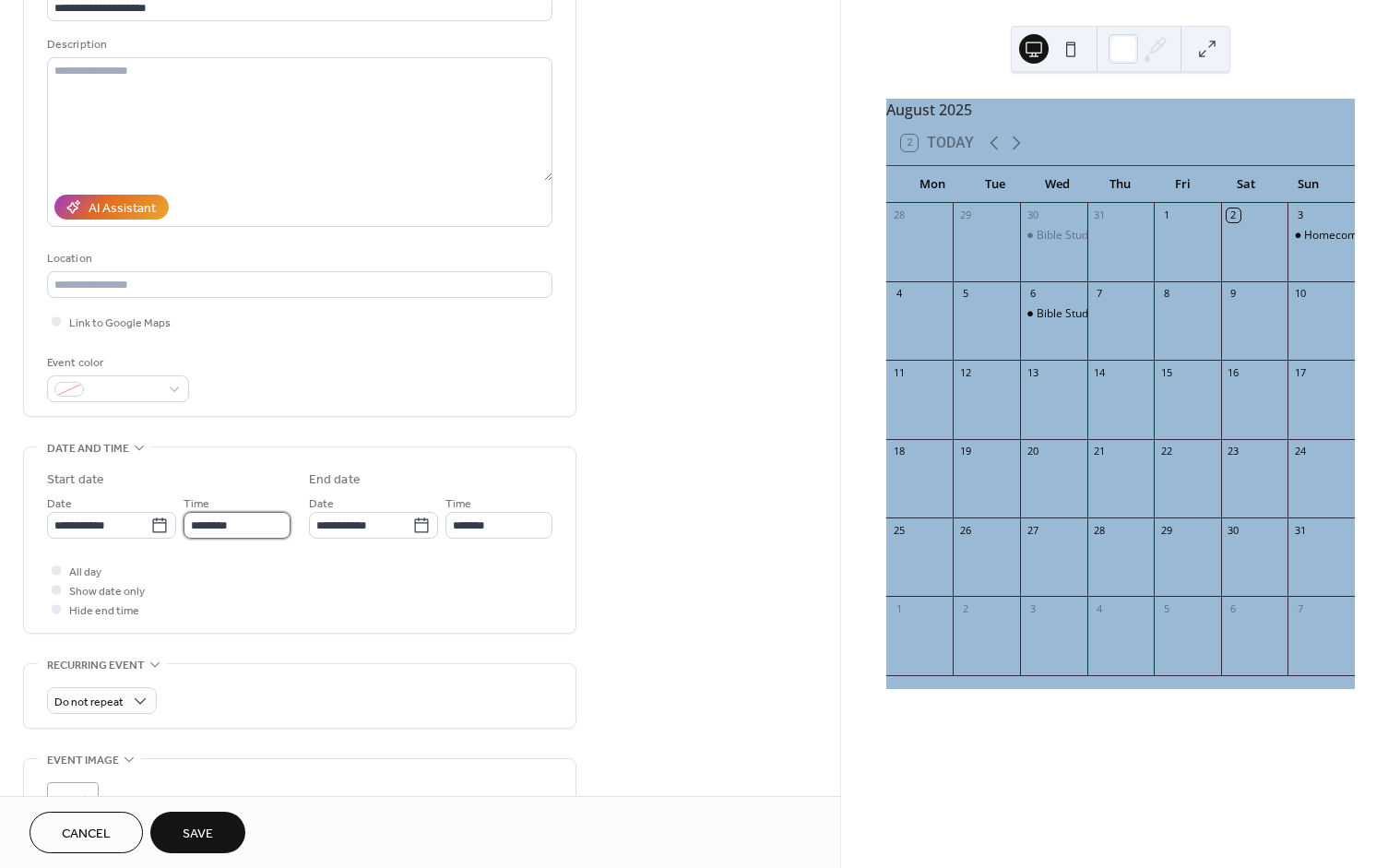 click on "********" at bounding box center (237, 525) 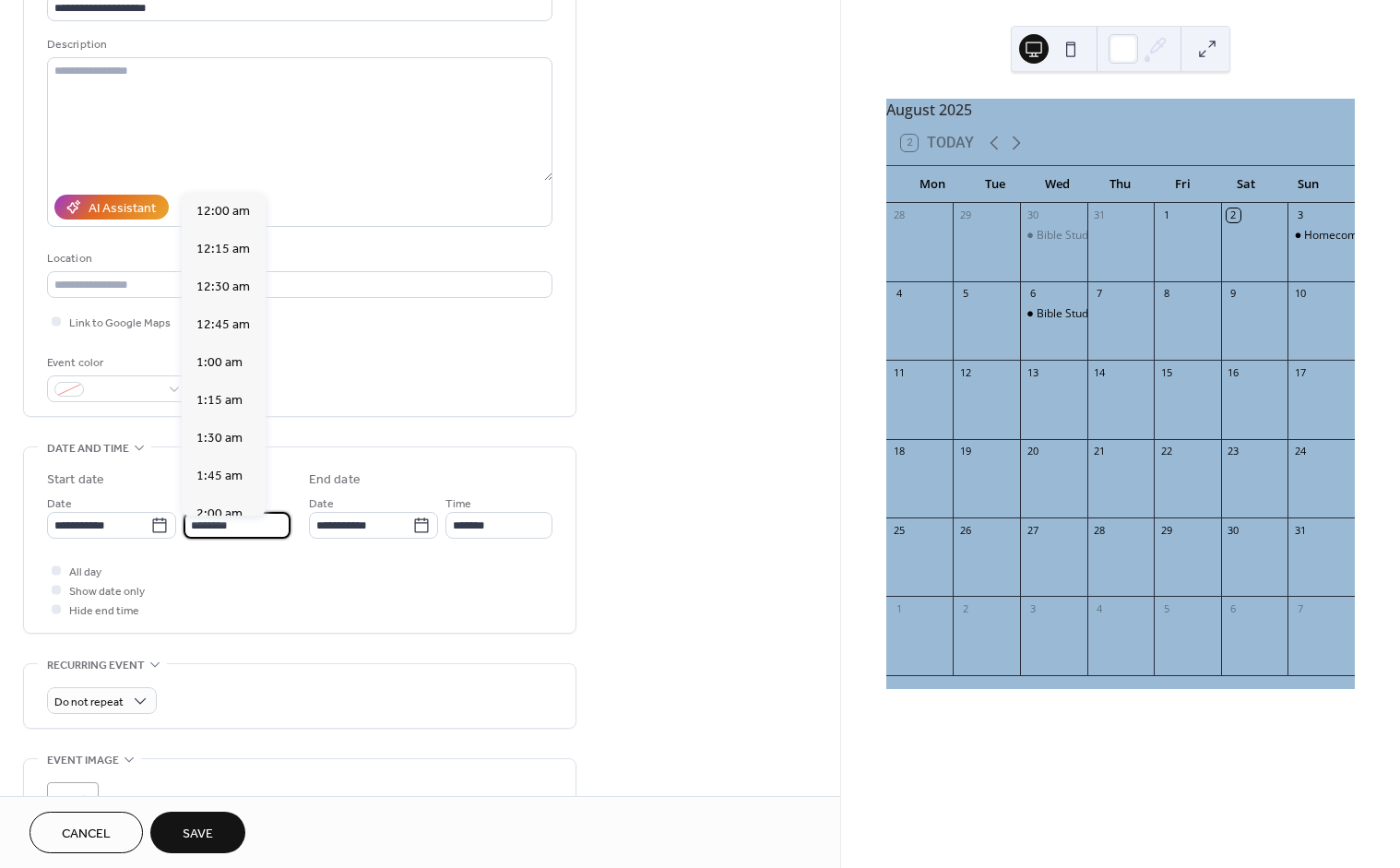 scroll, scrollTop: 1815, scrollLeft: 0, axis: vertical 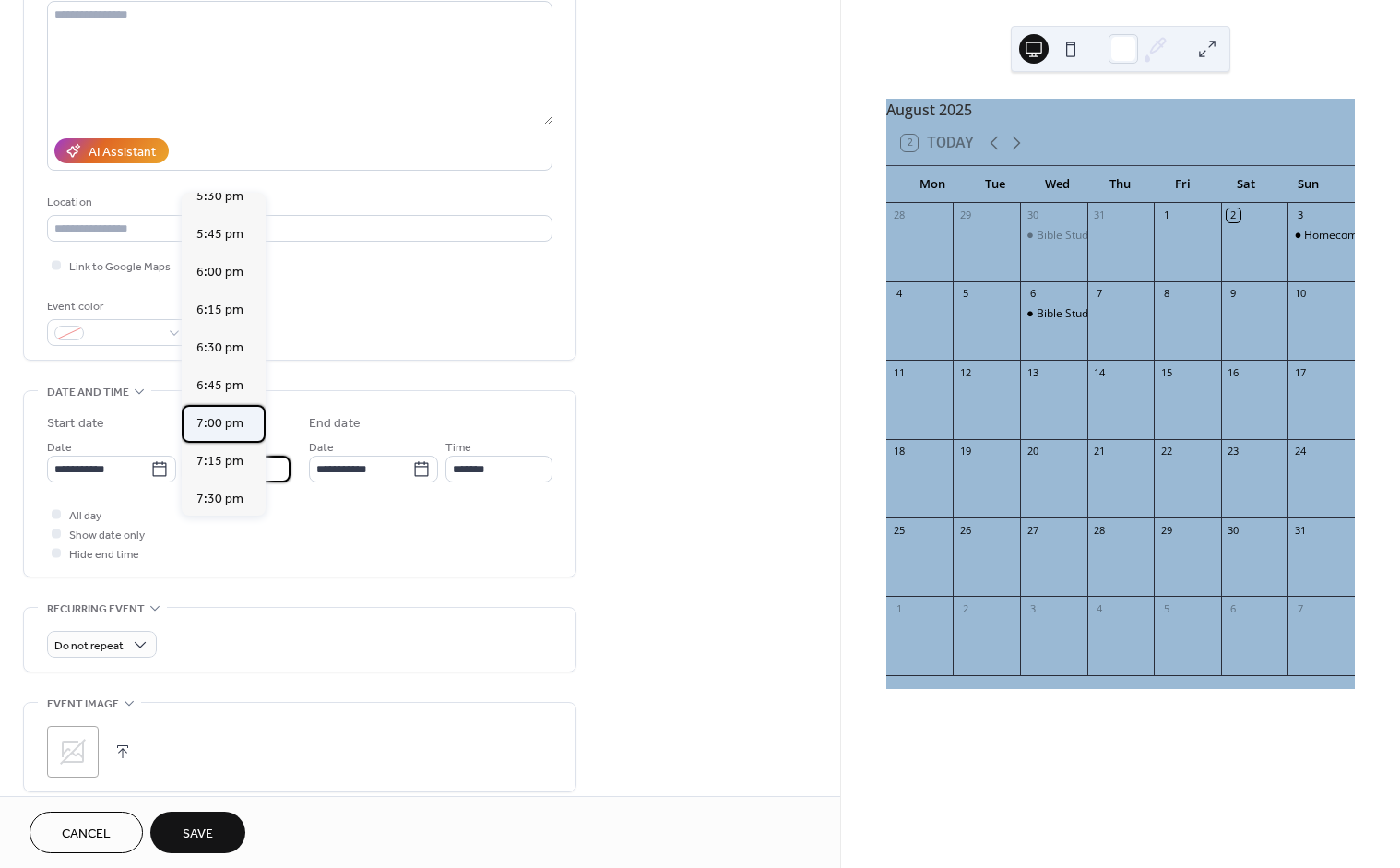 click on "7:00 pm" at bounding box center (219, 423) 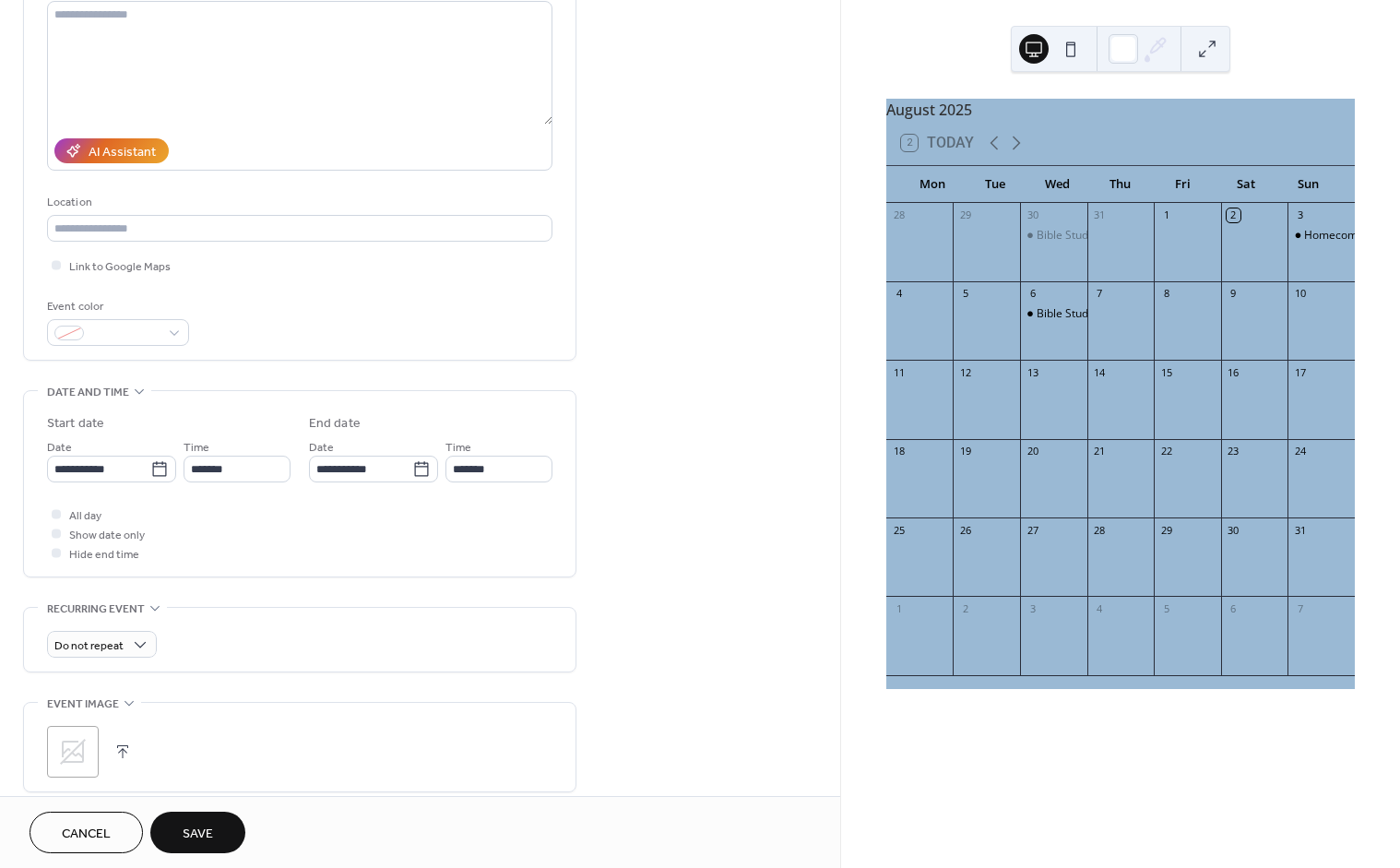 click 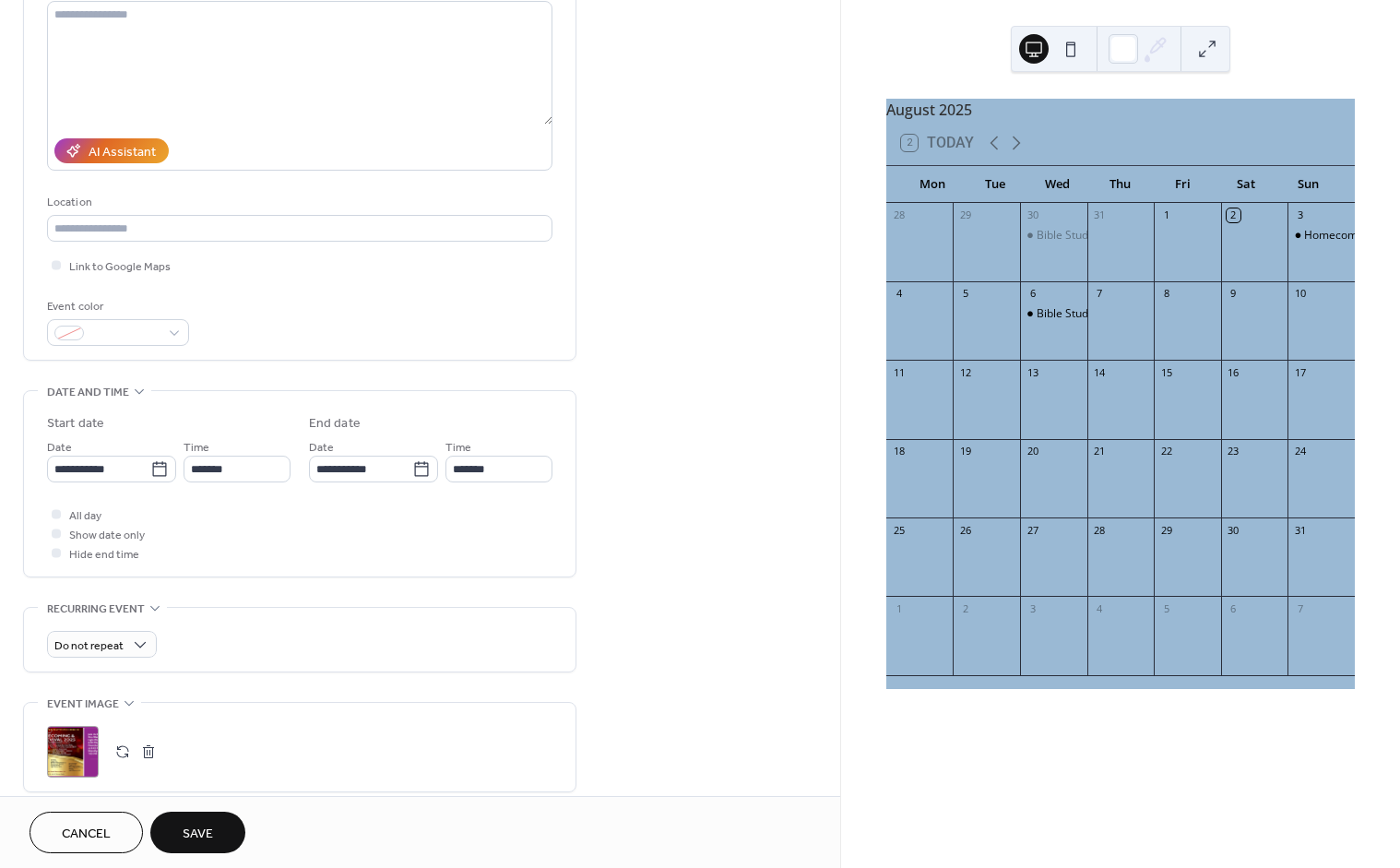 click on "Save" at bounding box center (197, 834) 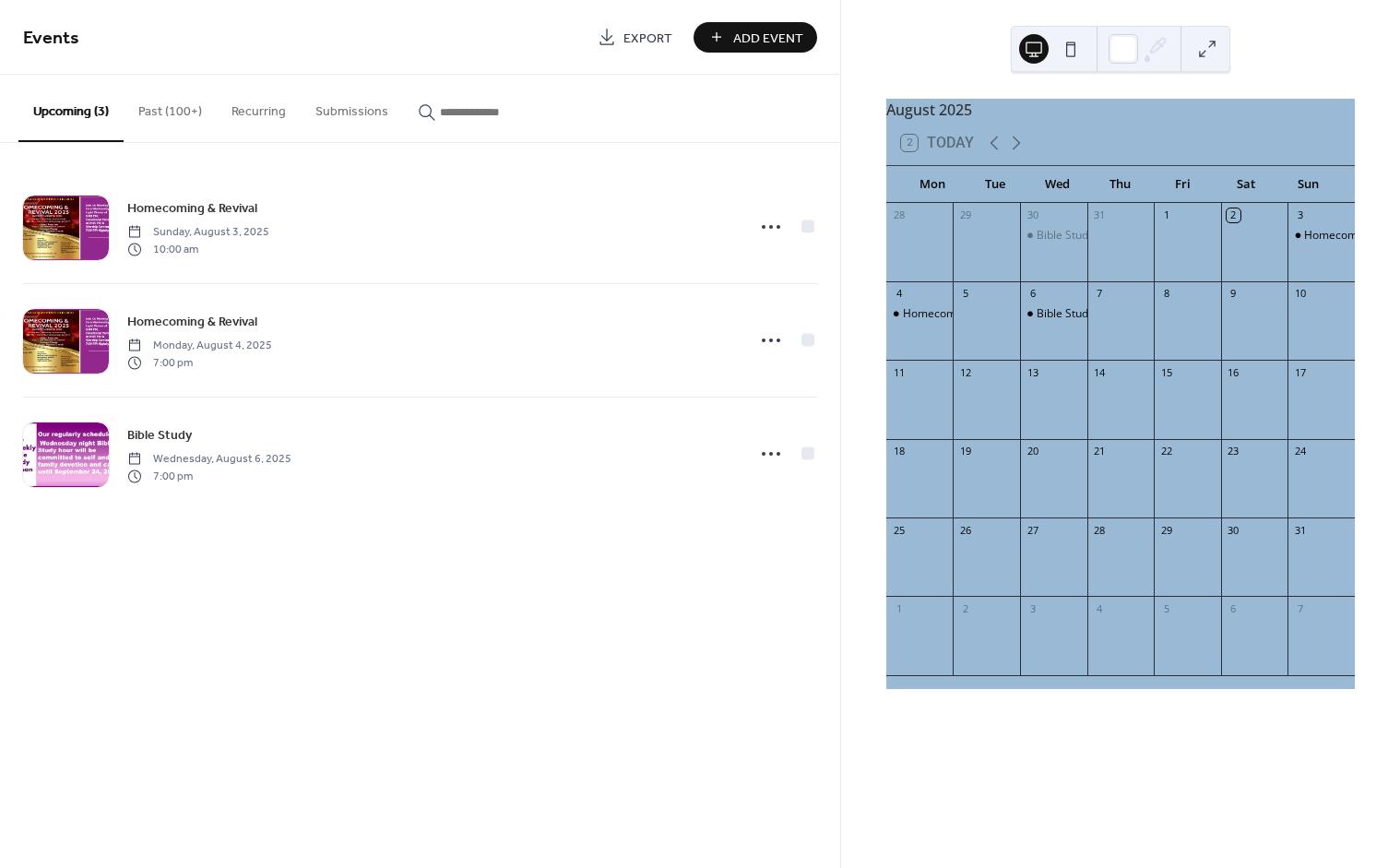 click on "Add Event" at bounding box center [768, 38] 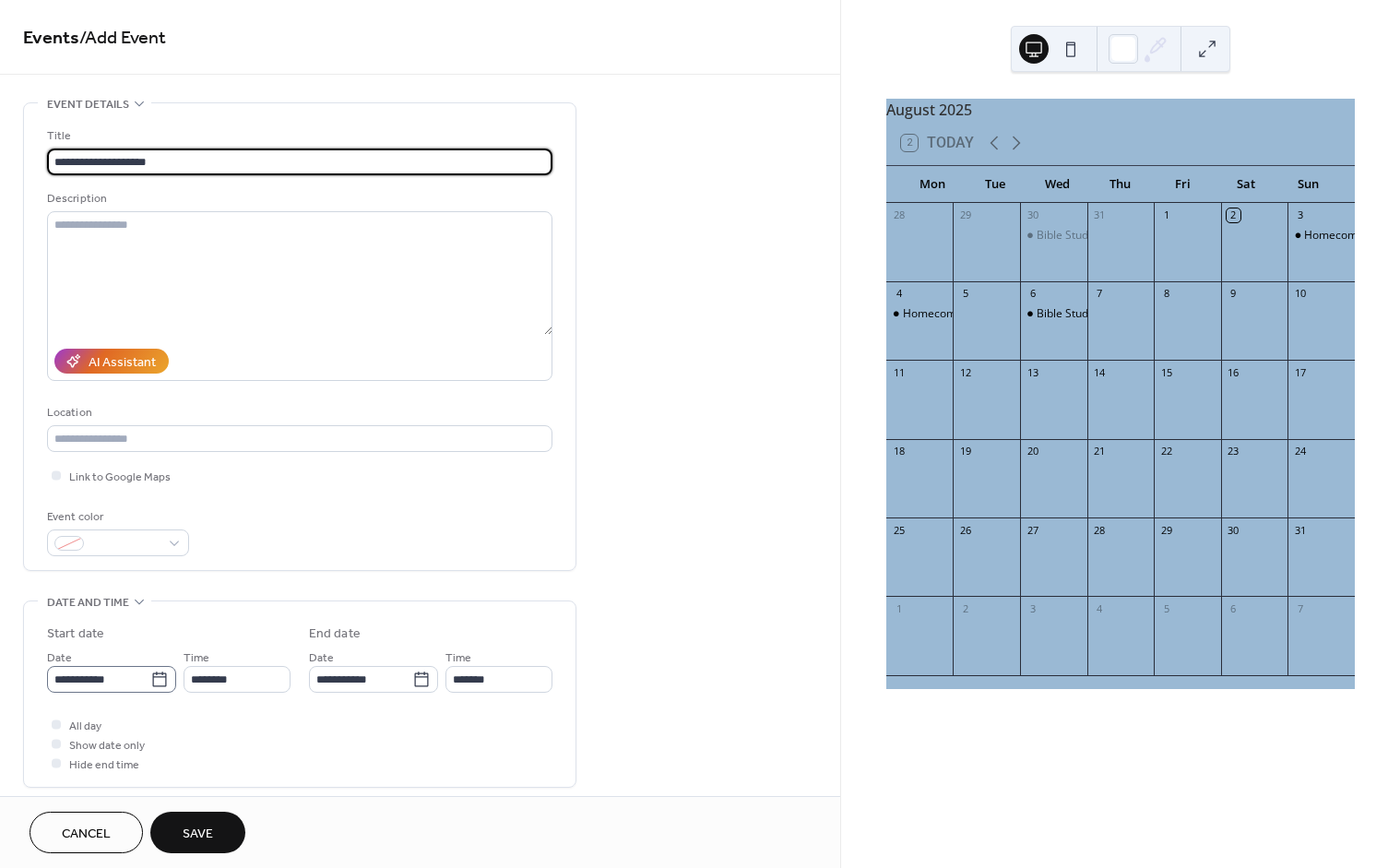 type on "**********" 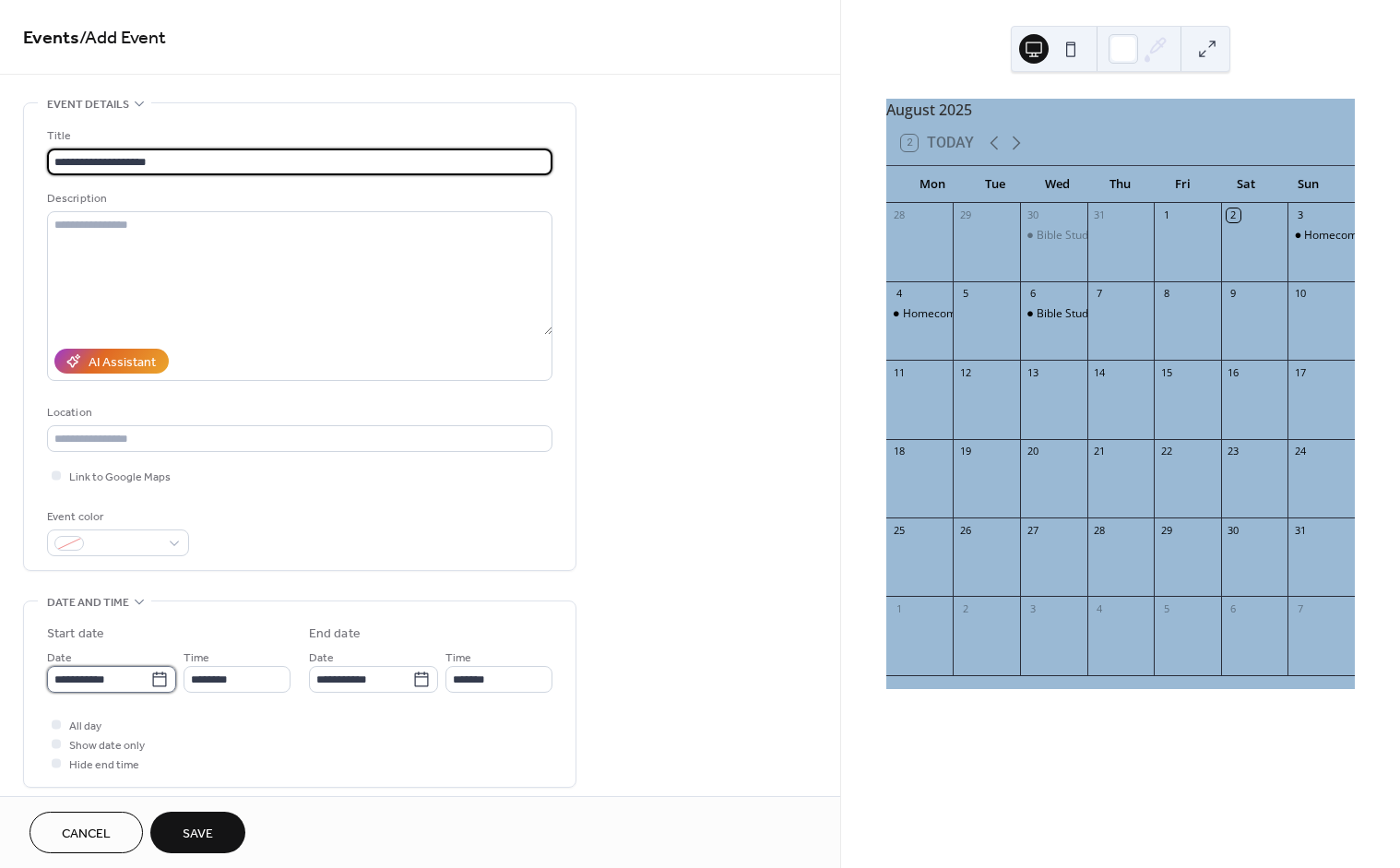 click on "**********" at bounding box center (99, 679) 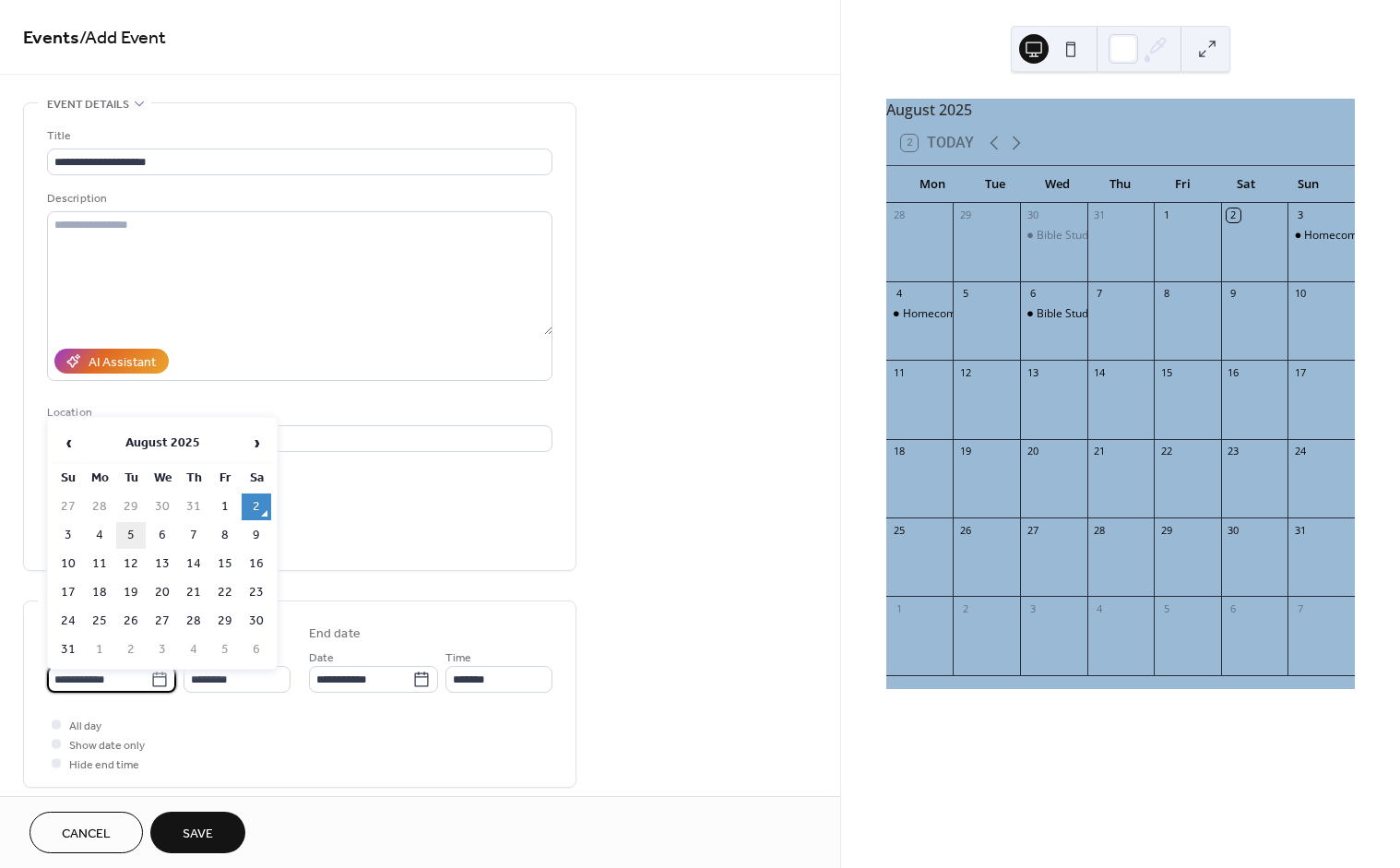 click on "5" at bounding box center [131, 535] 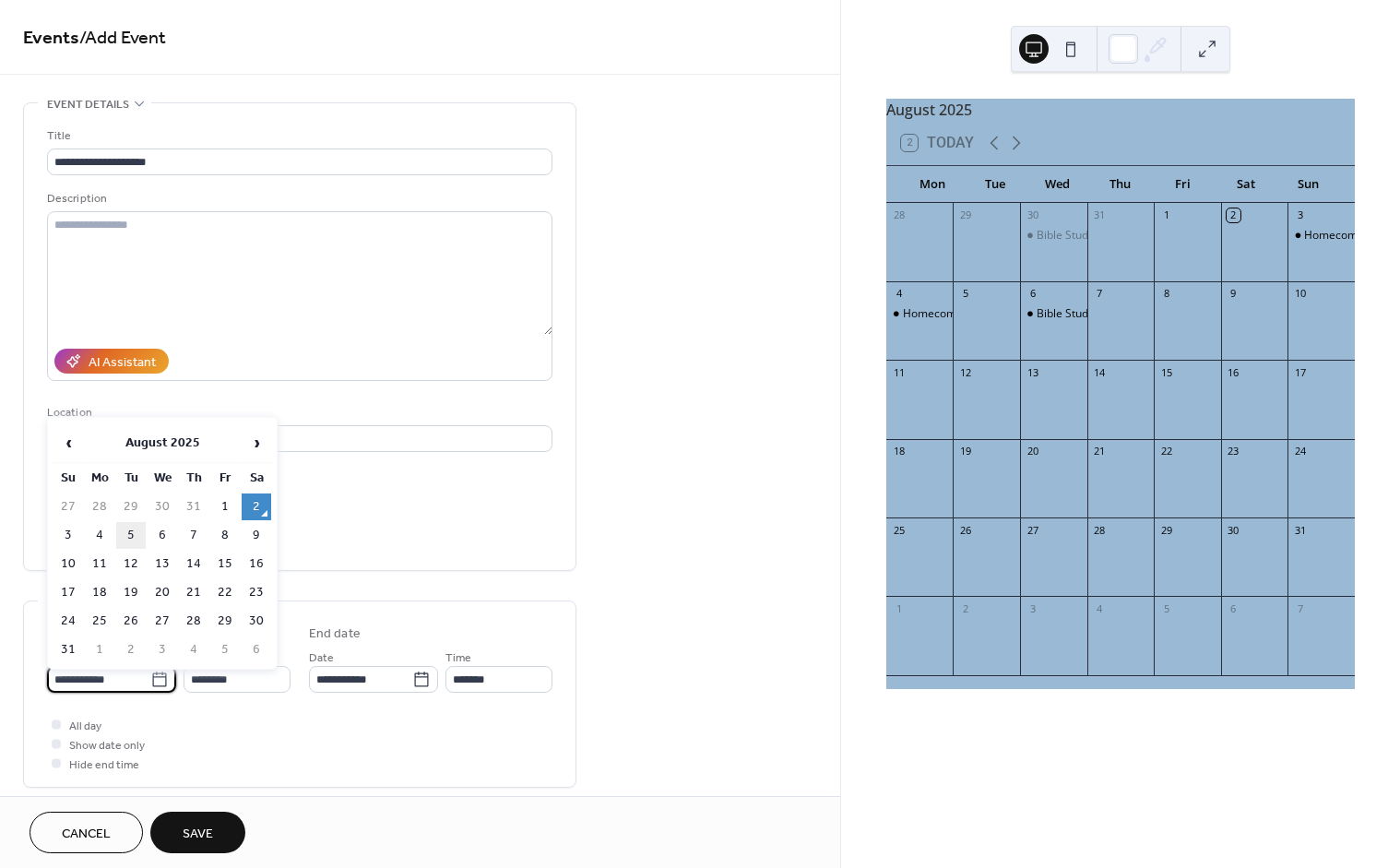 type on "**********" 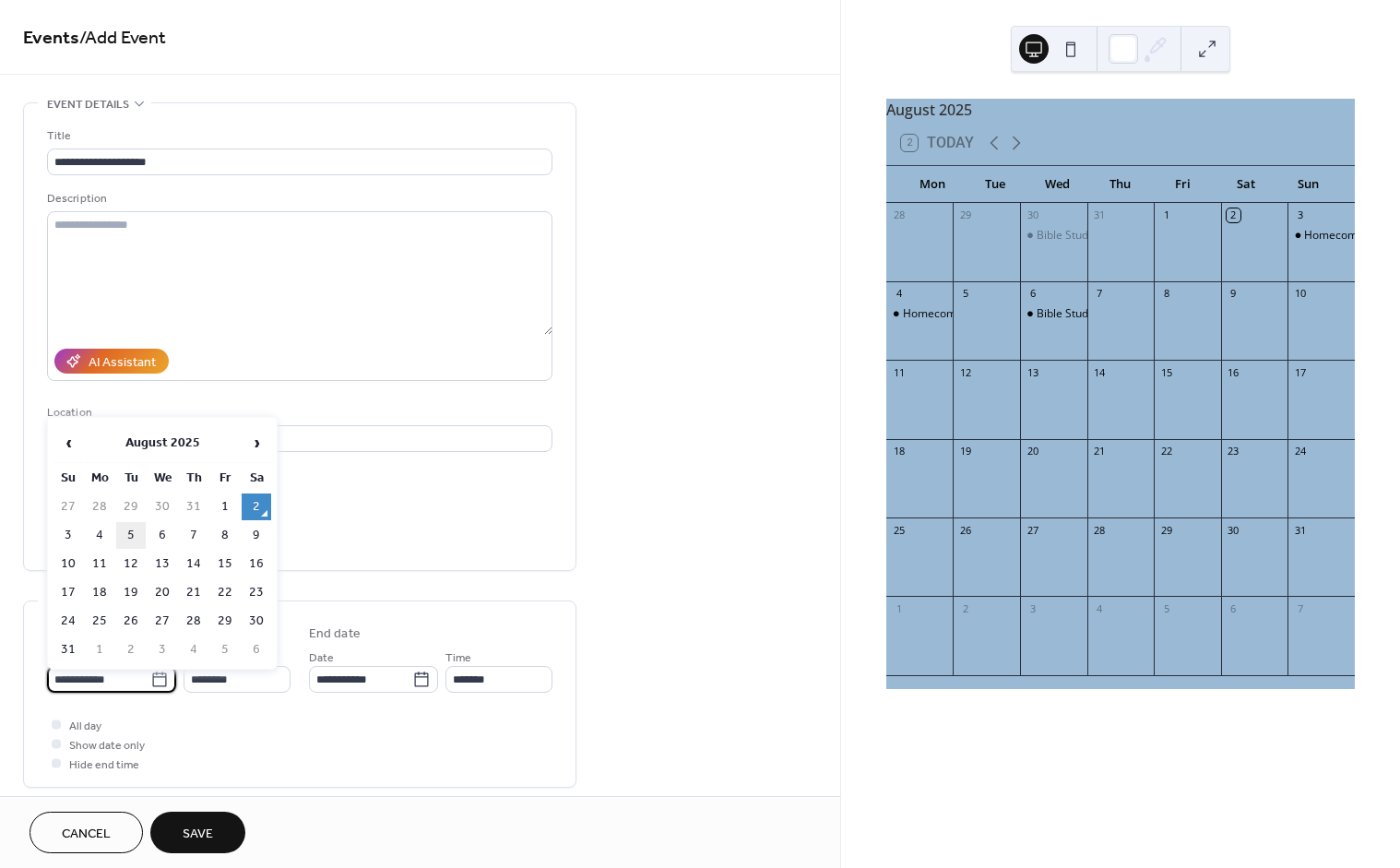 type on "**********" 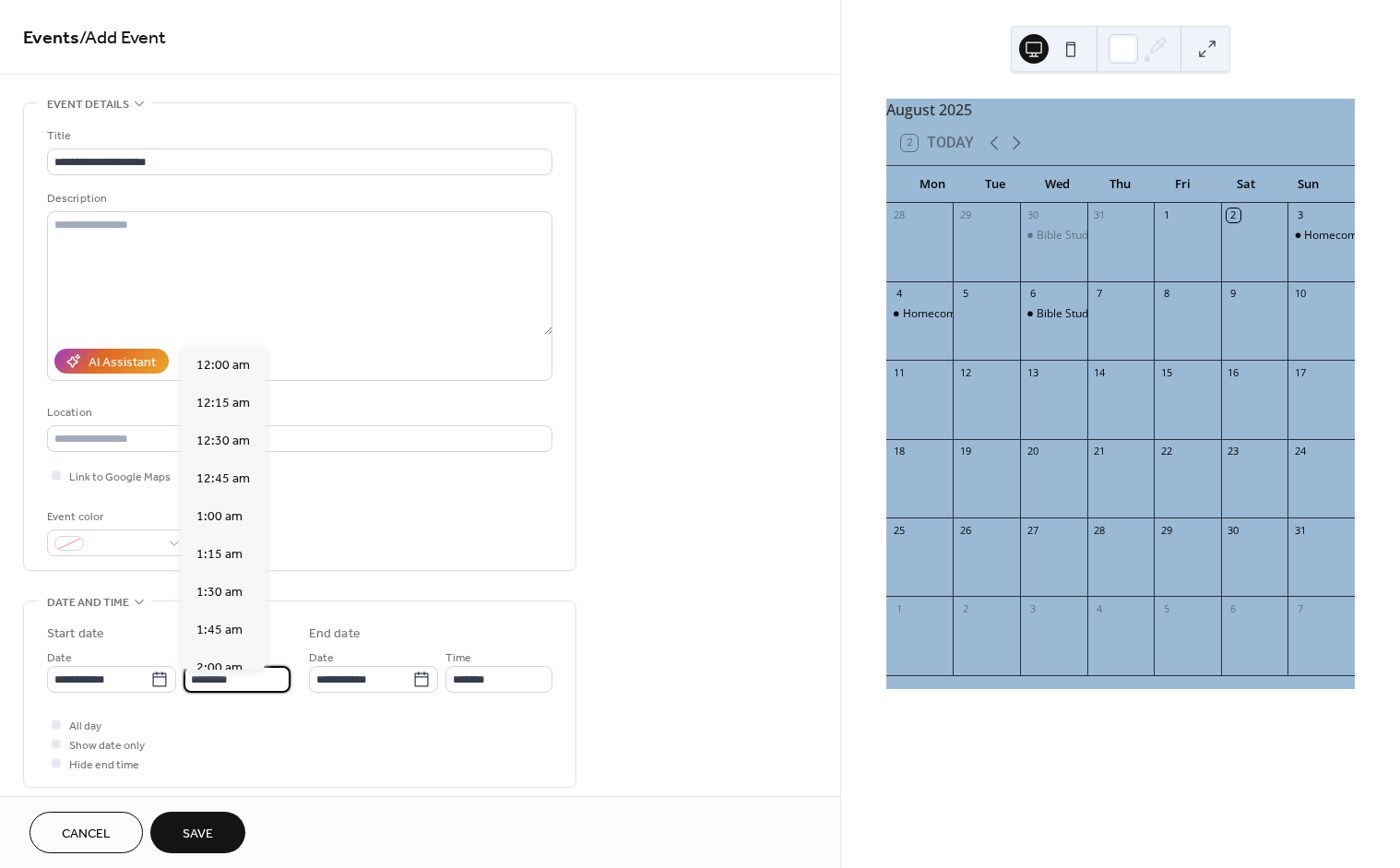 click on "********" at bounding box center (237, 679) 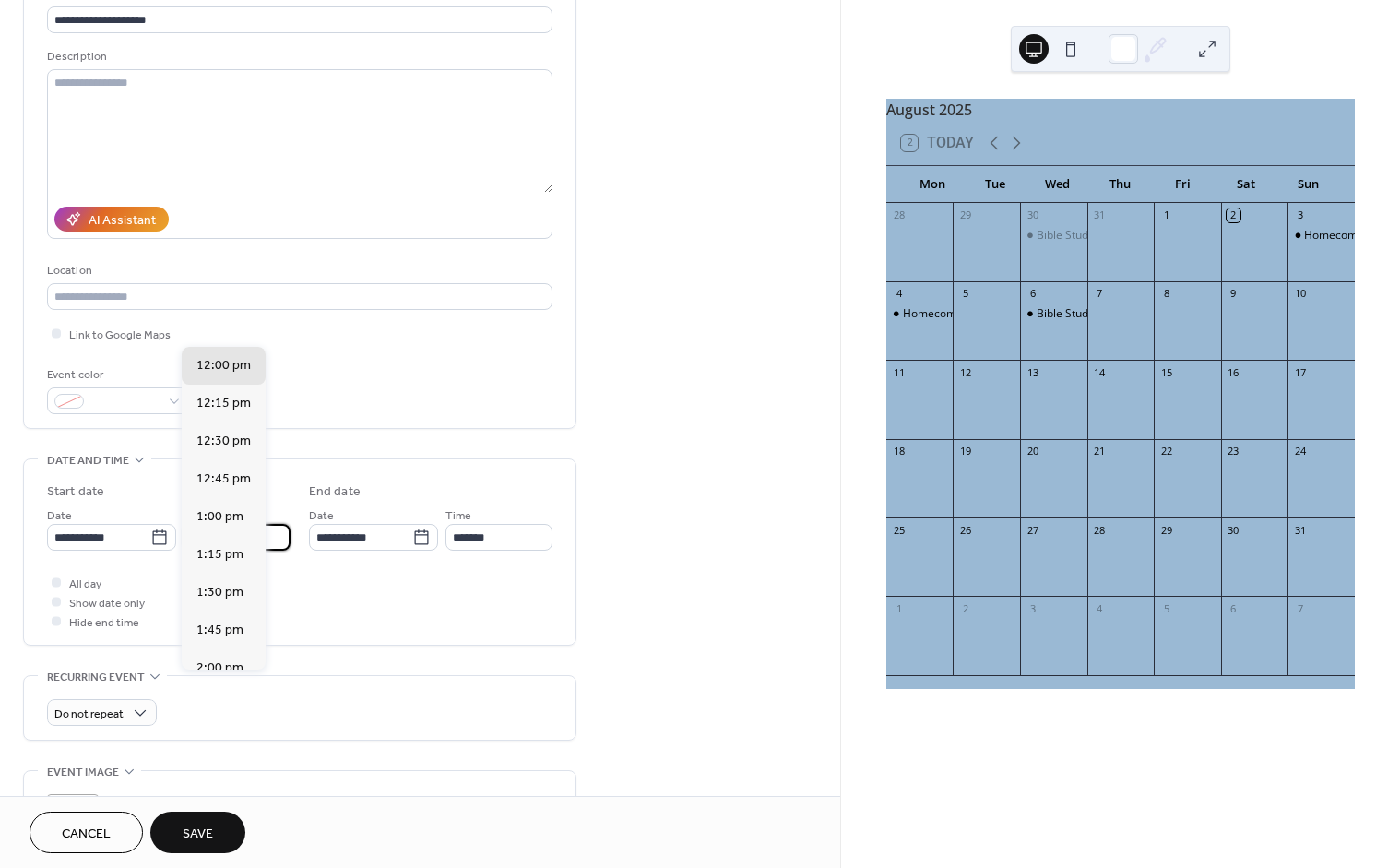 scroll, scrollTop: 208, scrollLeft: 0, axis: vertical 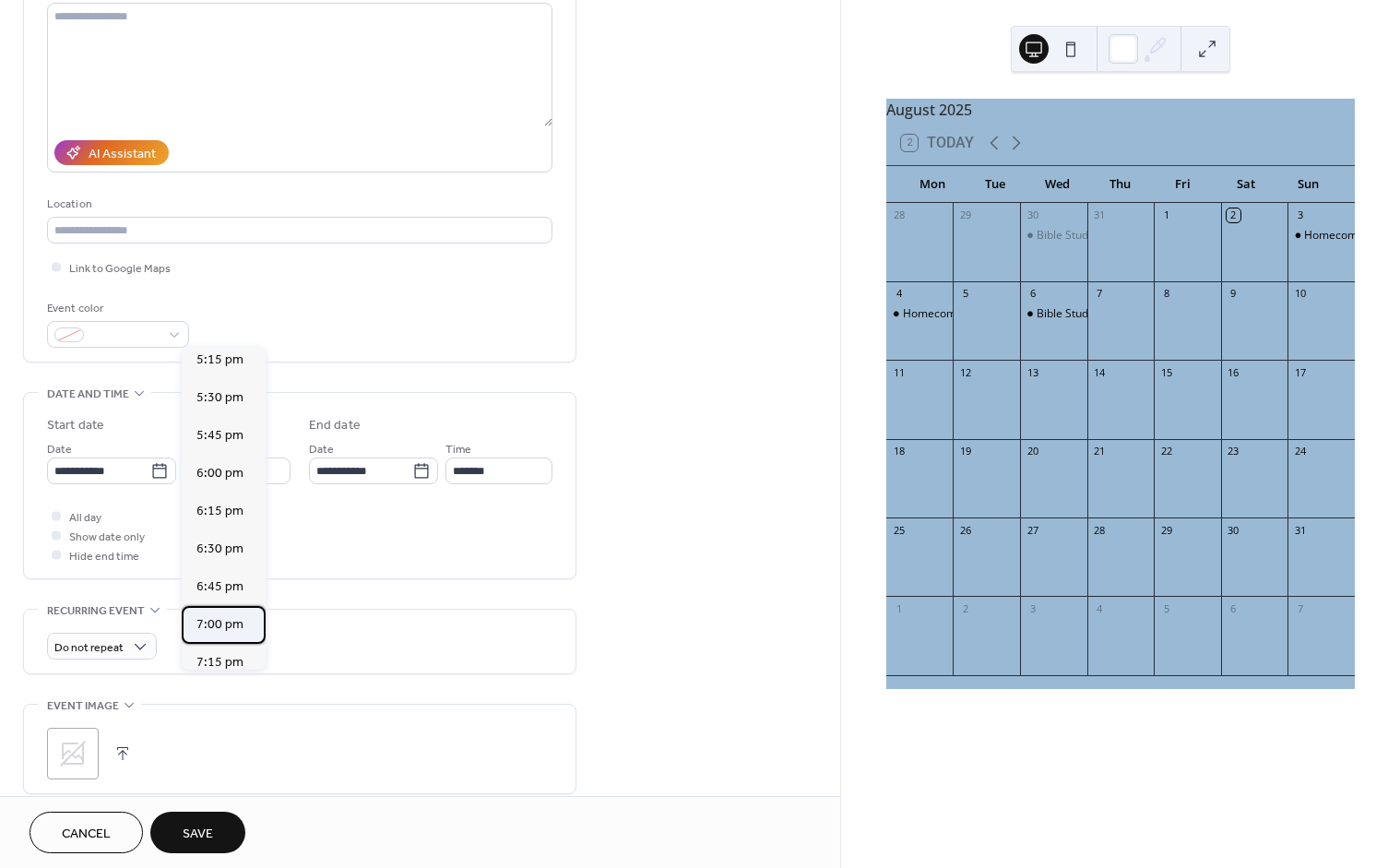 click on "7:00 pm" at bounding box center [223, 624] 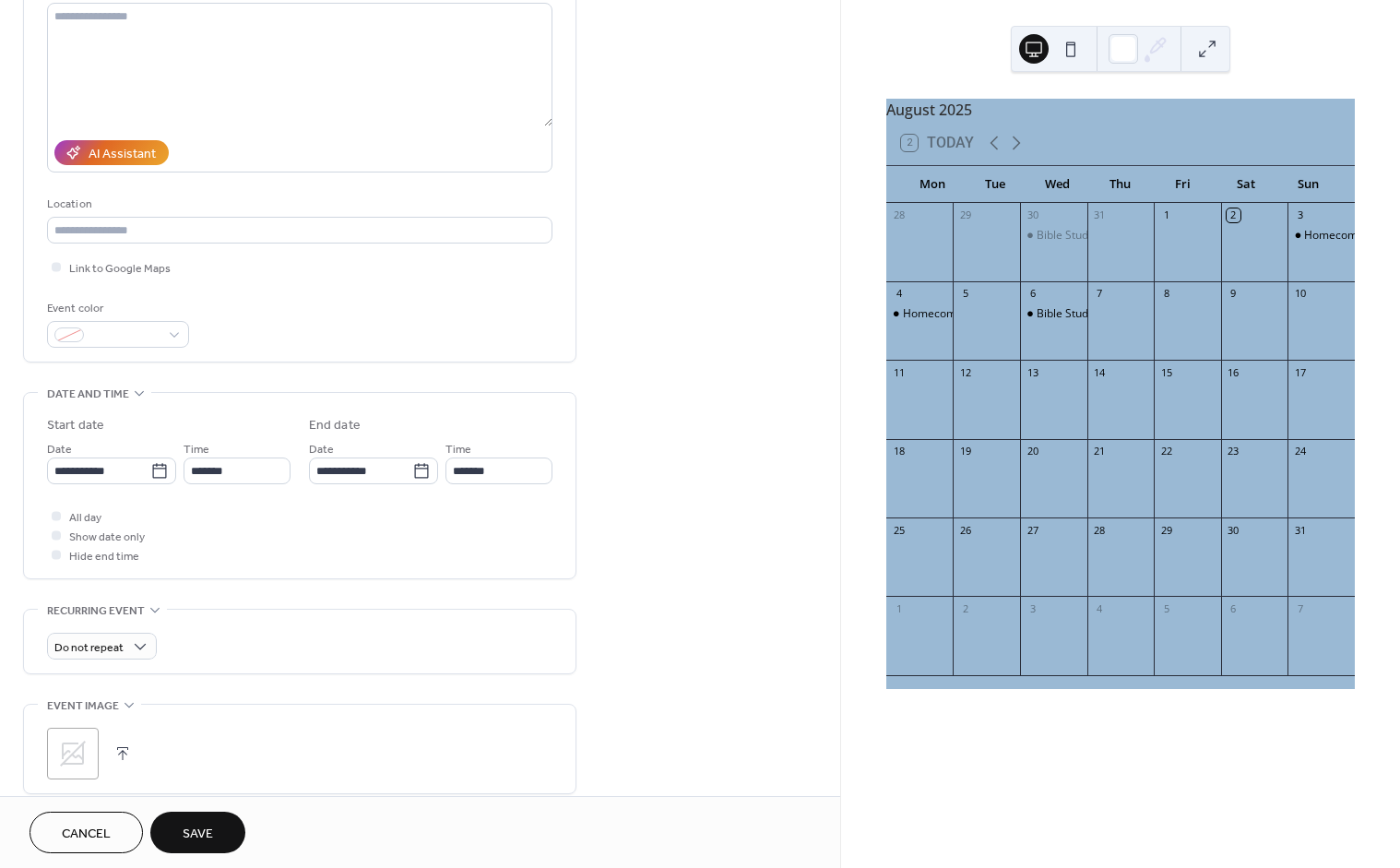 click on ";" at bounding box center (73, 754) 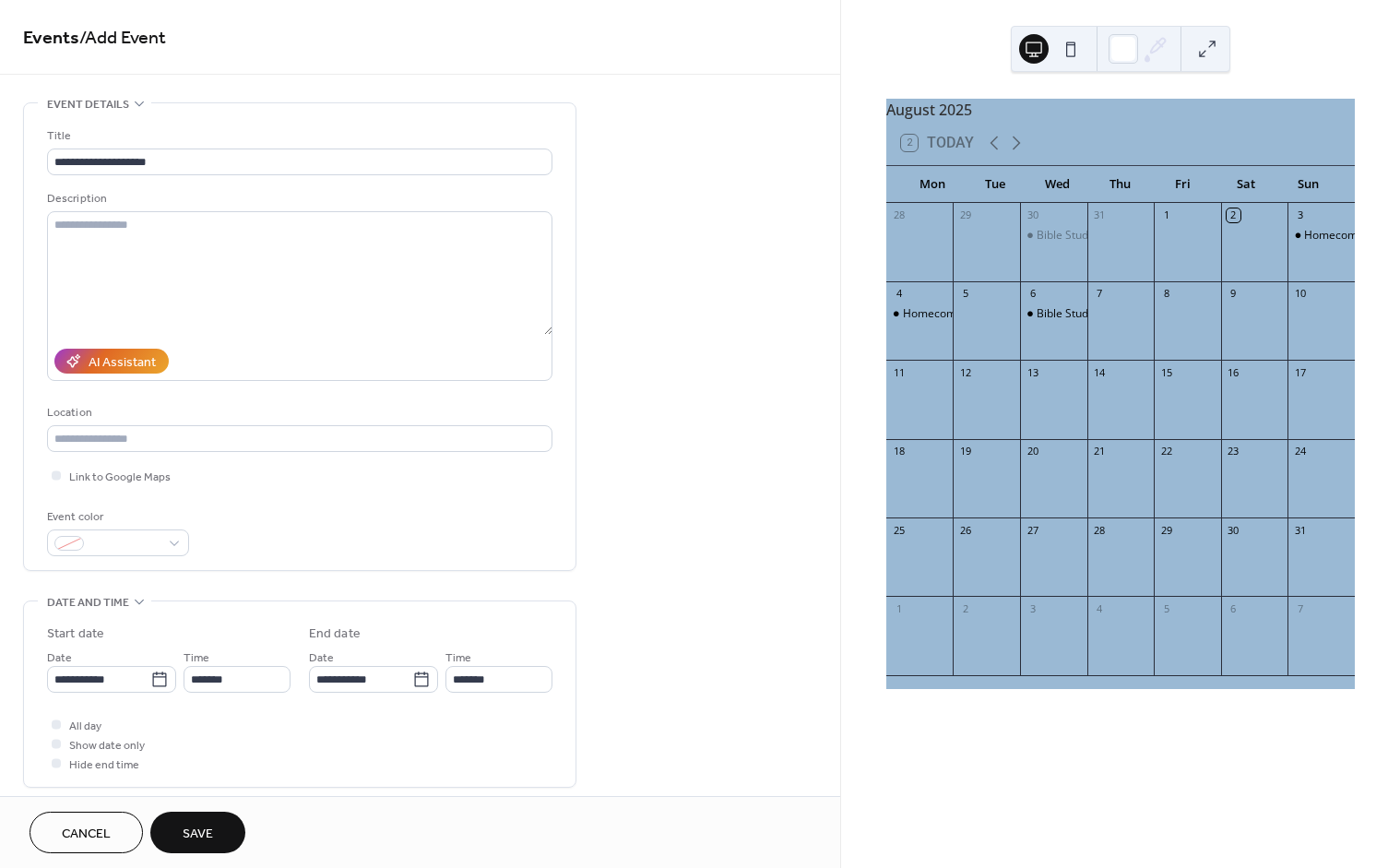 scroll, scrollTop: 0, scrollLeft: 0, axis: both 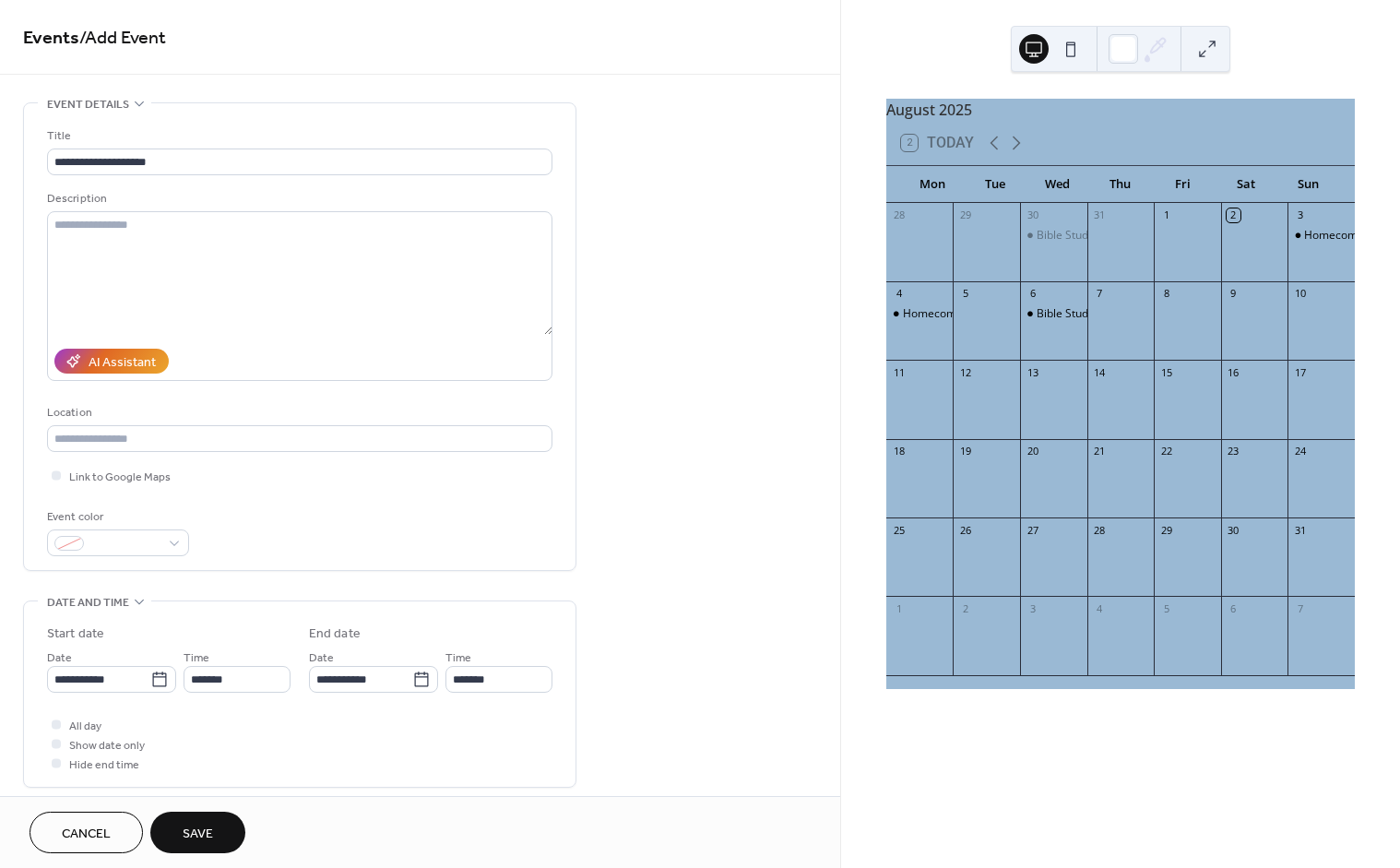 click on "Save" at bounding box center (197, 832) 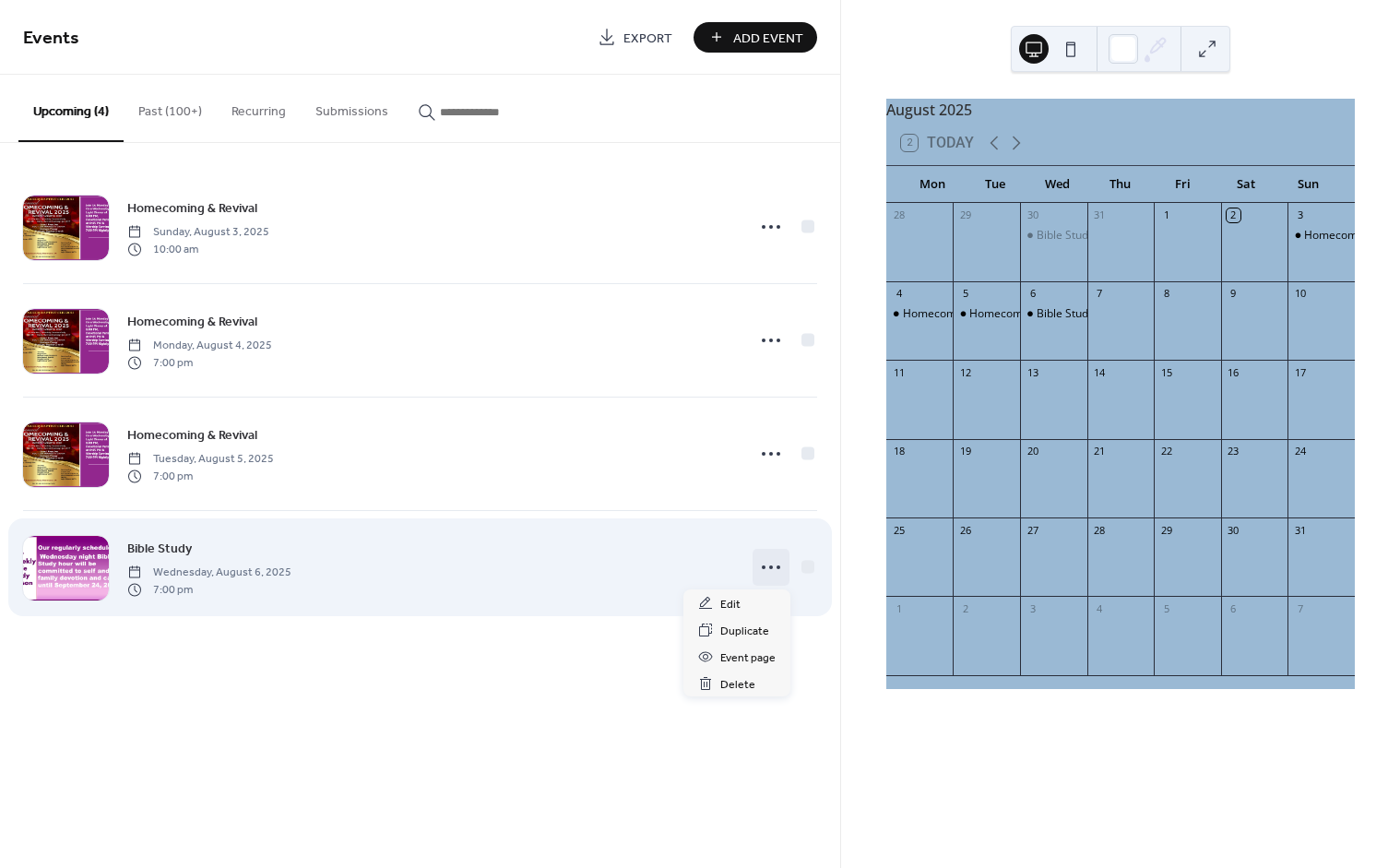 click 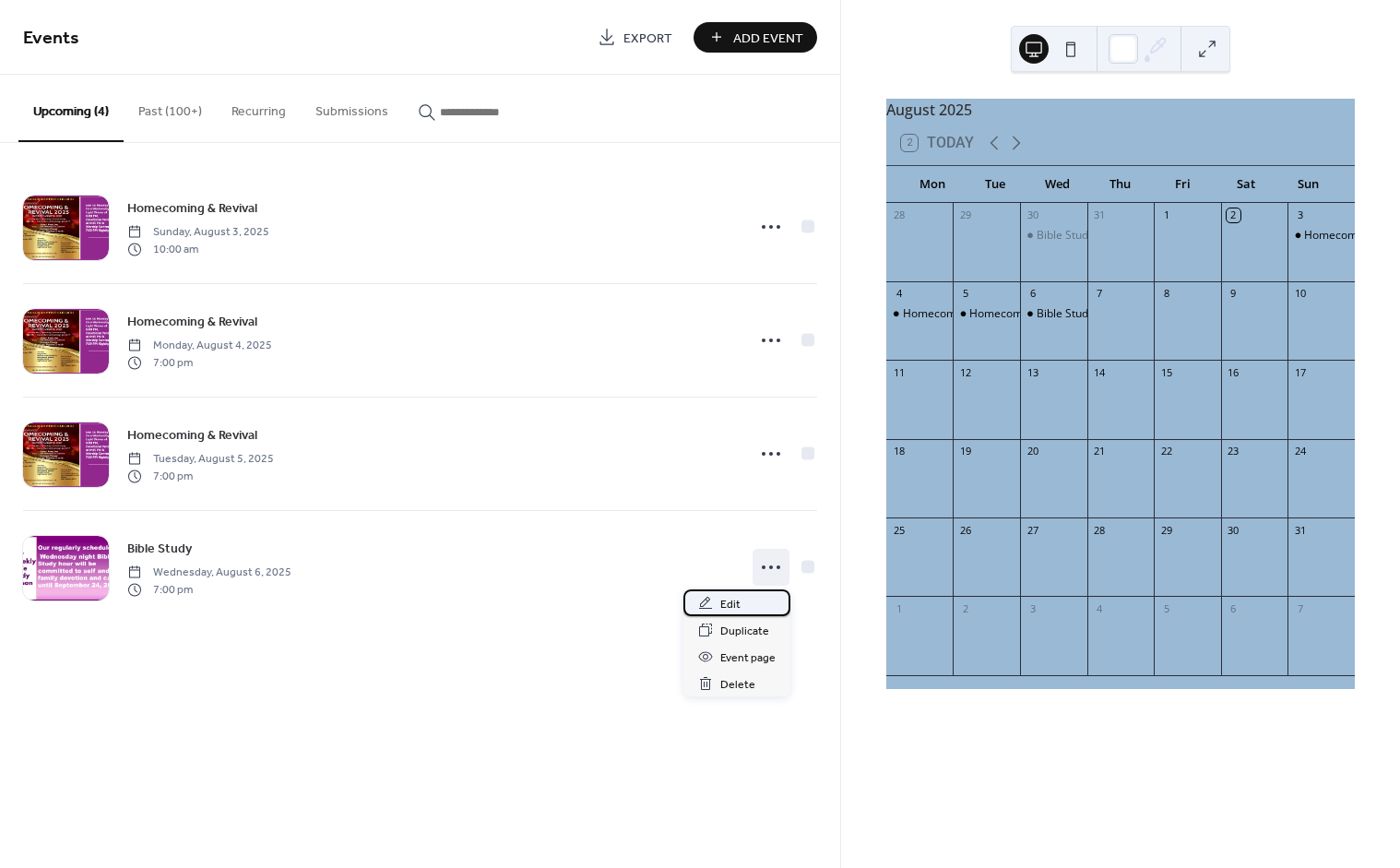 click on "Edit" at bounding box center [730, 604] 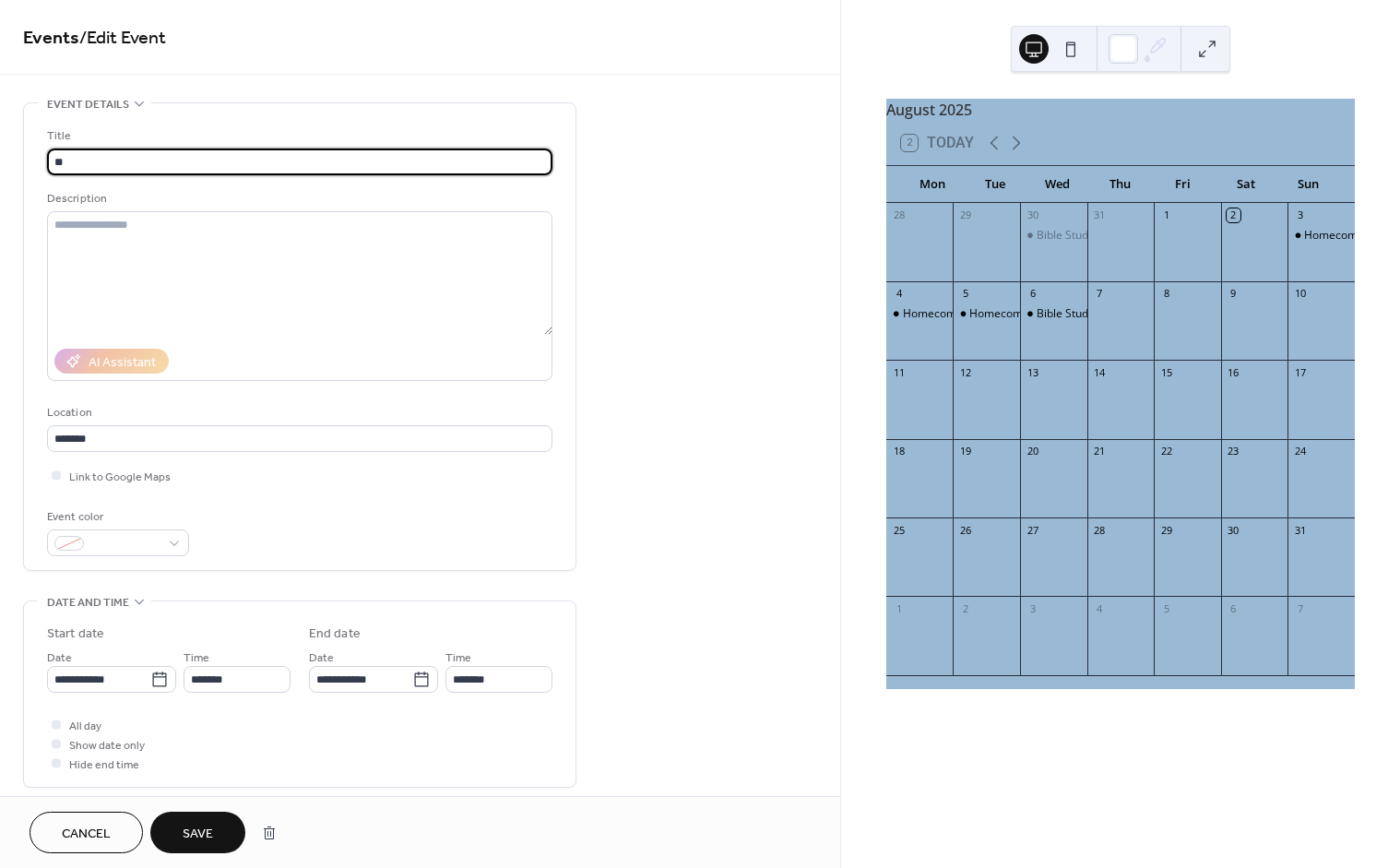 type on "*" 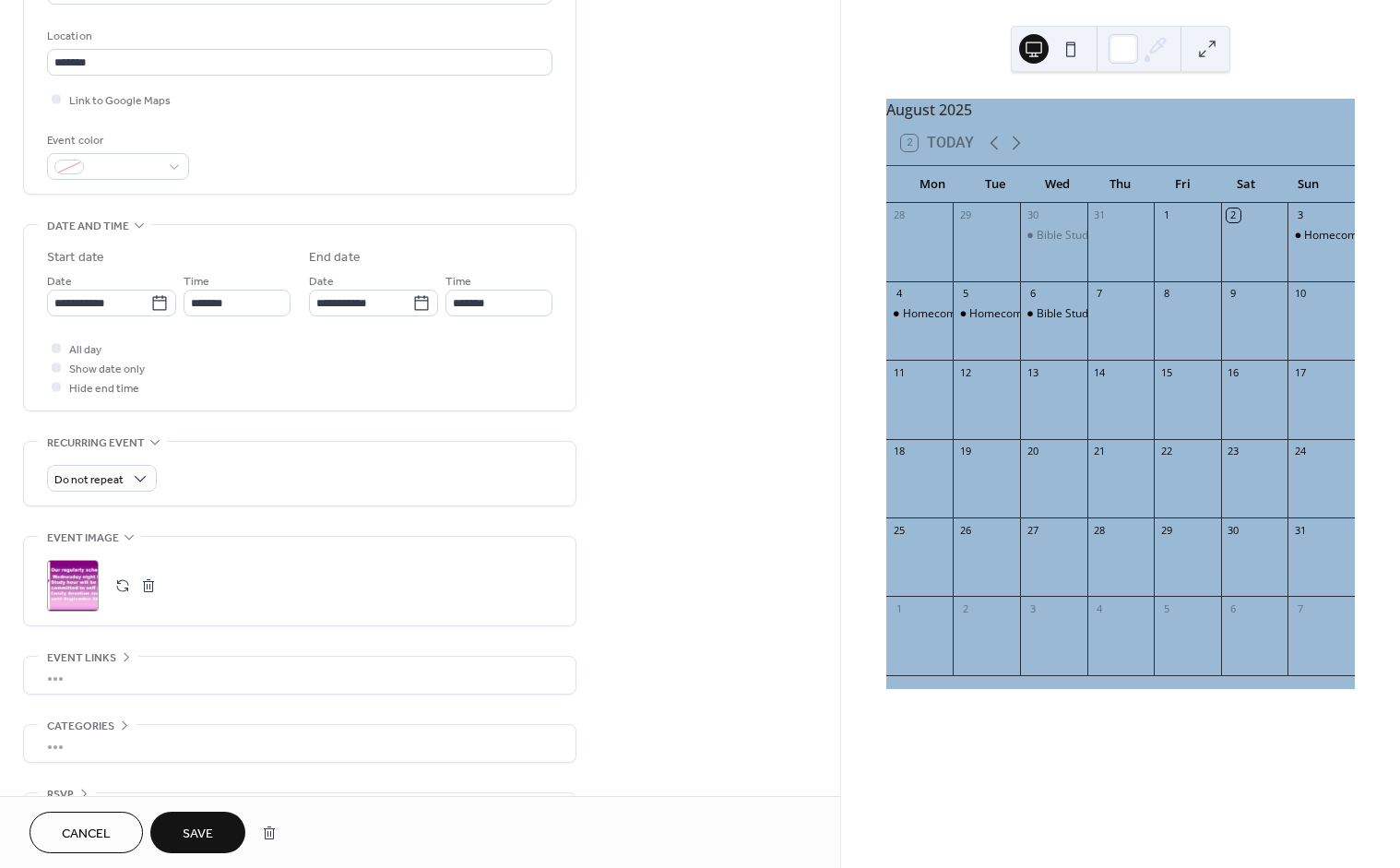 scroll, scrollTop: 380, scrollLeft: 0, axis: vertical 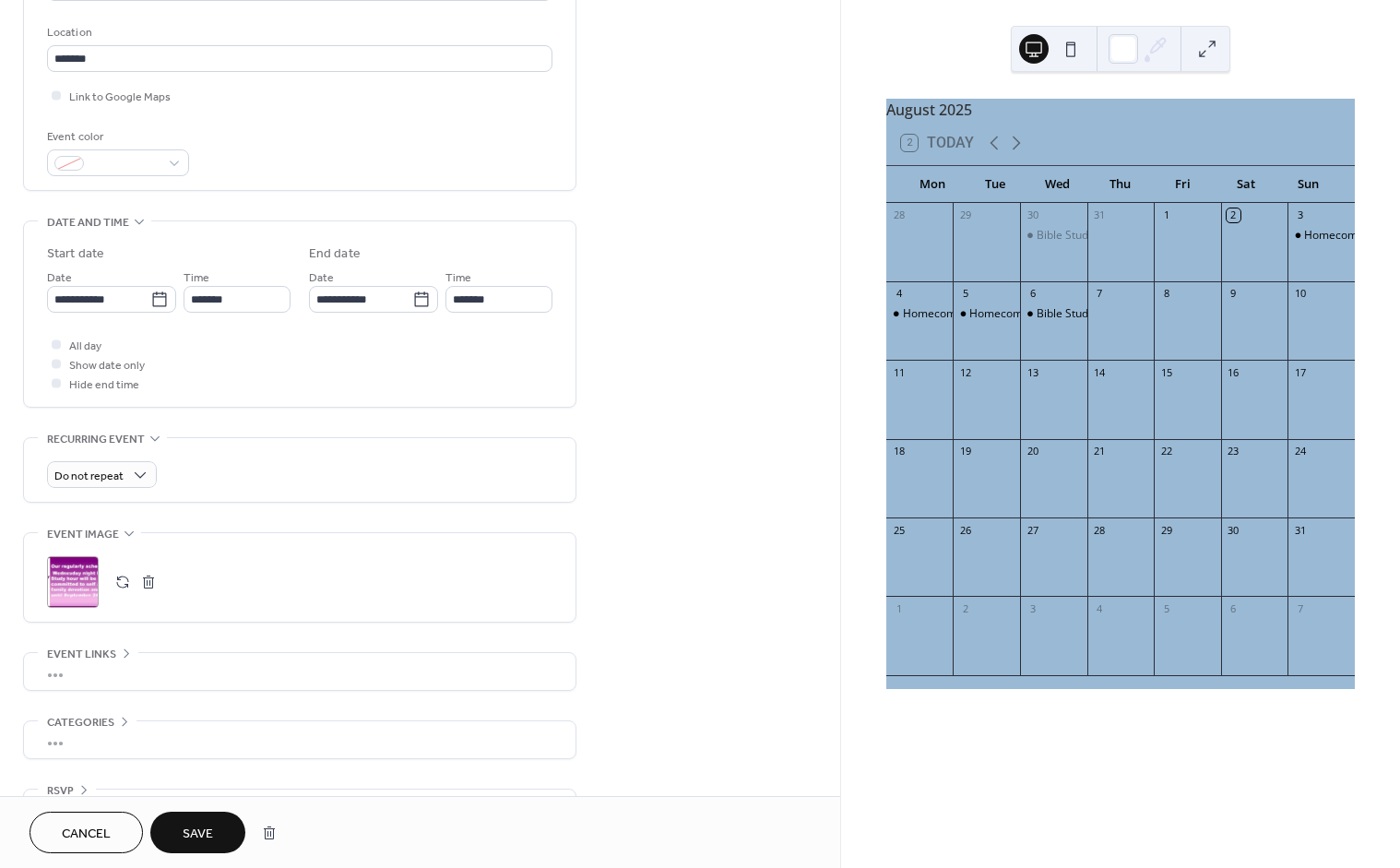 type on "**********" 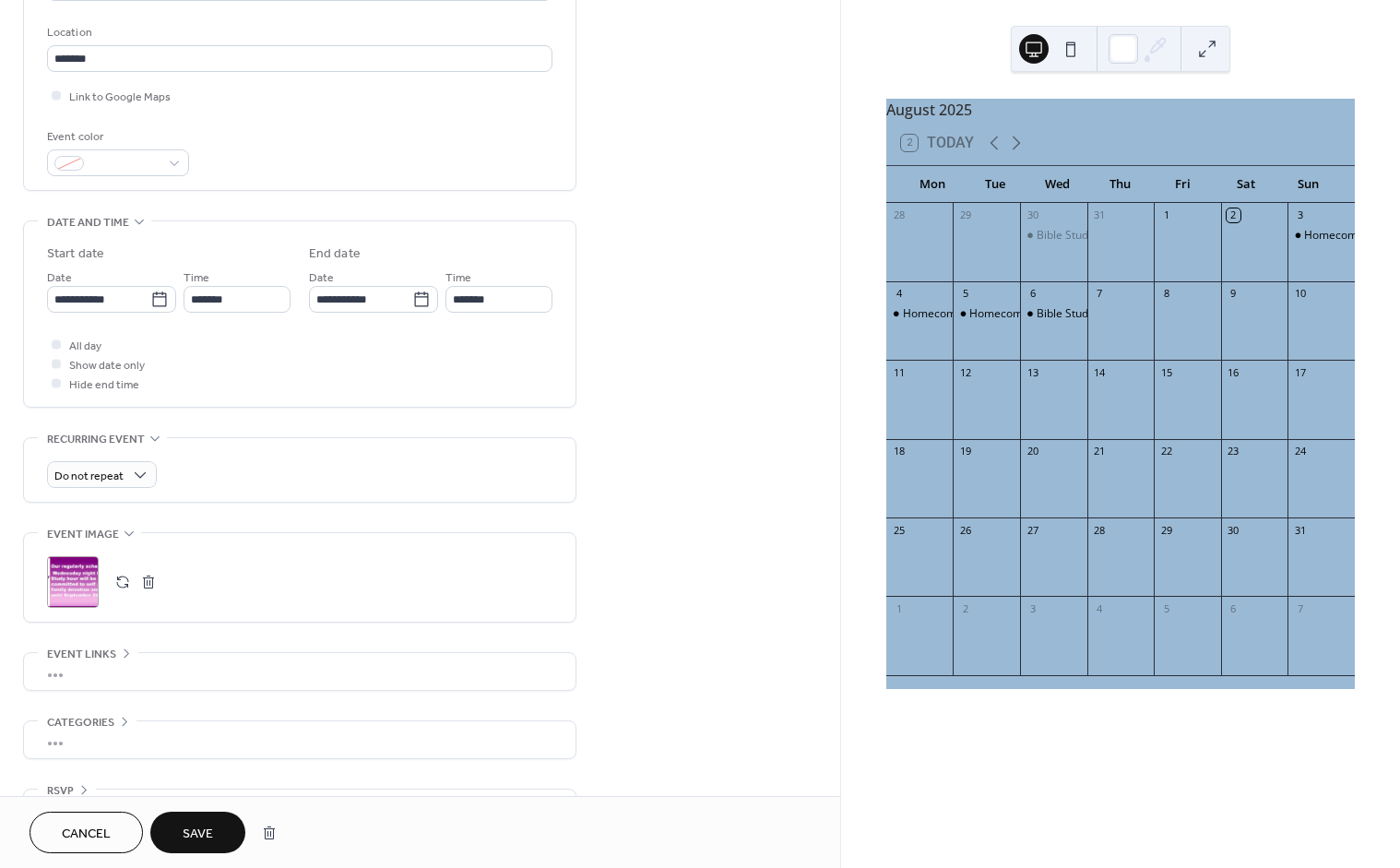 click at bounding box center (148, 582) 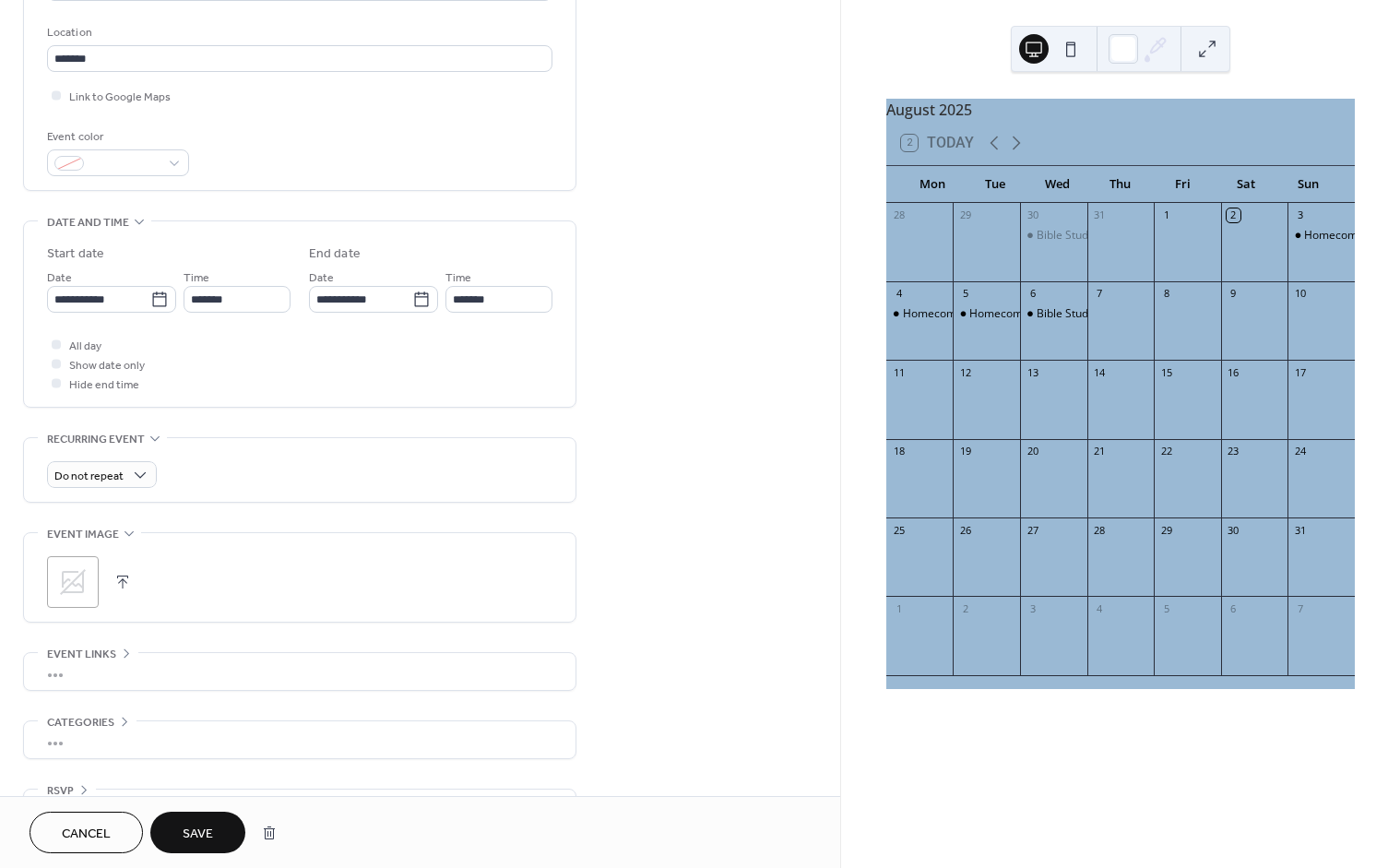 click 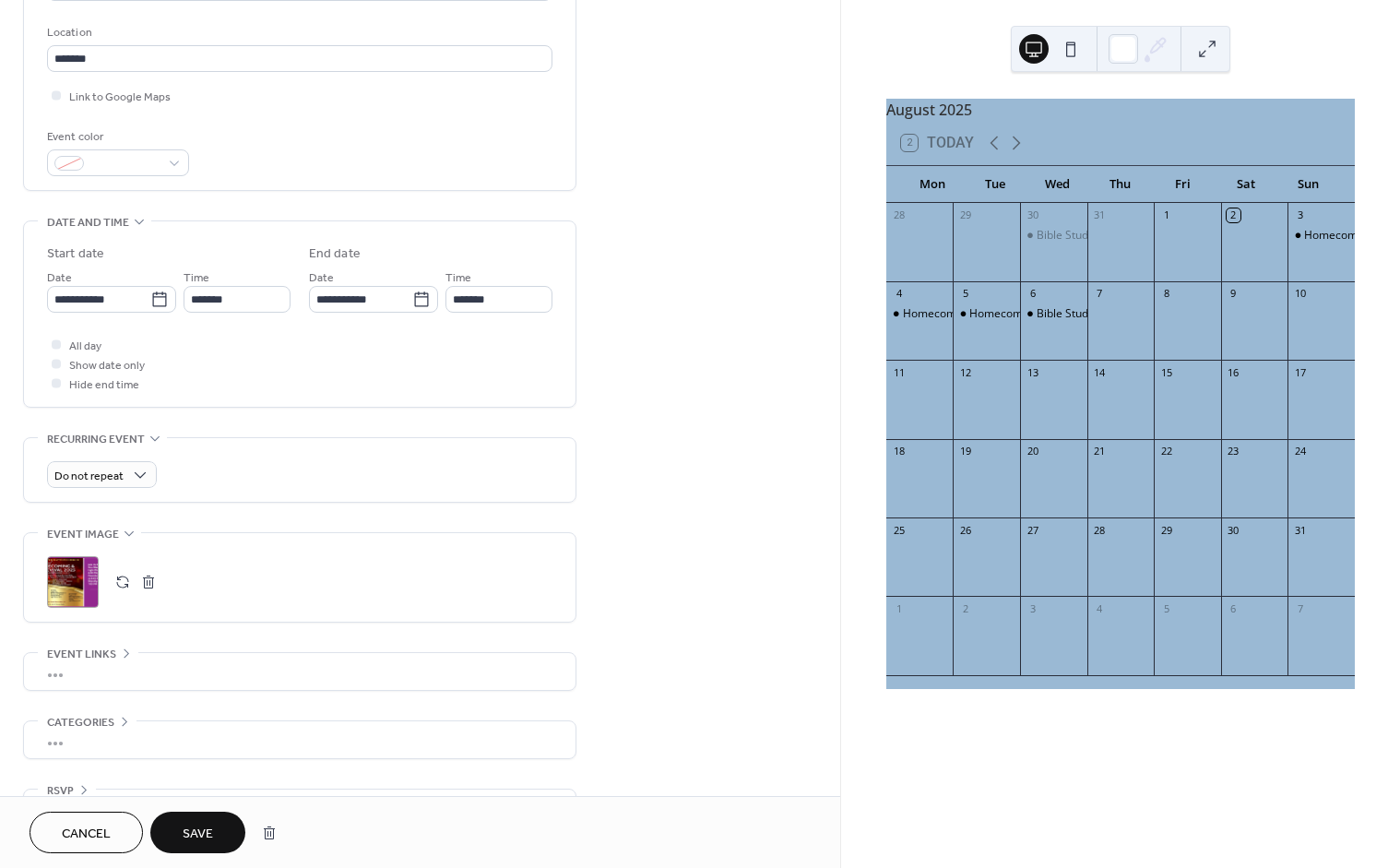 click on "Save" at bounding box center (197, 832) 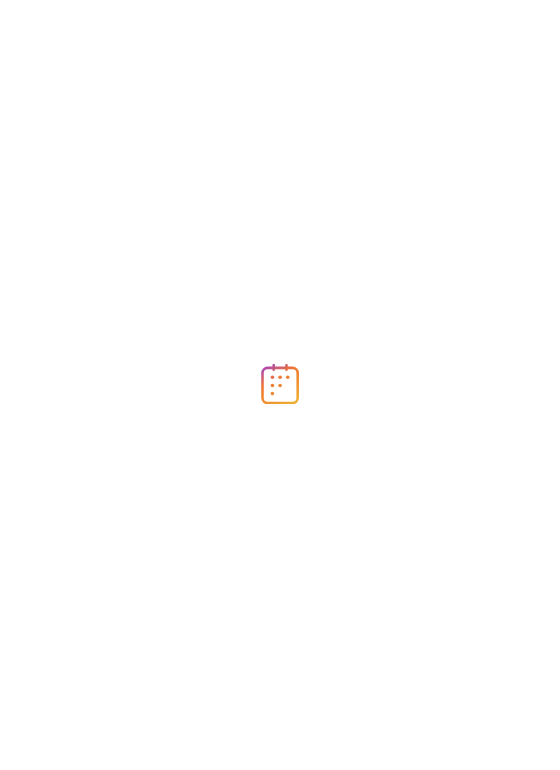 scroll, scrollTop: 0, scrollLeft: 0, axis: both 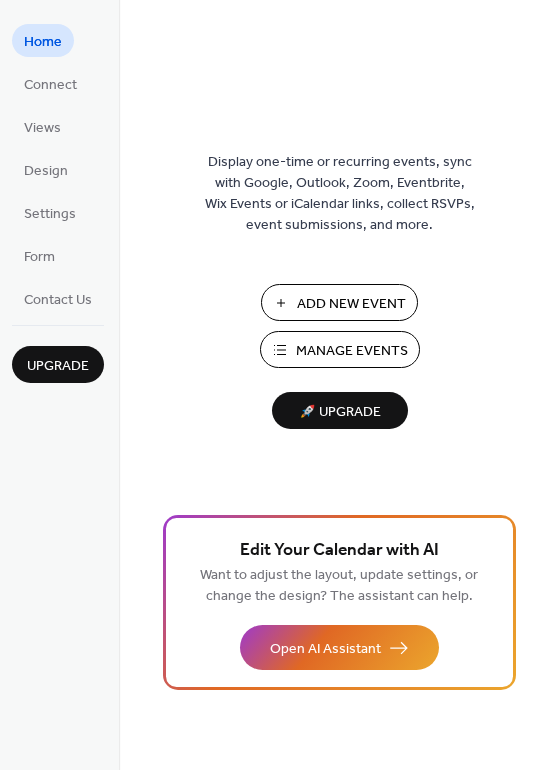 click on "Manage Events" at bounding box center [340, 349] 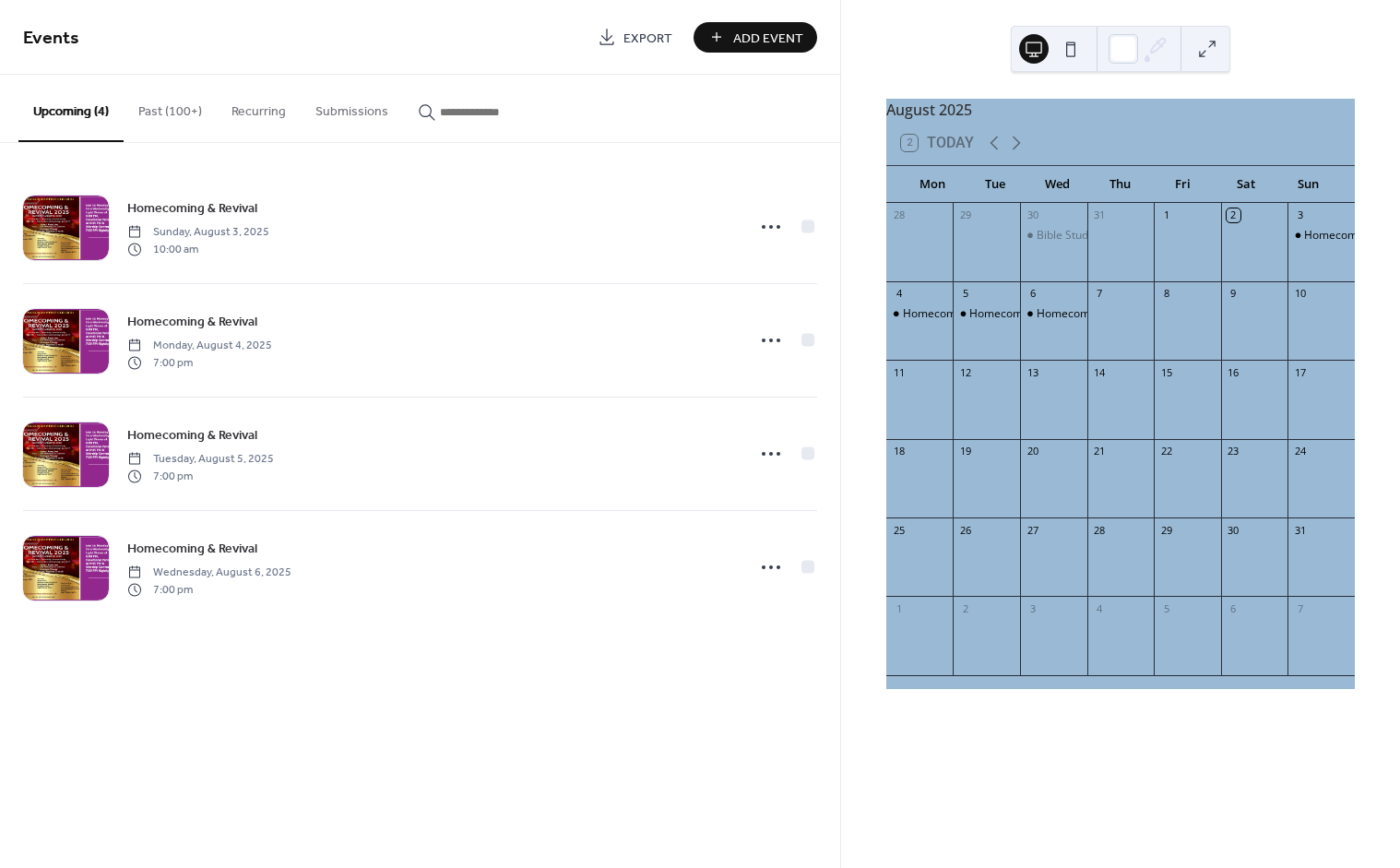 scroll, scrollTop: 0, scrollLeft: 0, axis: both 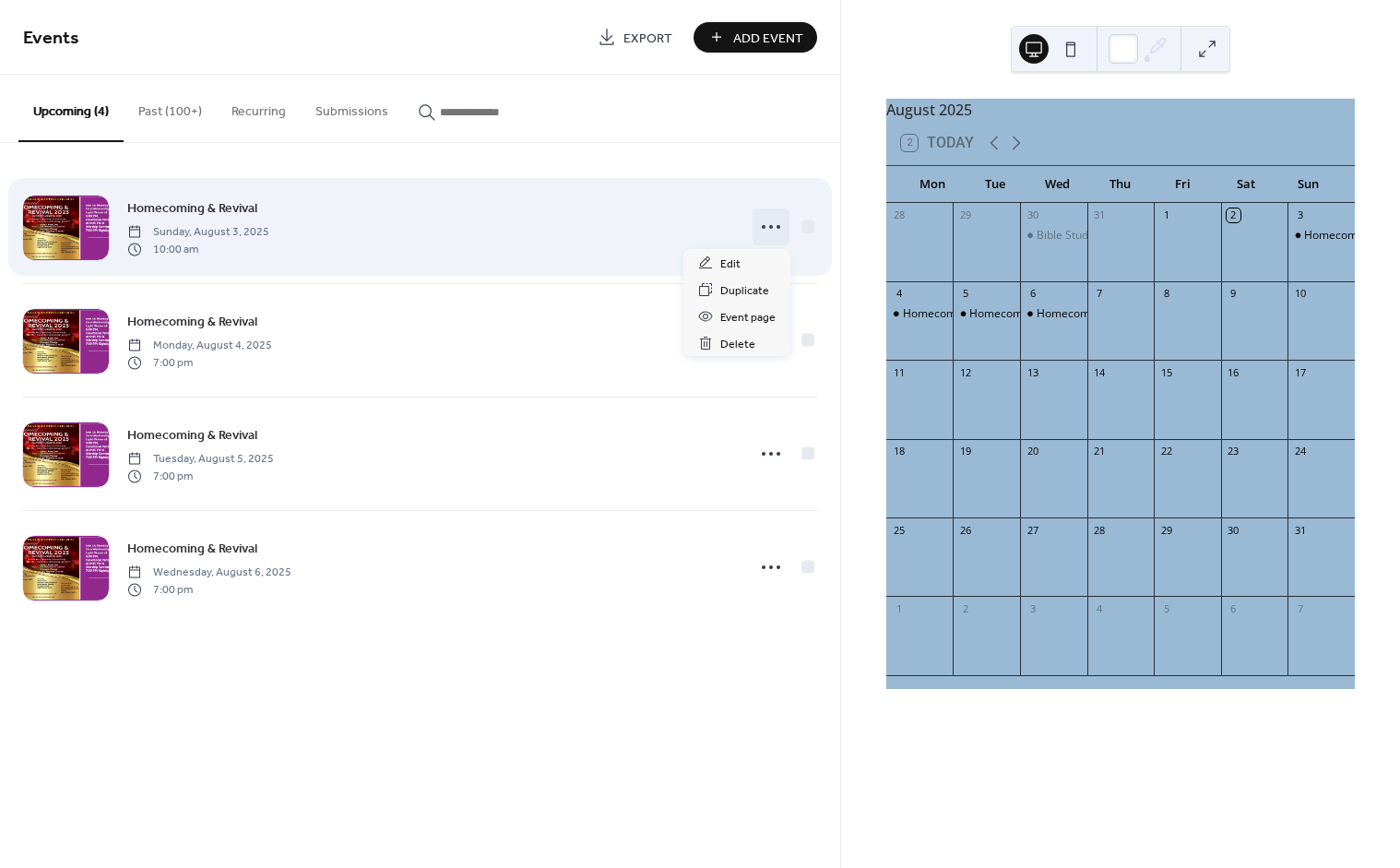 click 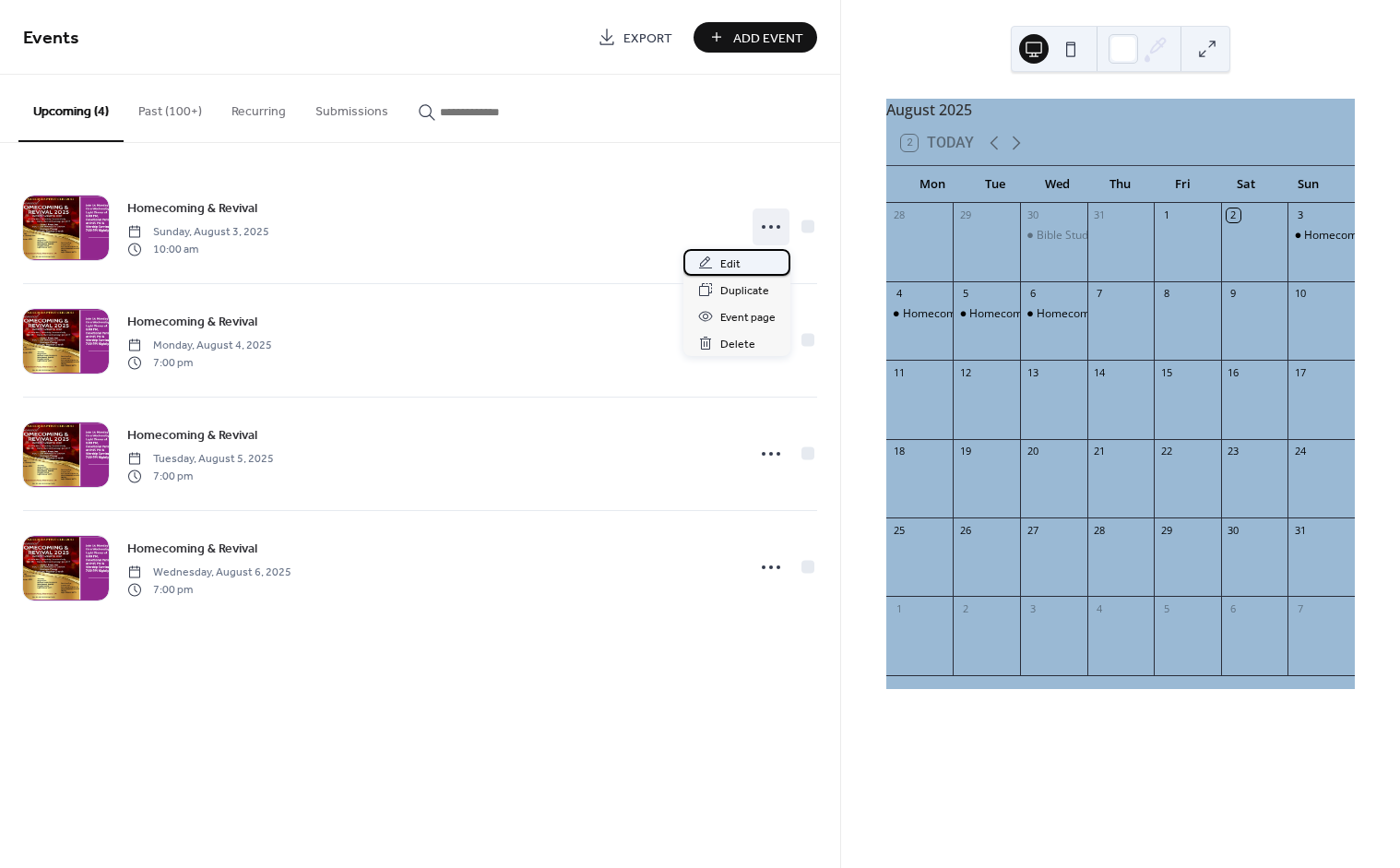 click on "Edit" at bounding box center (737, 262) 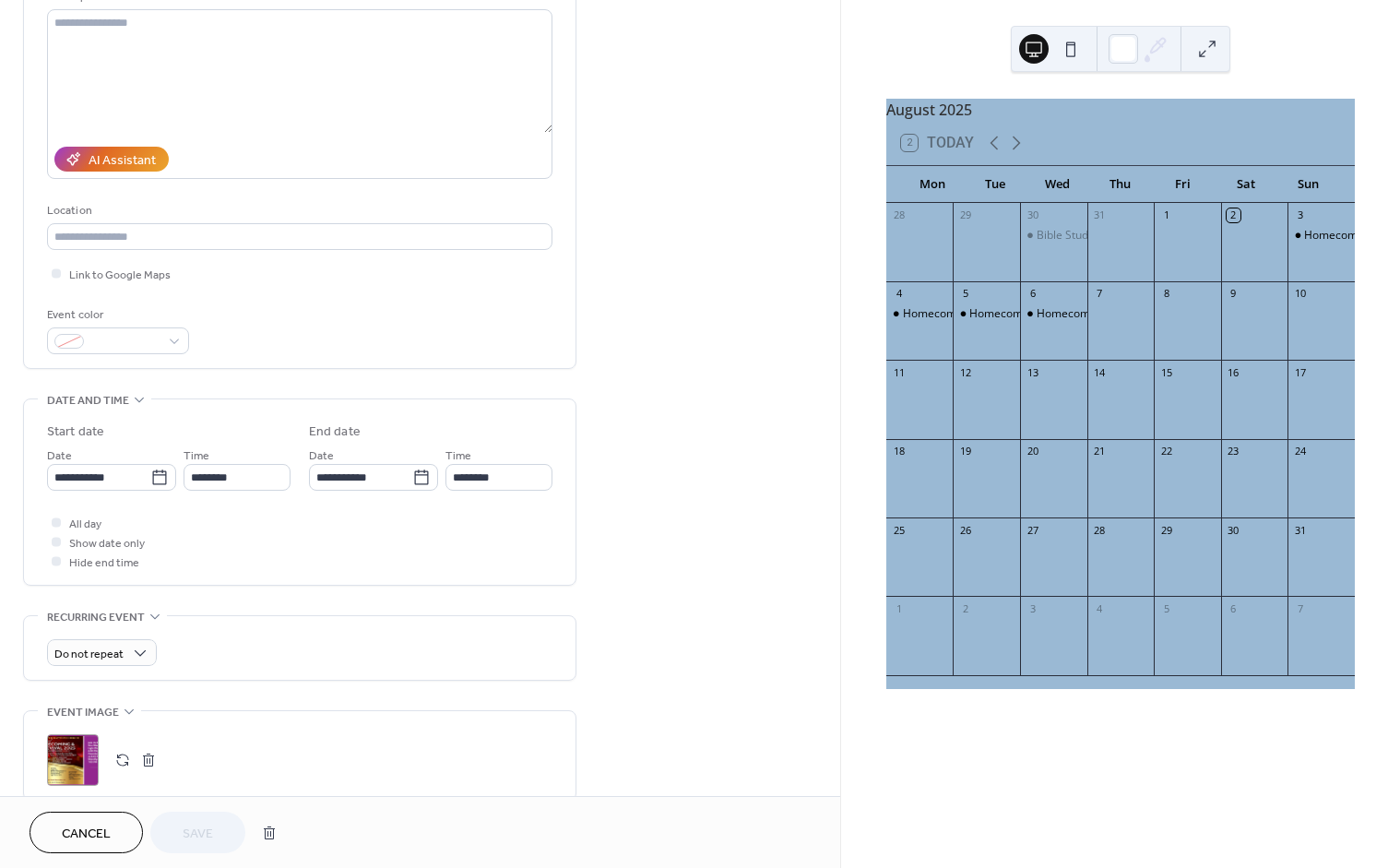 scroll, scrollTop: 0, scrollLeft: 0, axis: both 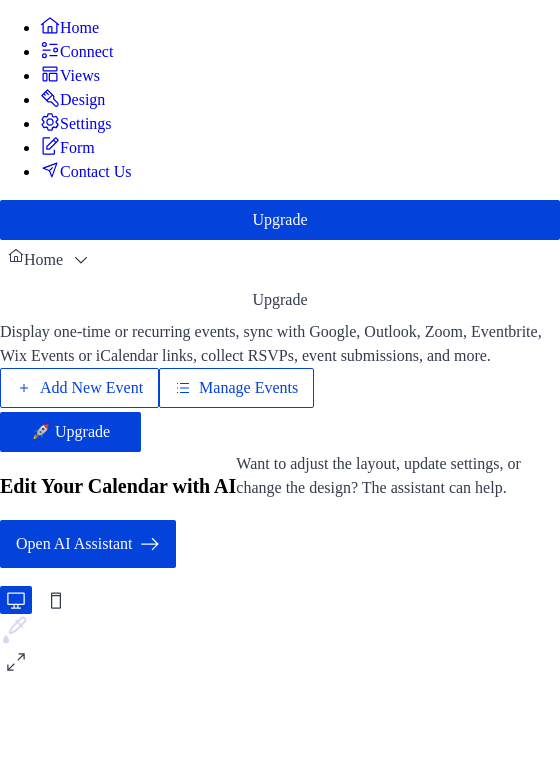 click on "Manage Events" at bounding box center (248, 388) 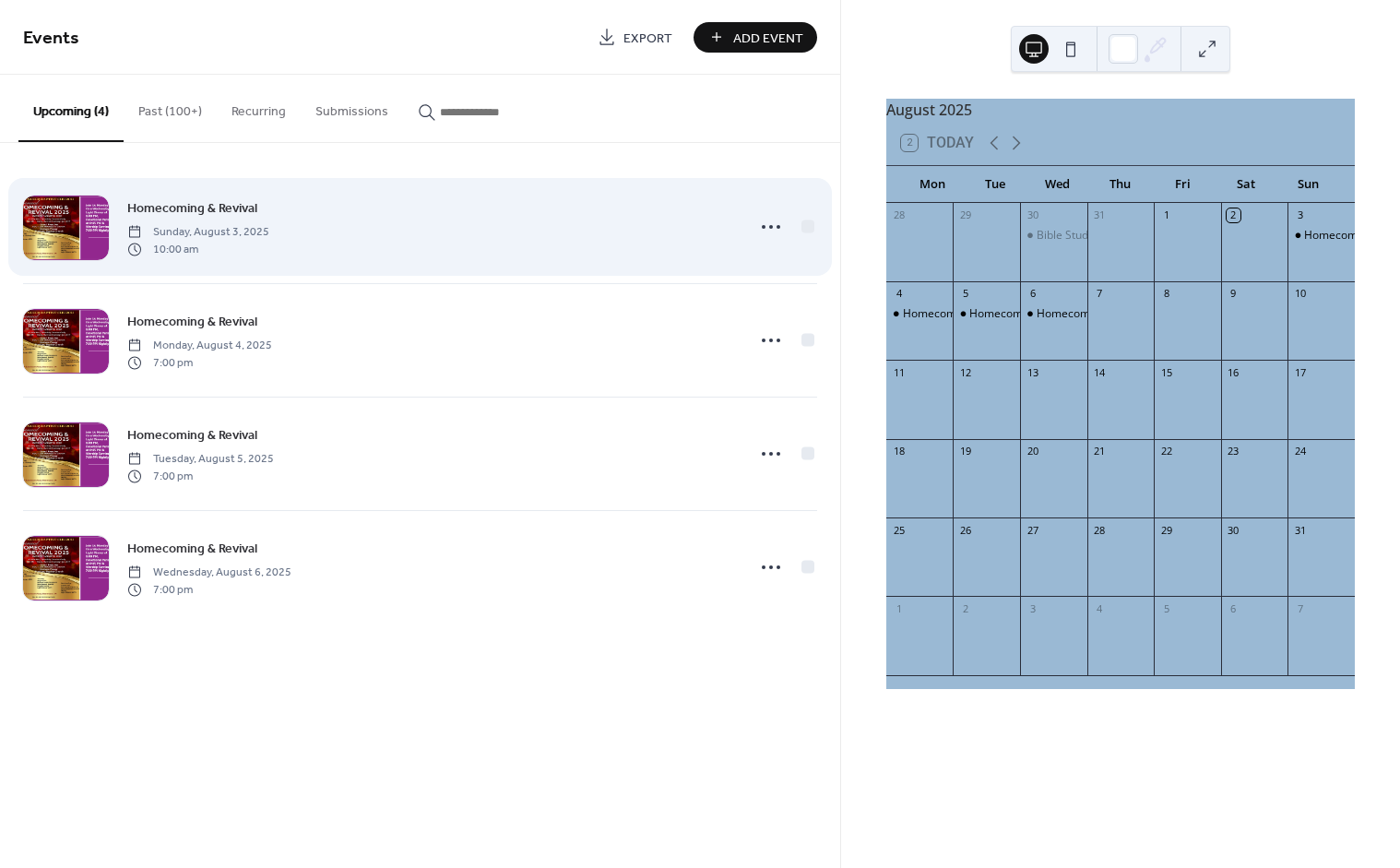 scroll, scrollTop: 0, scrollLeft: 0, axis: both 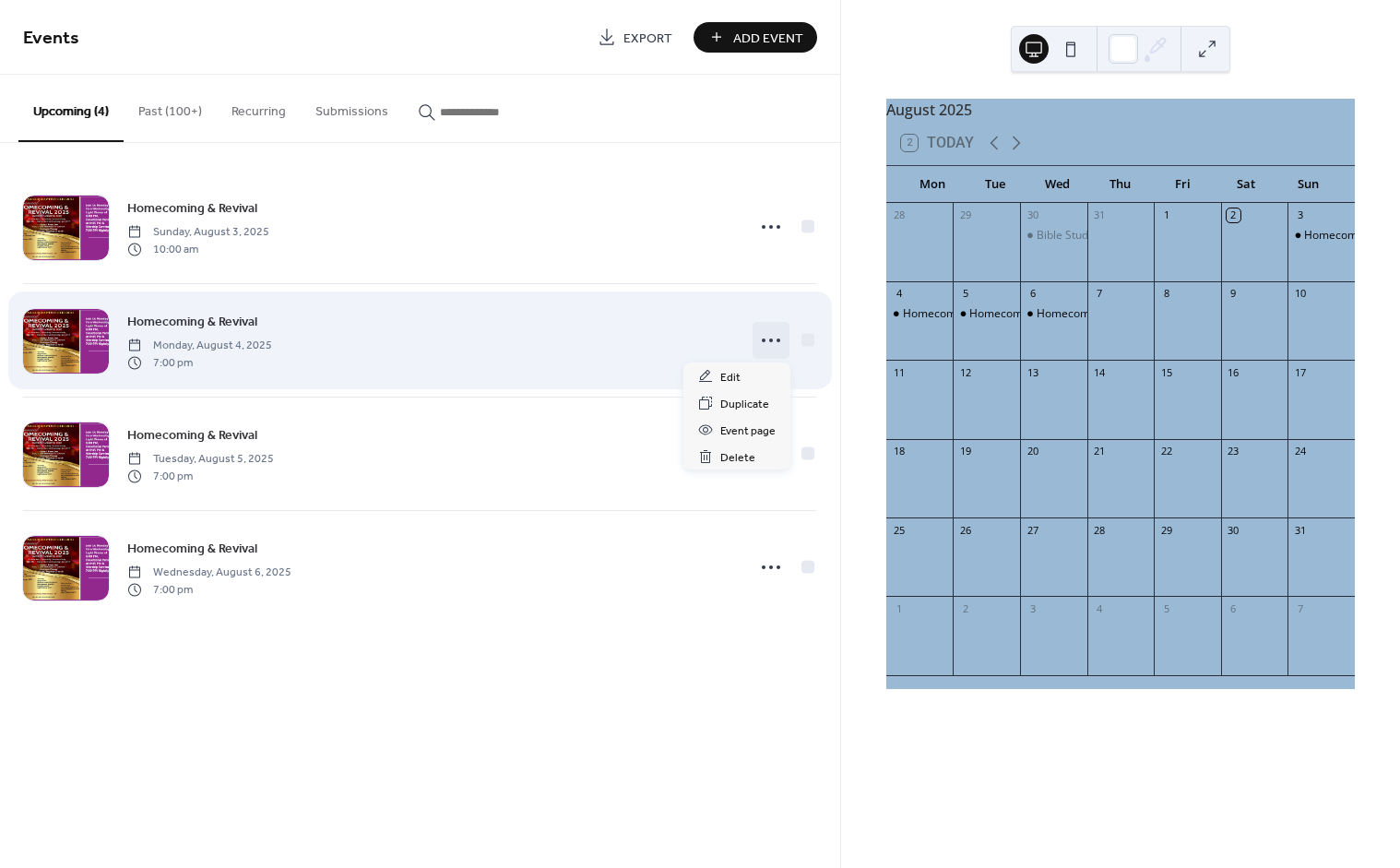 click 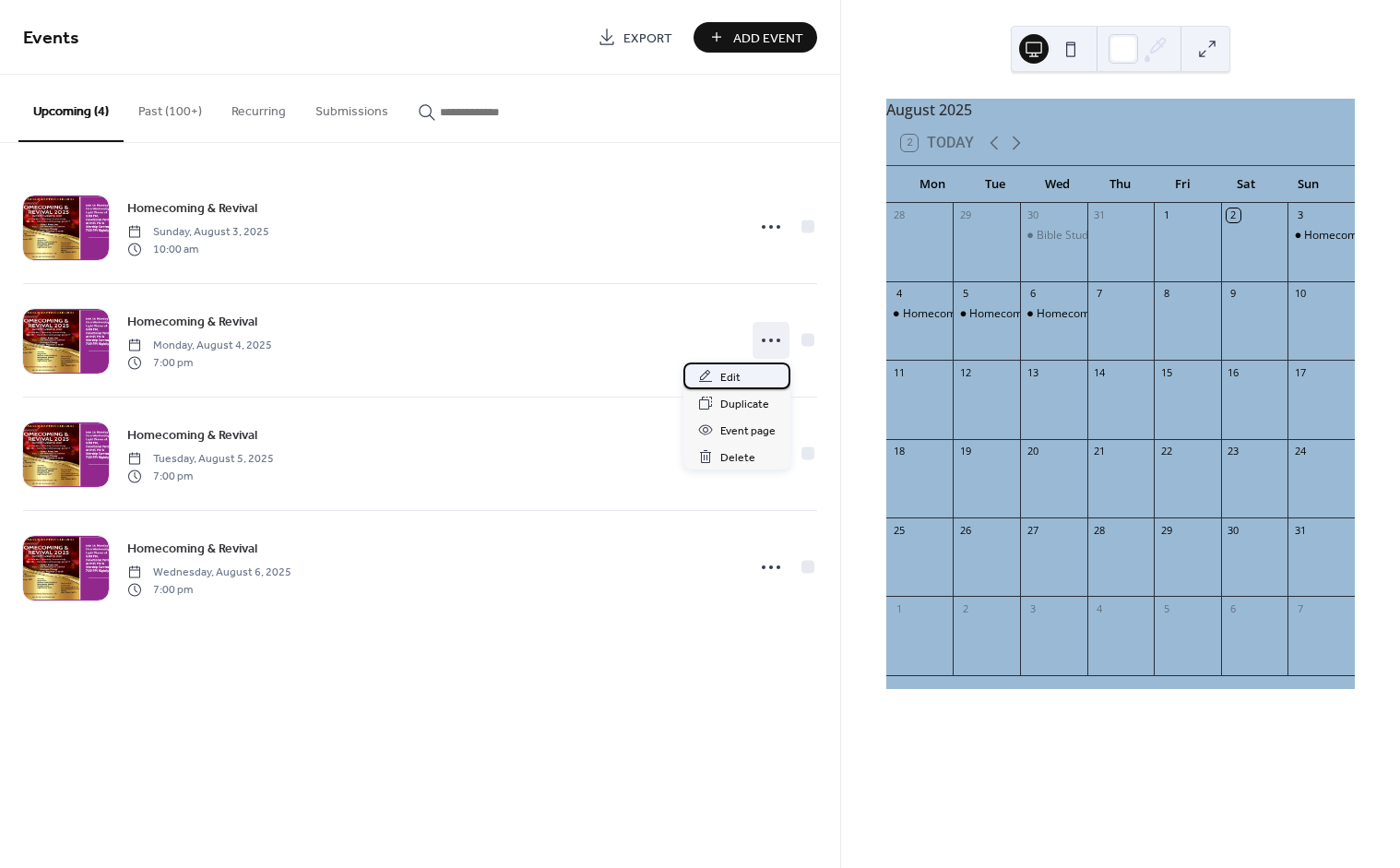 click on "Edit" at bounding box center [737, 375] 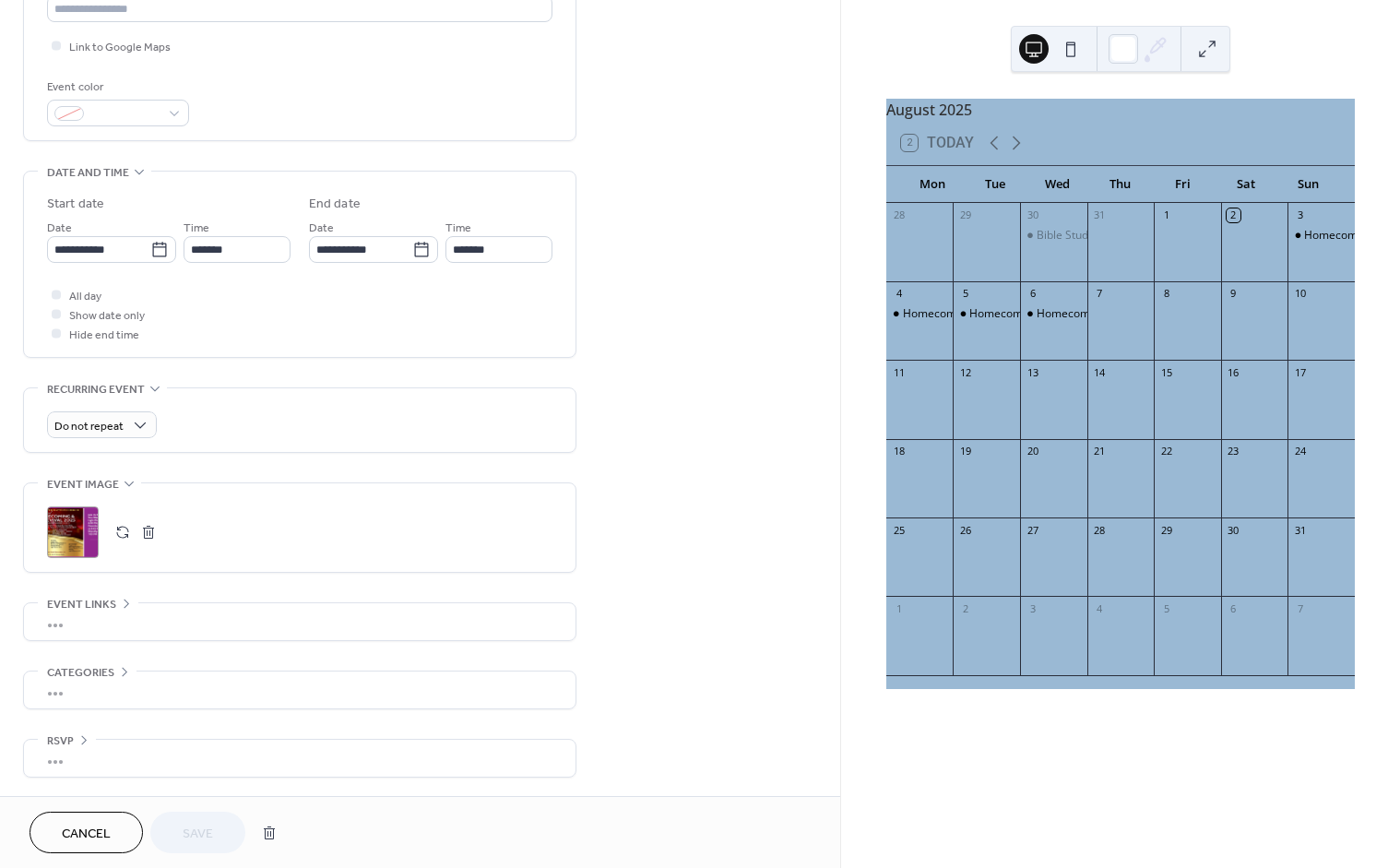 scroll, scrollTop: 435, scrollLeft: 0, axis: vertical 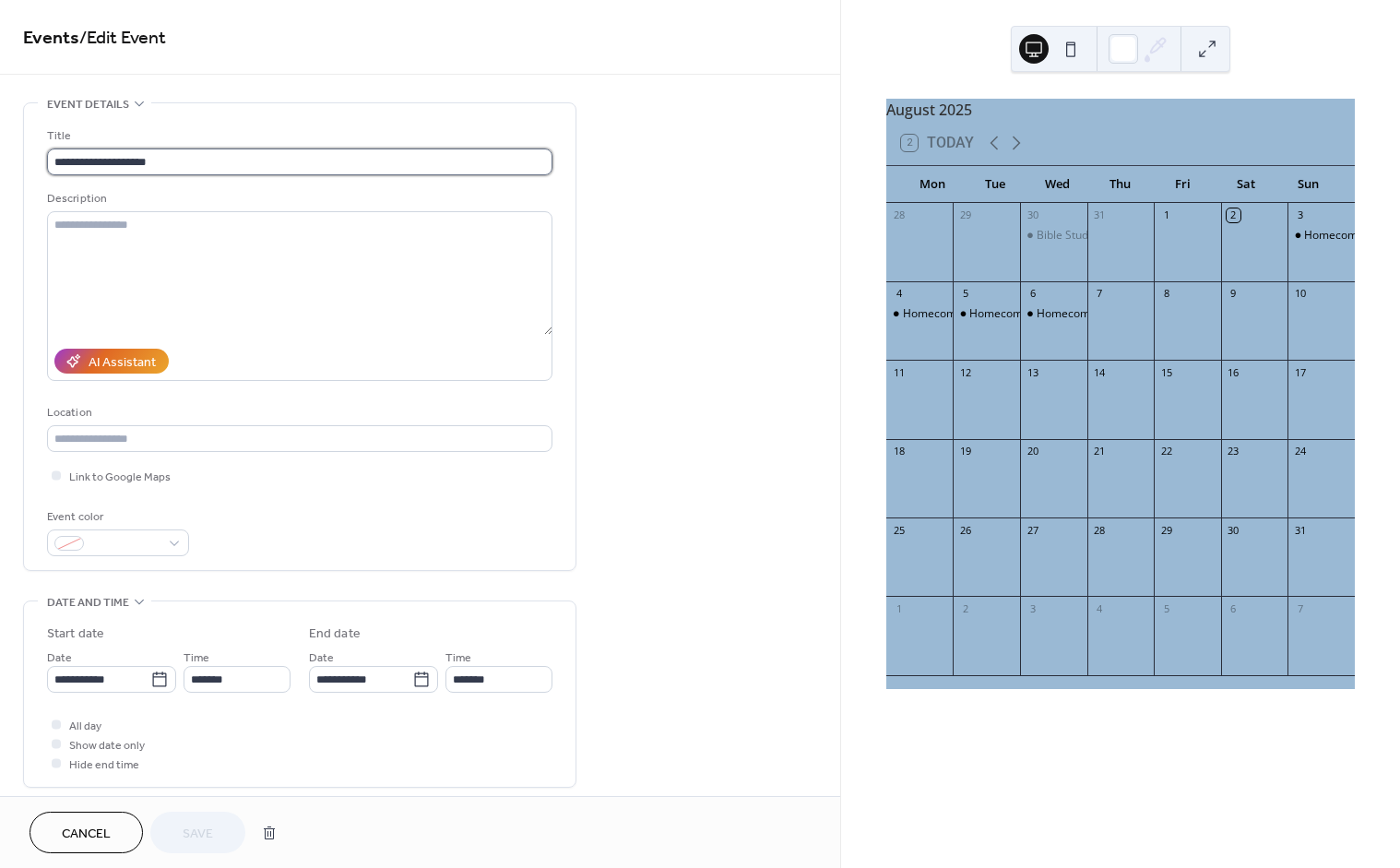 click on "**********" at bounding box center [300, 161] 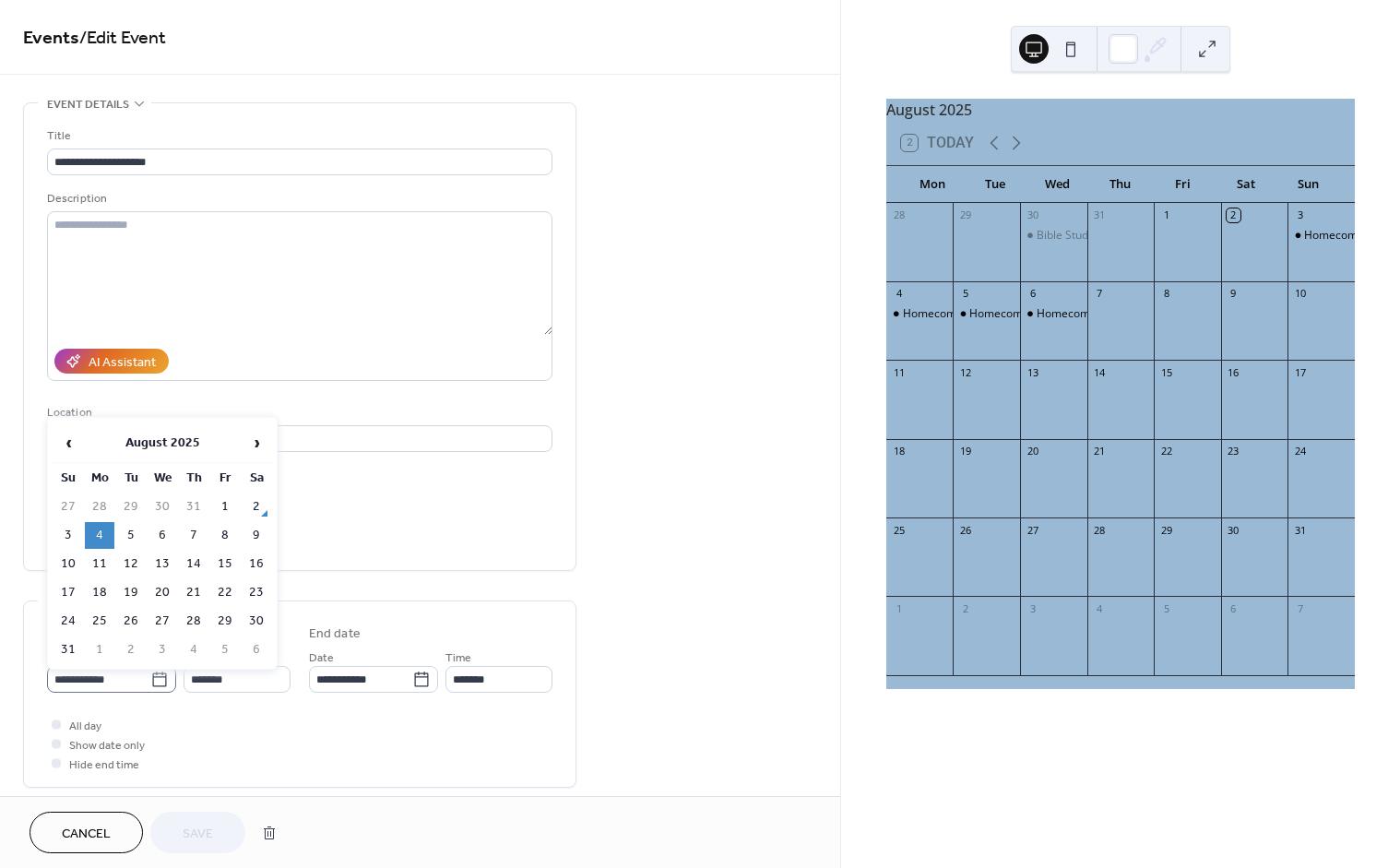 click 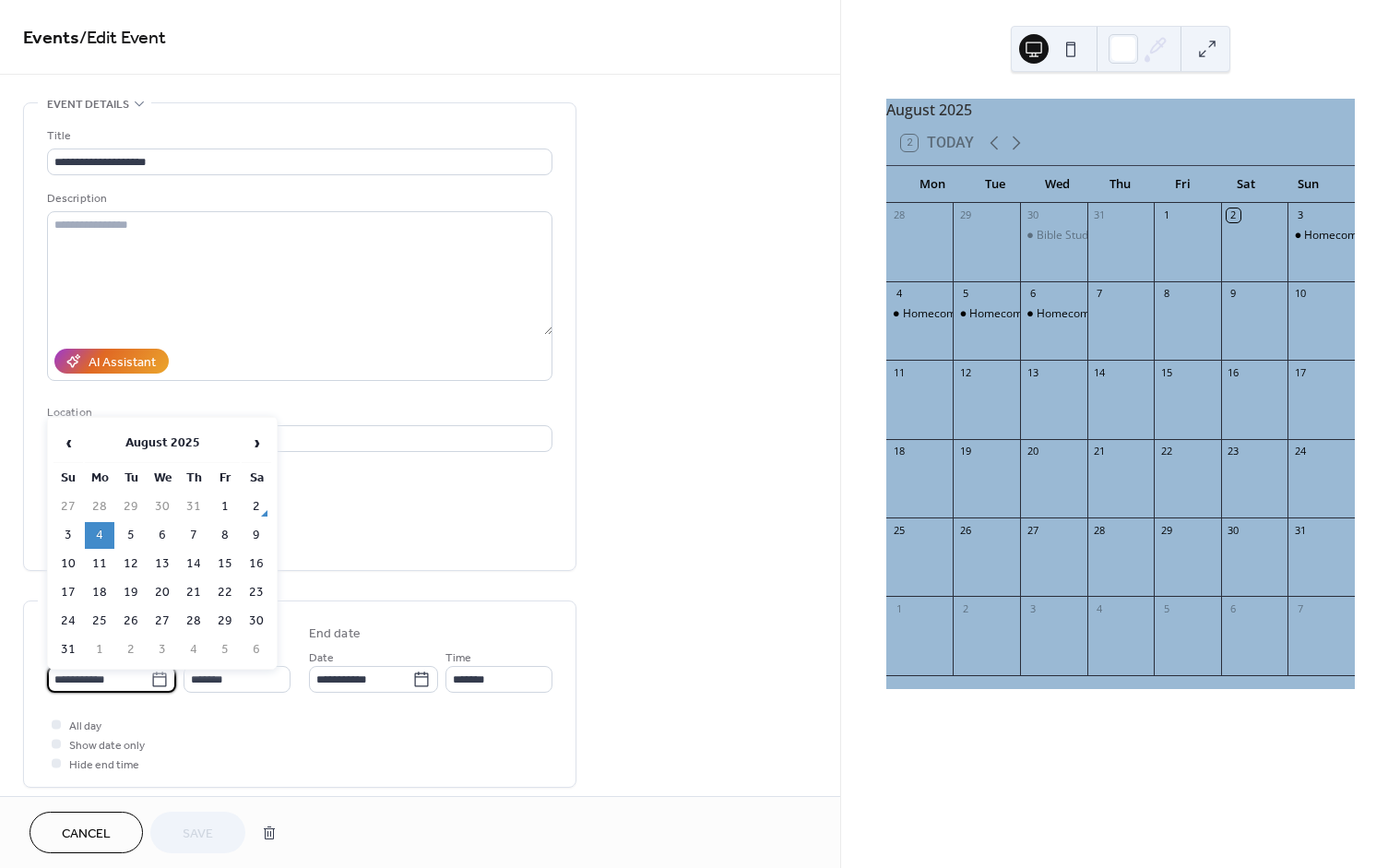 click 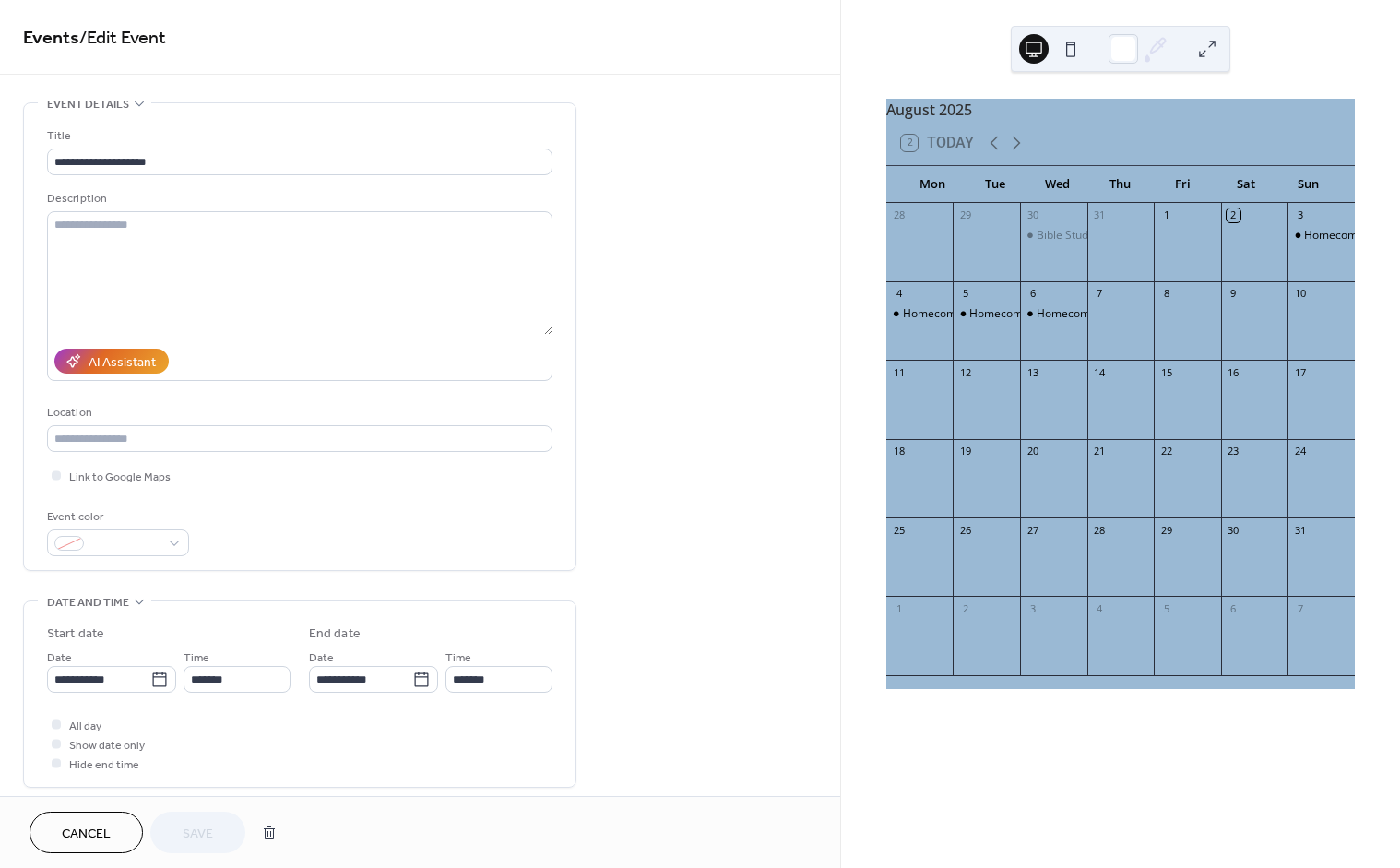 click on "**********" at bounding box center [420, 703] 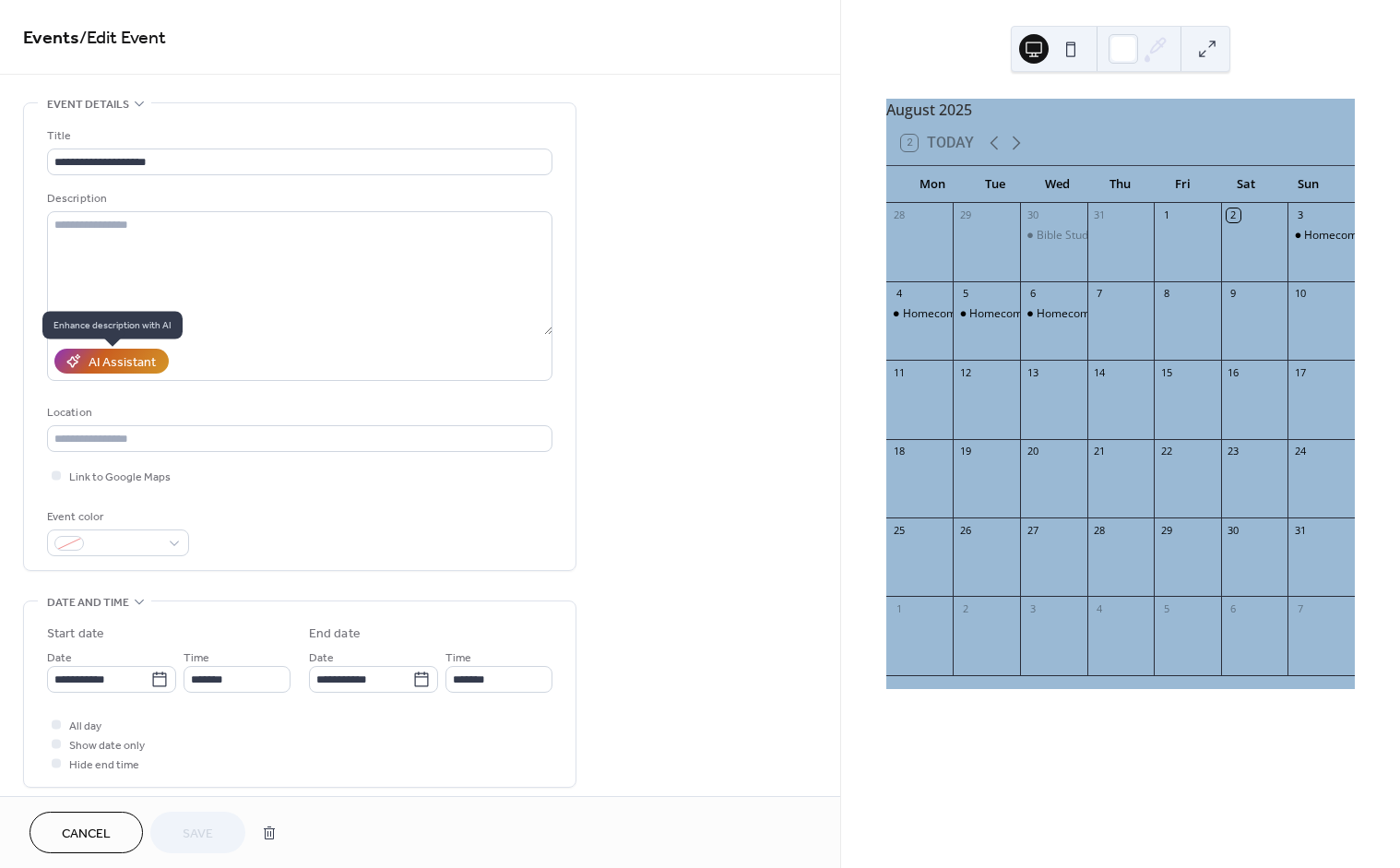 click on "AI Assistant" at bounding box center (122, 363) 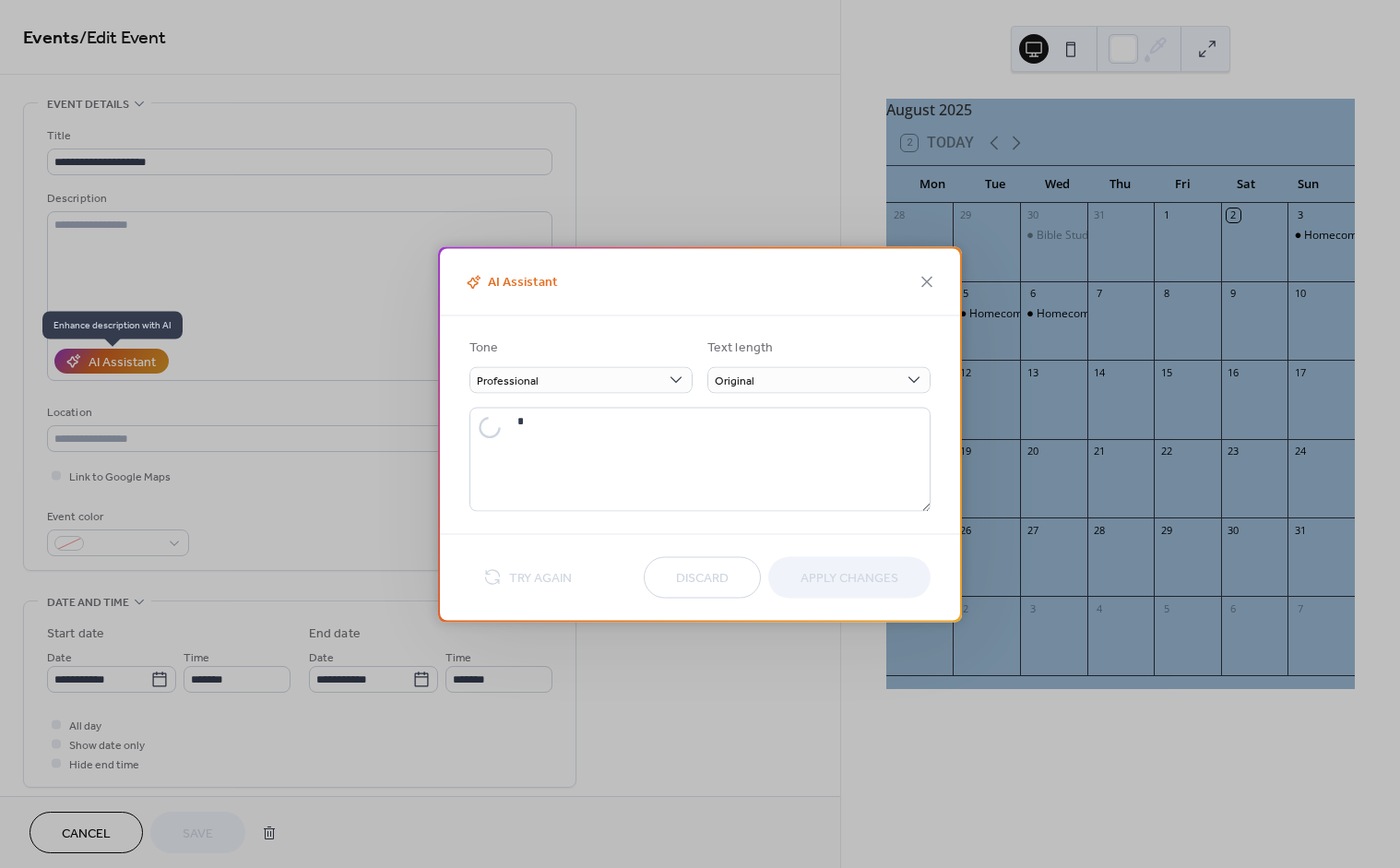 type on "**********" 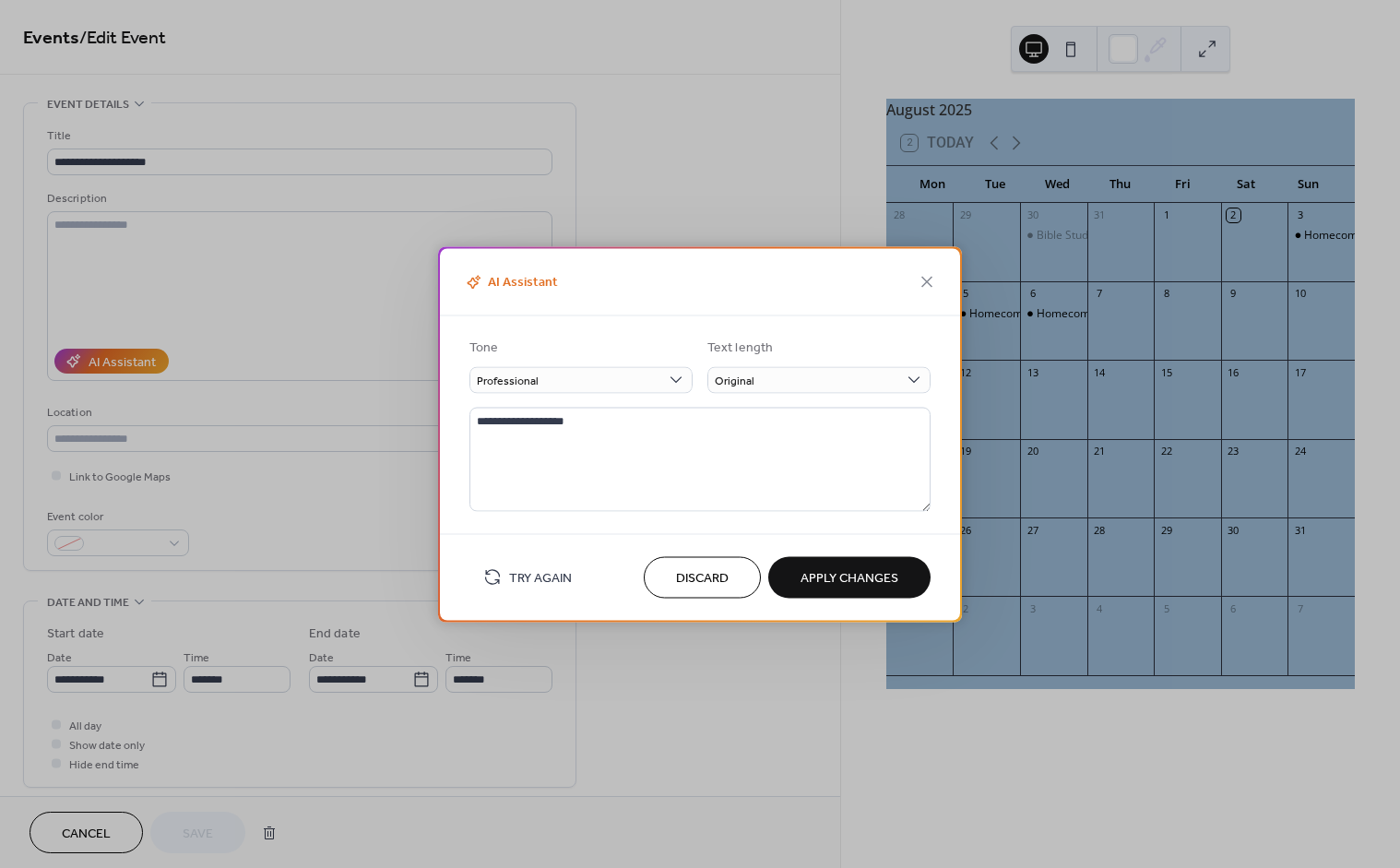 click on "Discard" at bounding box center [702, 578] 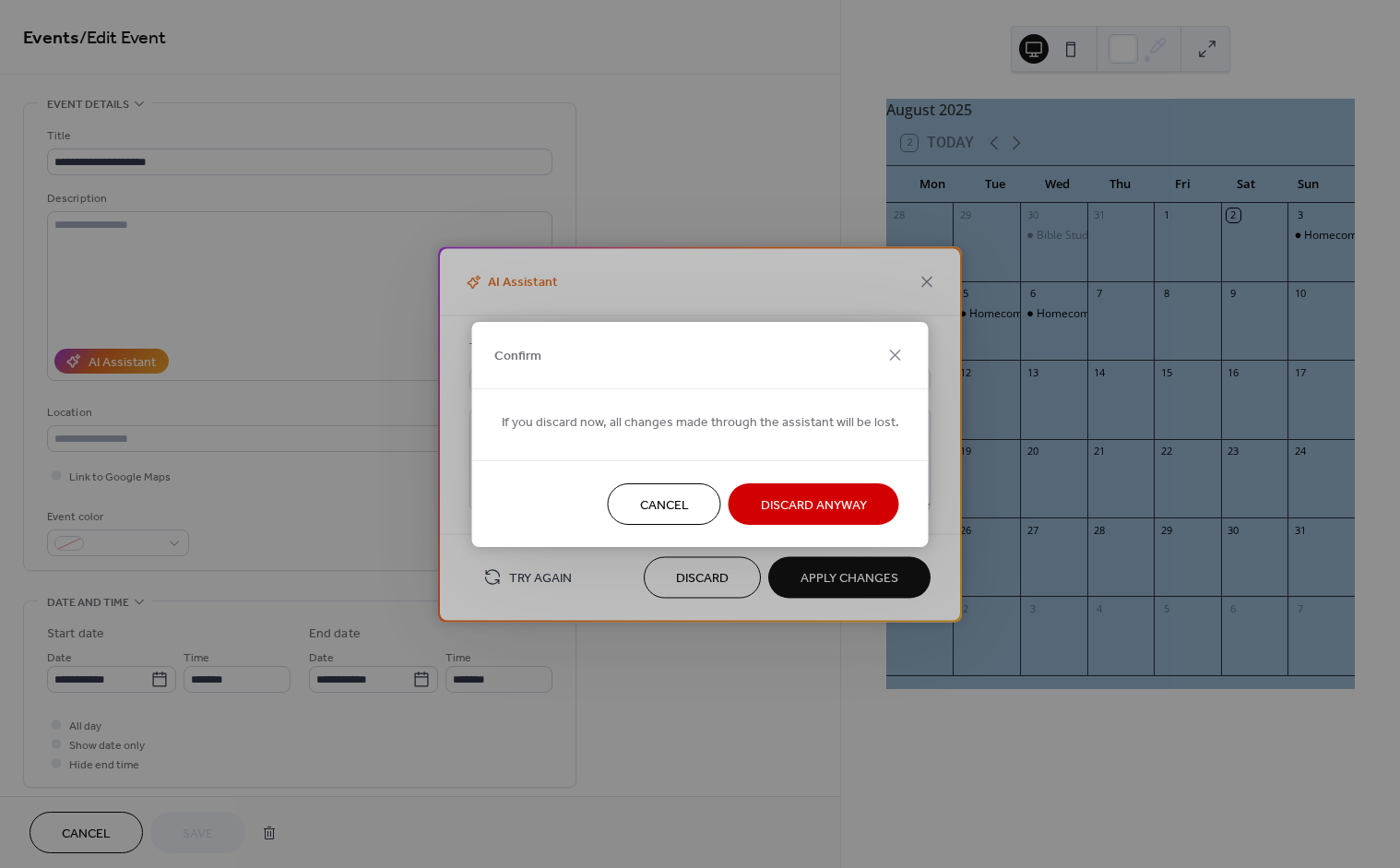 click on "Discard Anyway" at bounding box center [813, 505] 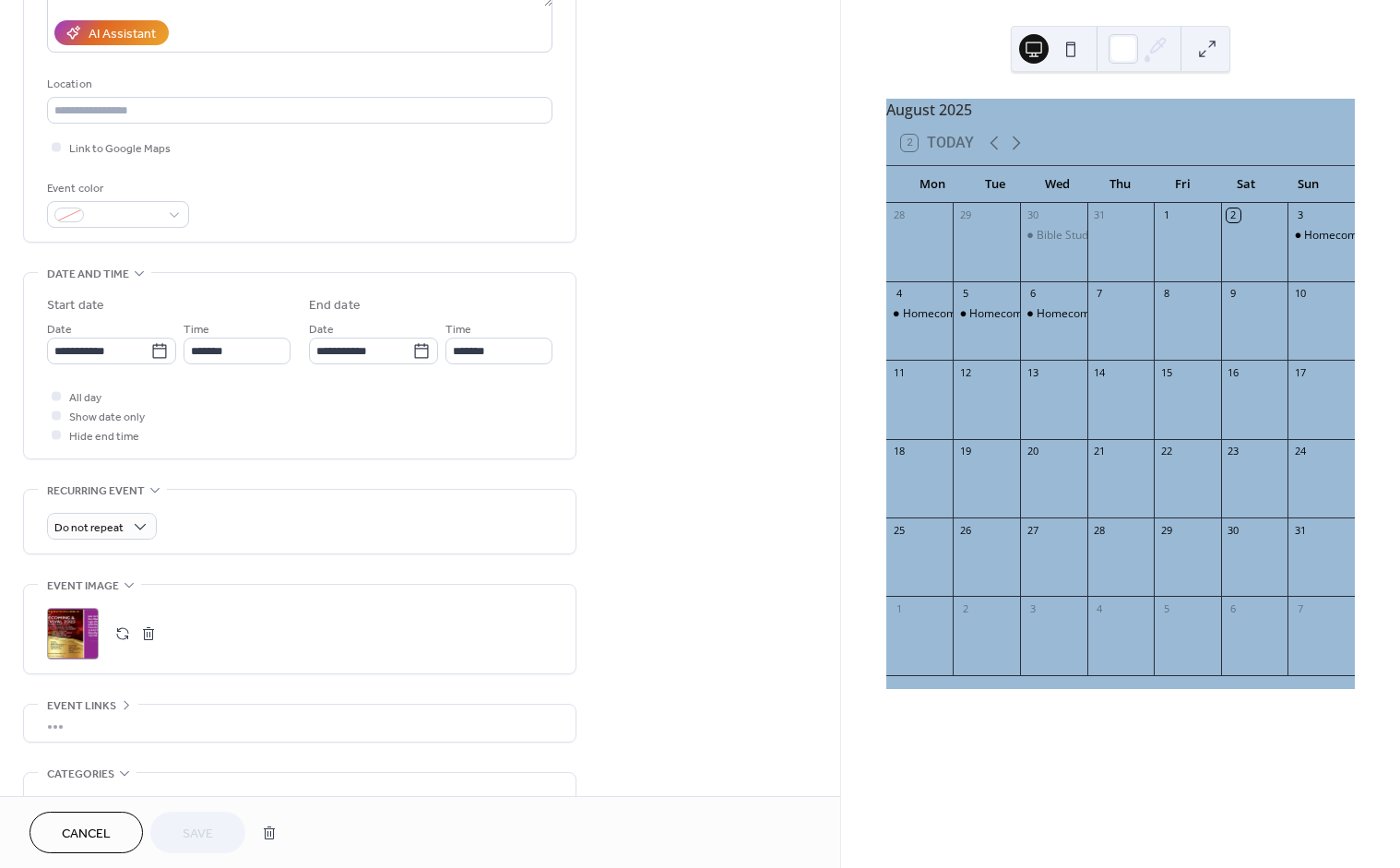 scroll, scrollTop: 320, scrollLeft: 0, axis: vertical 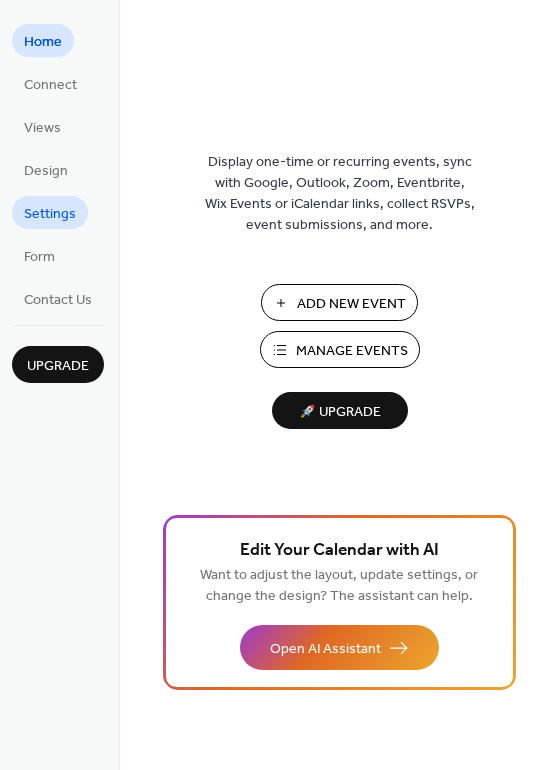 click on "Settings" at bounding box center (50, 214) 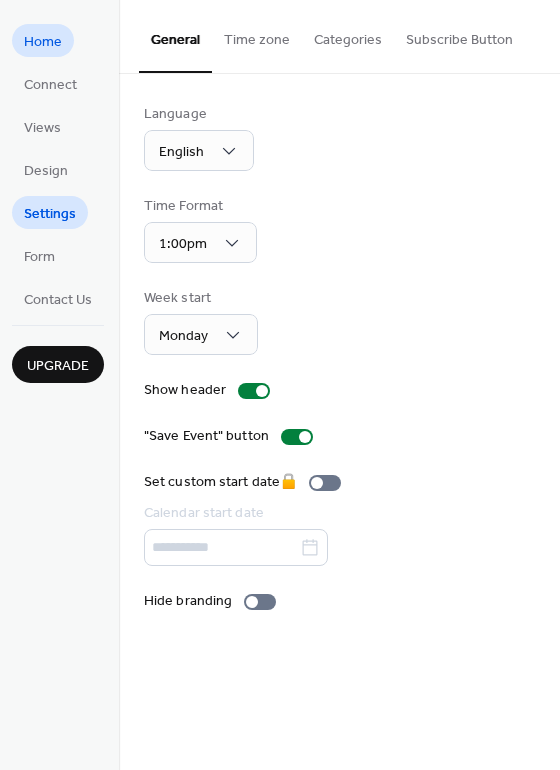 click on "Home" at bounding box center [43, 42] 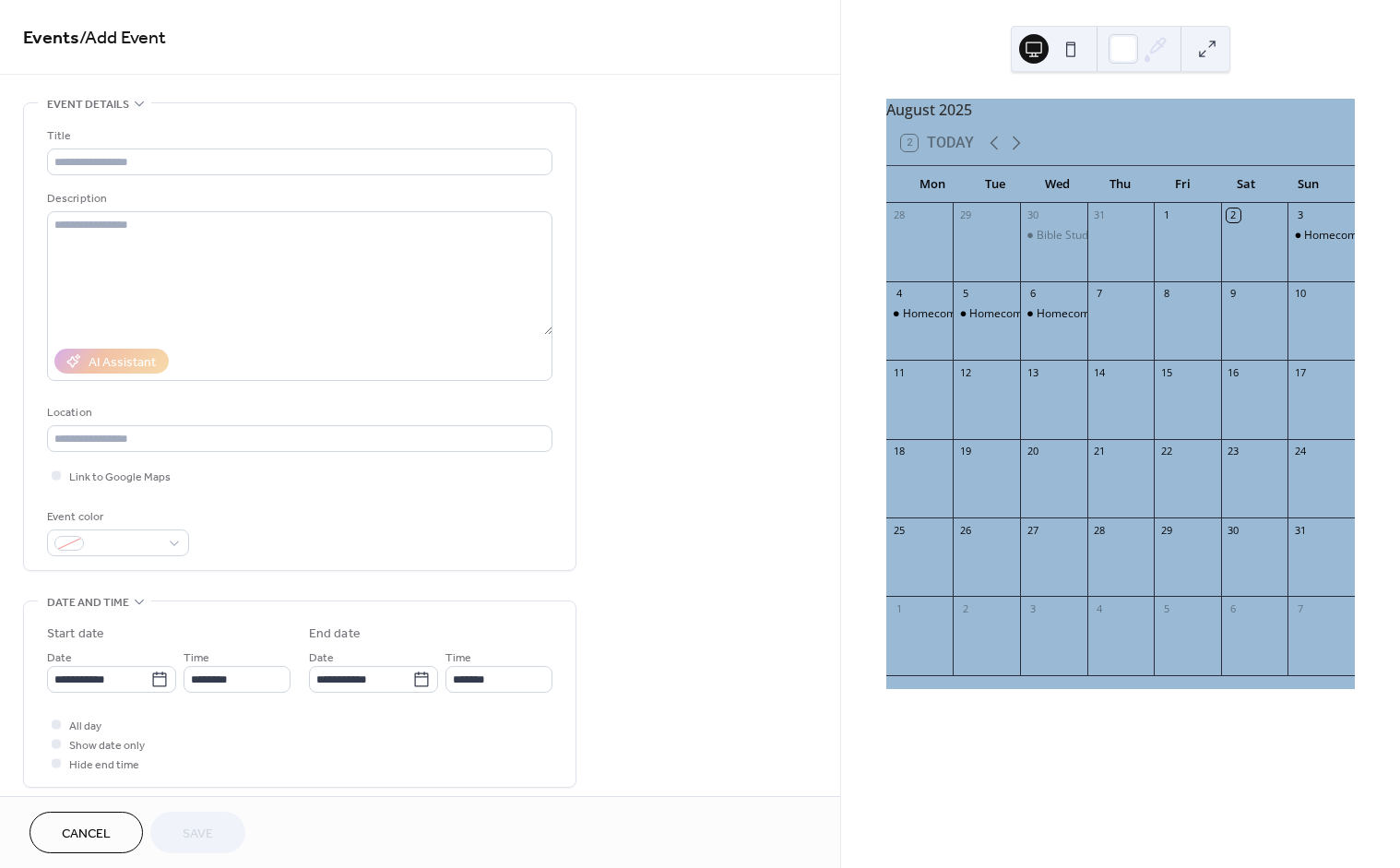 scroll, scrollTop: 0, scrollLeft: 0, axis: both 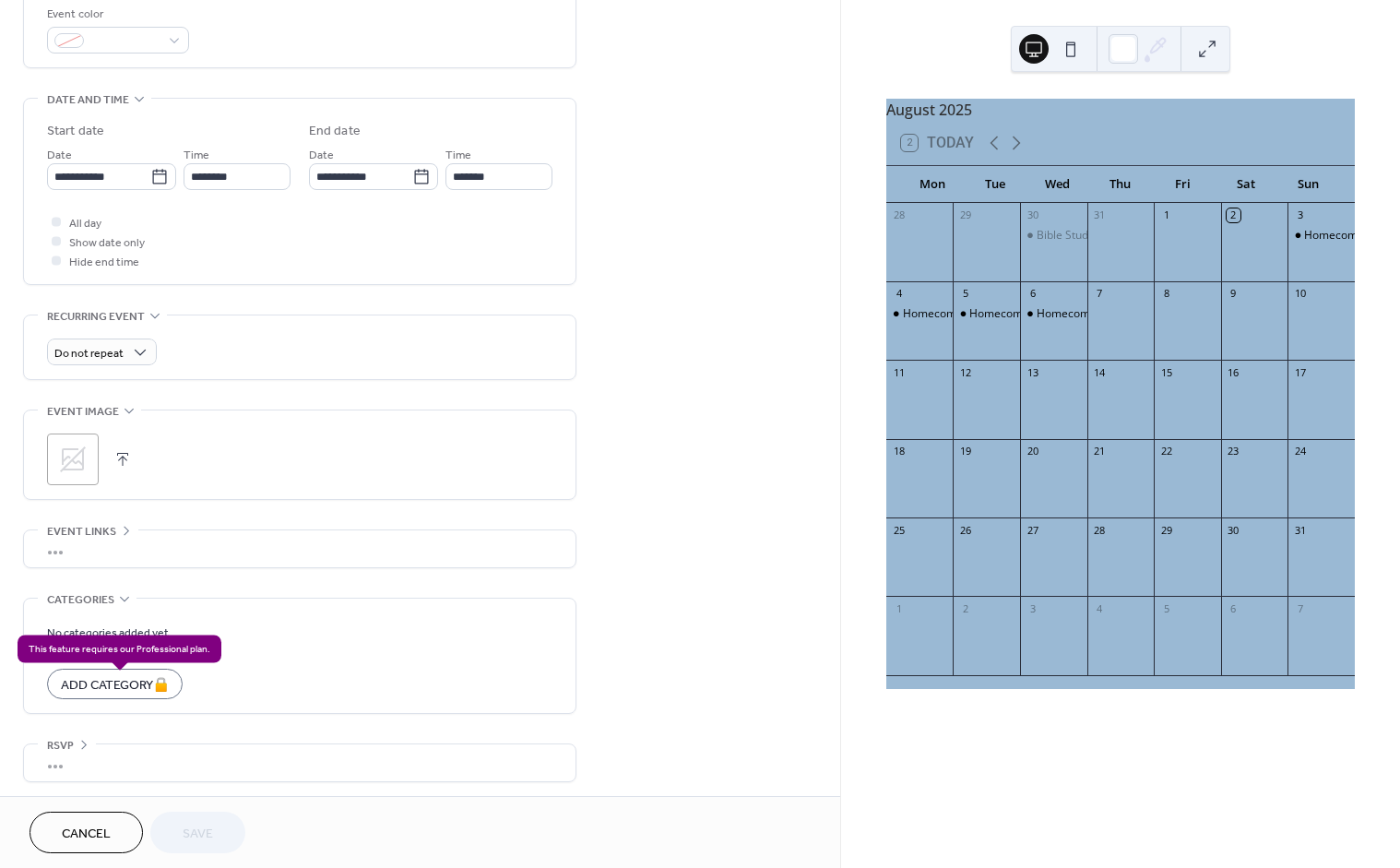 click on "Add Category  🔒" at bounding box center (114, 684) 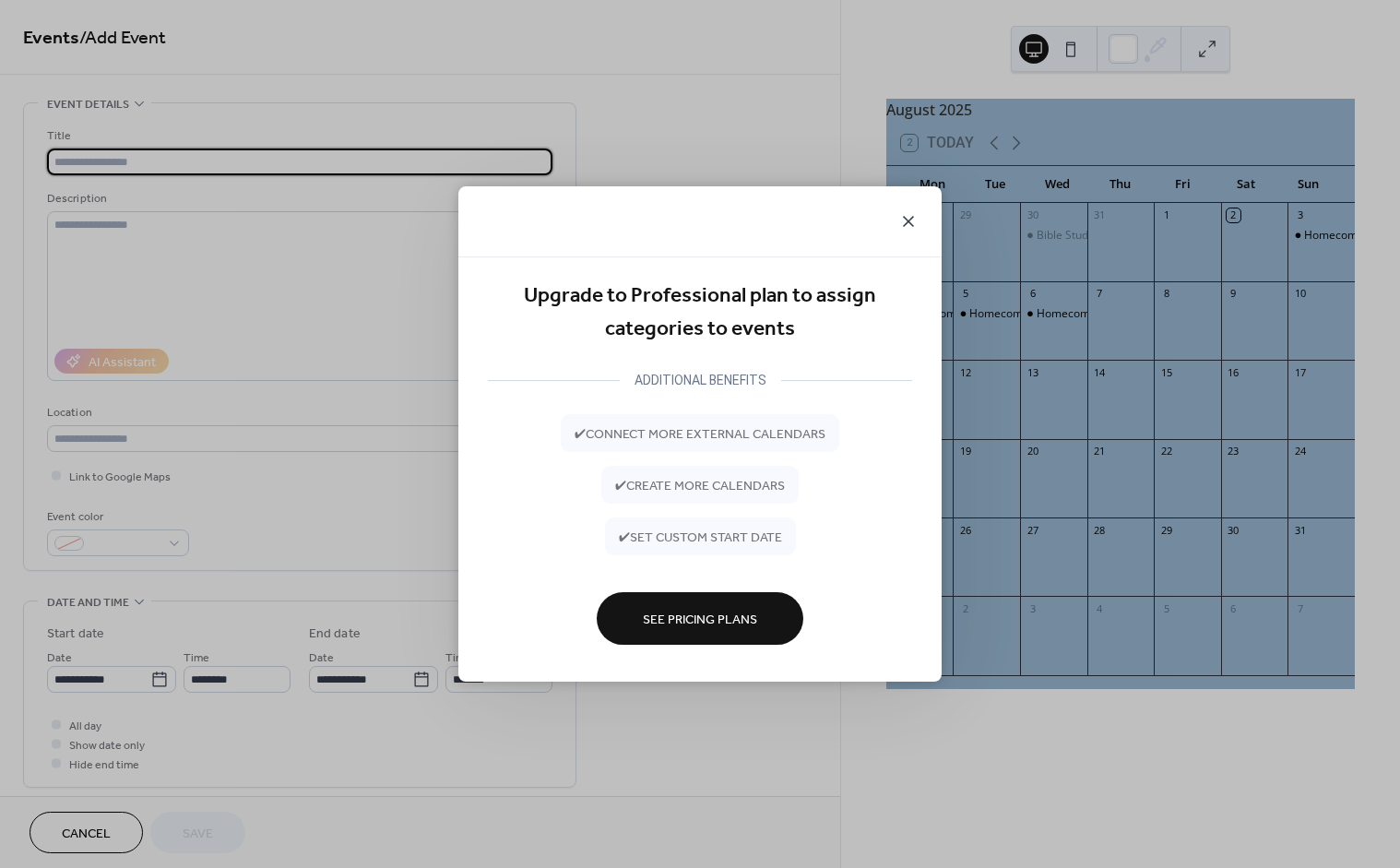 click 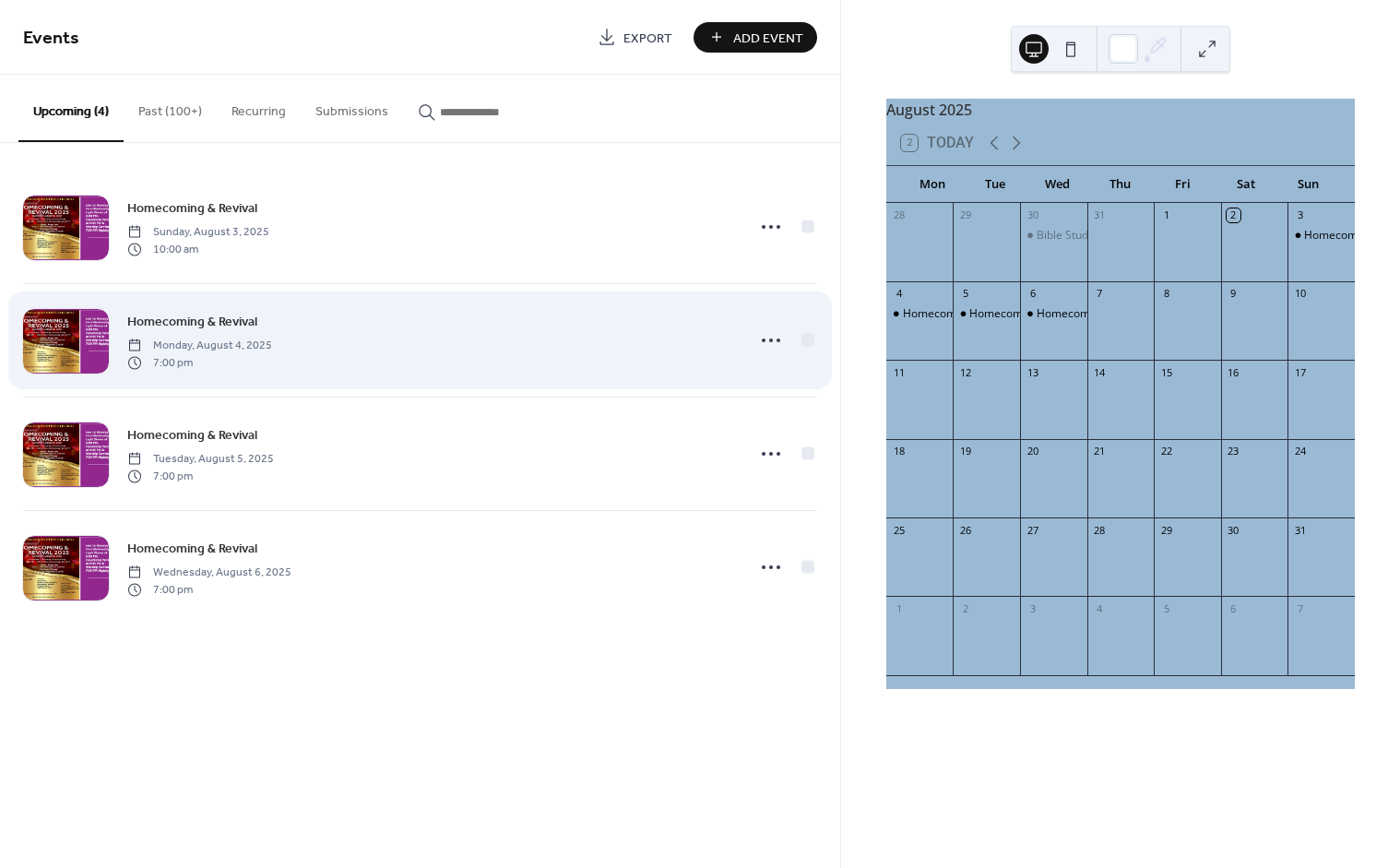 scroll, scrollTop: 0, scrollLeft: 0, axis: both 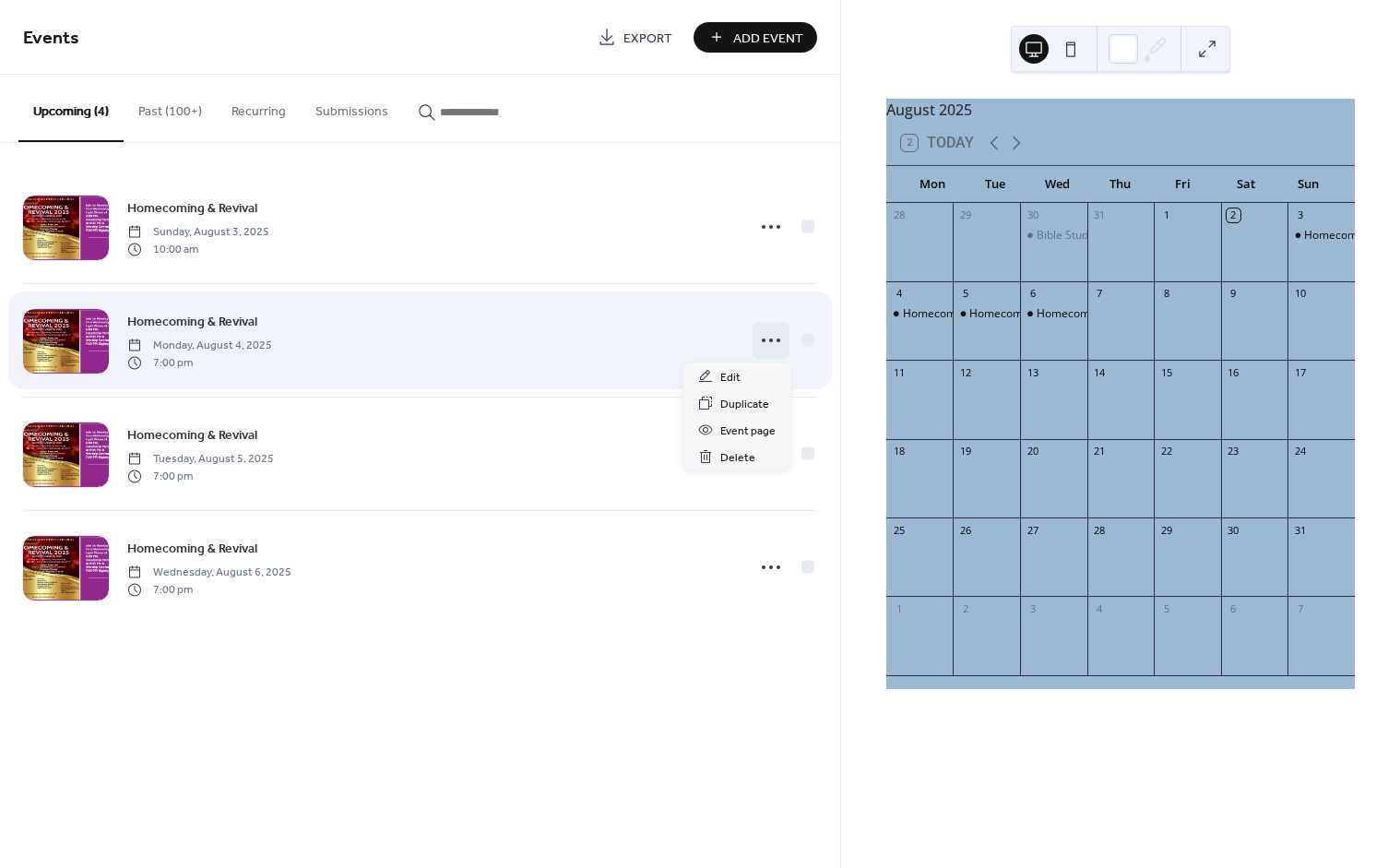 click 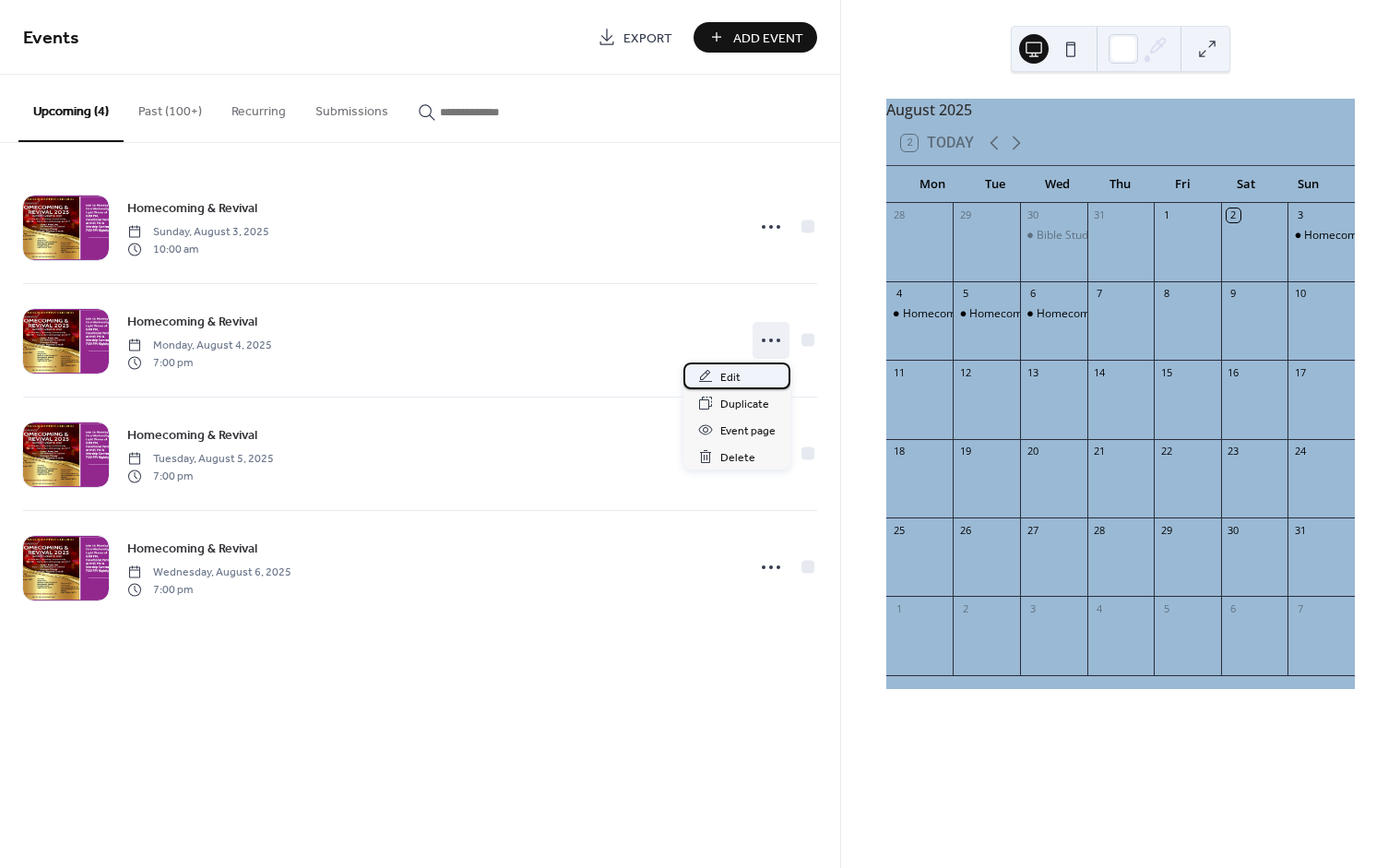 click on "Edit" at bounding box center [730, 377] 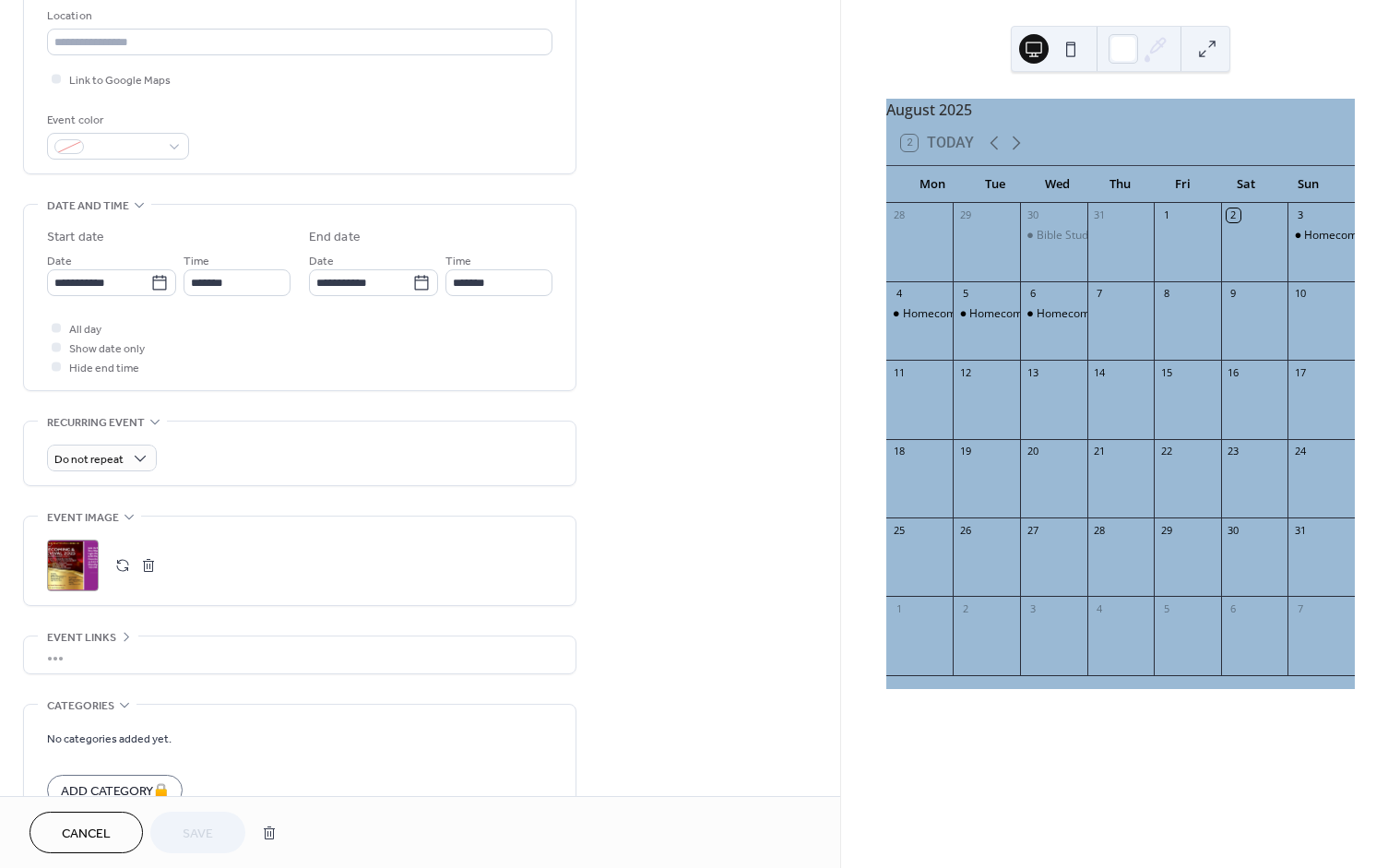 scroll, scrollTop: 400, scrollLeft: 0, axis: vertical 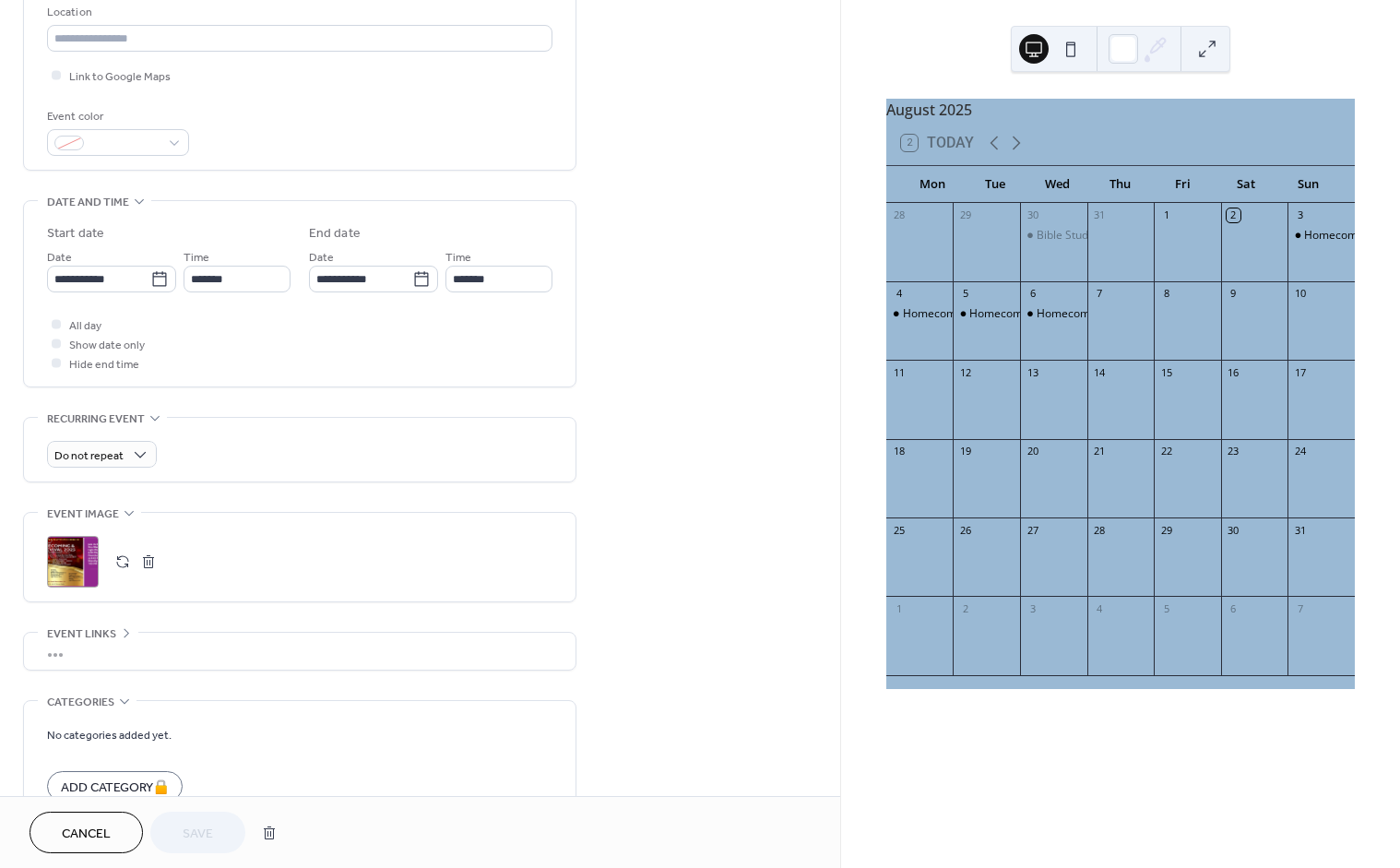 click on "•••" at bounding box center (300, 651) 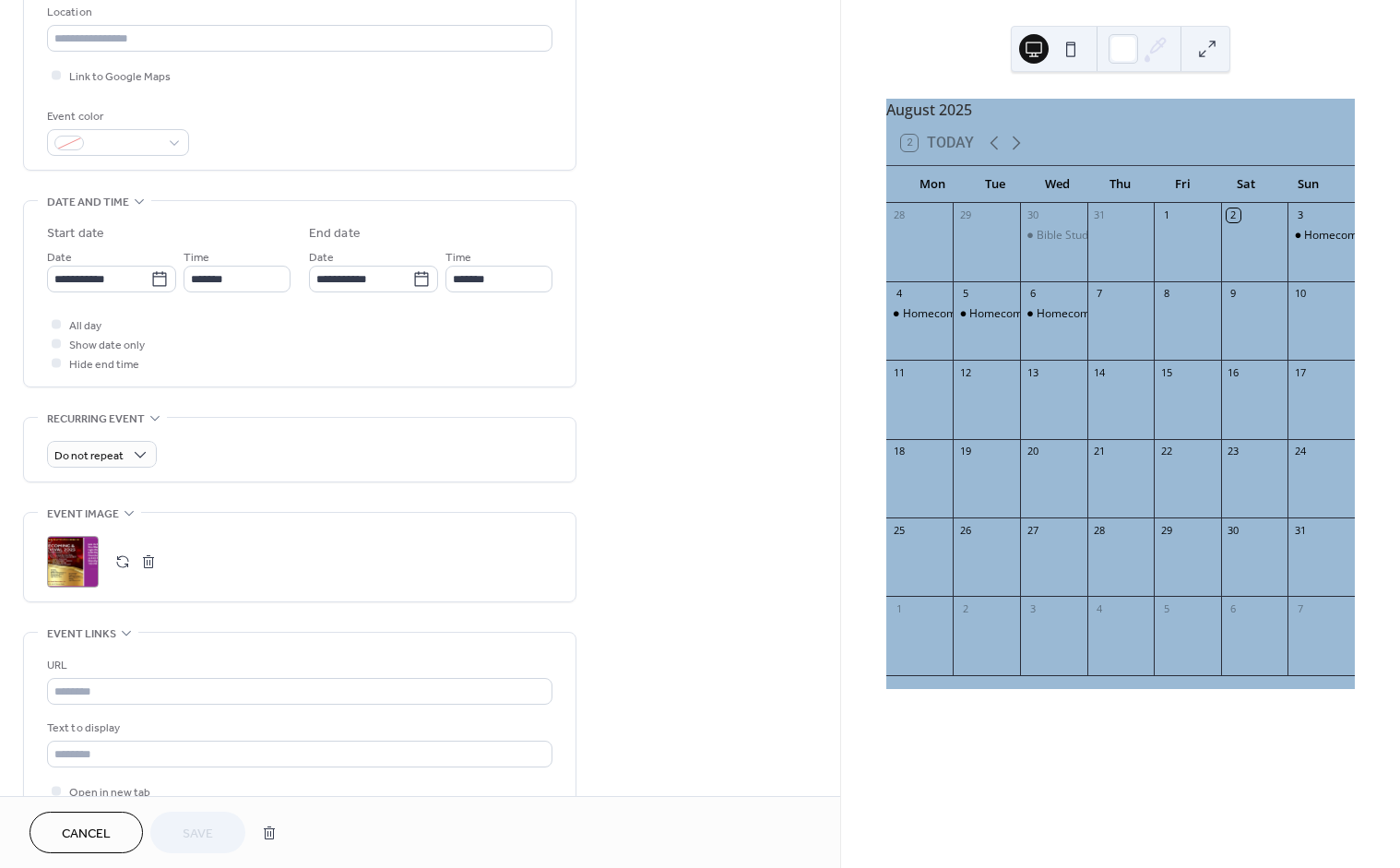 click on "URL" at bounding box center (298, 665) 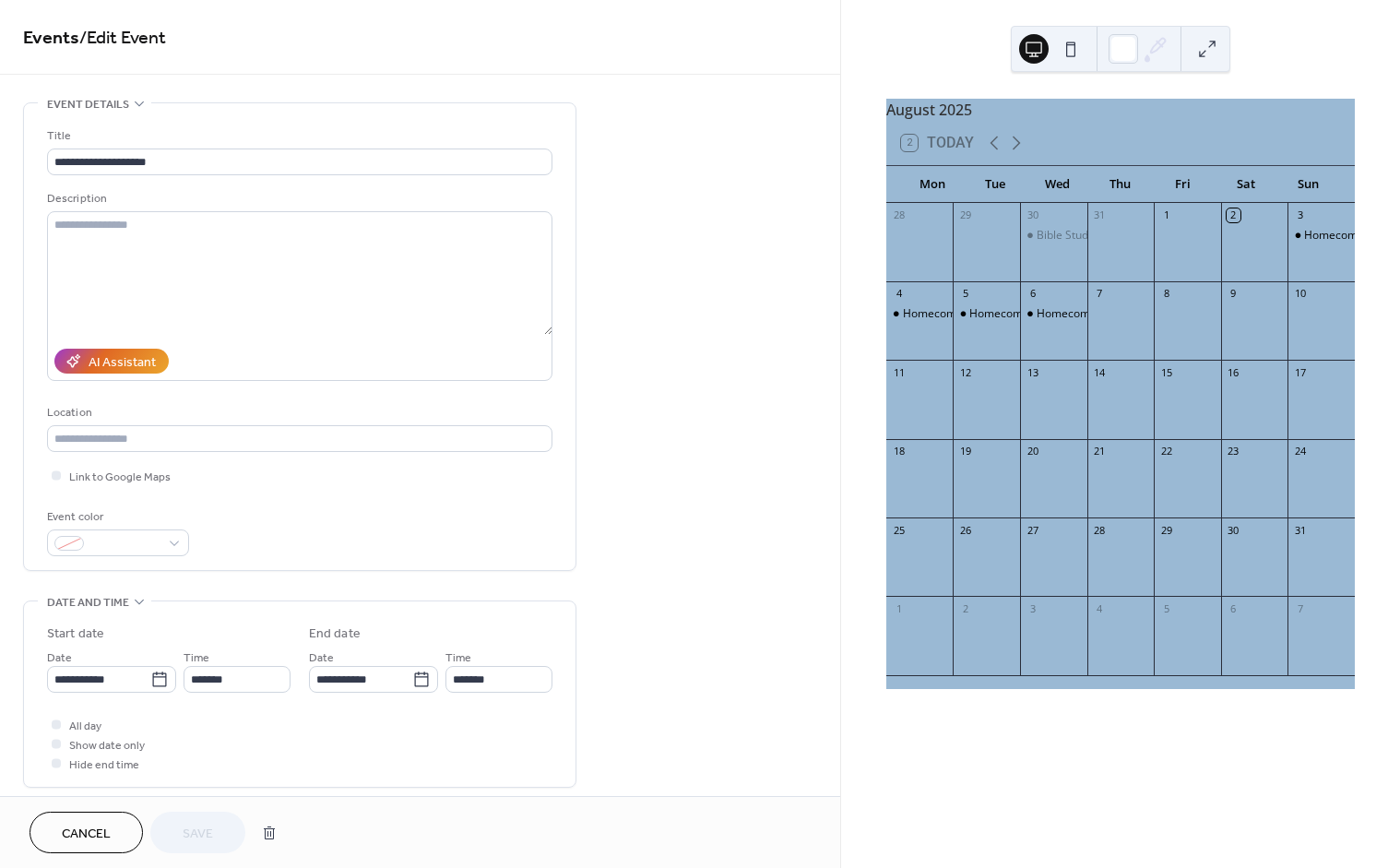 scroll, scrollTop: 0, scrollLeft: 0, axis: both 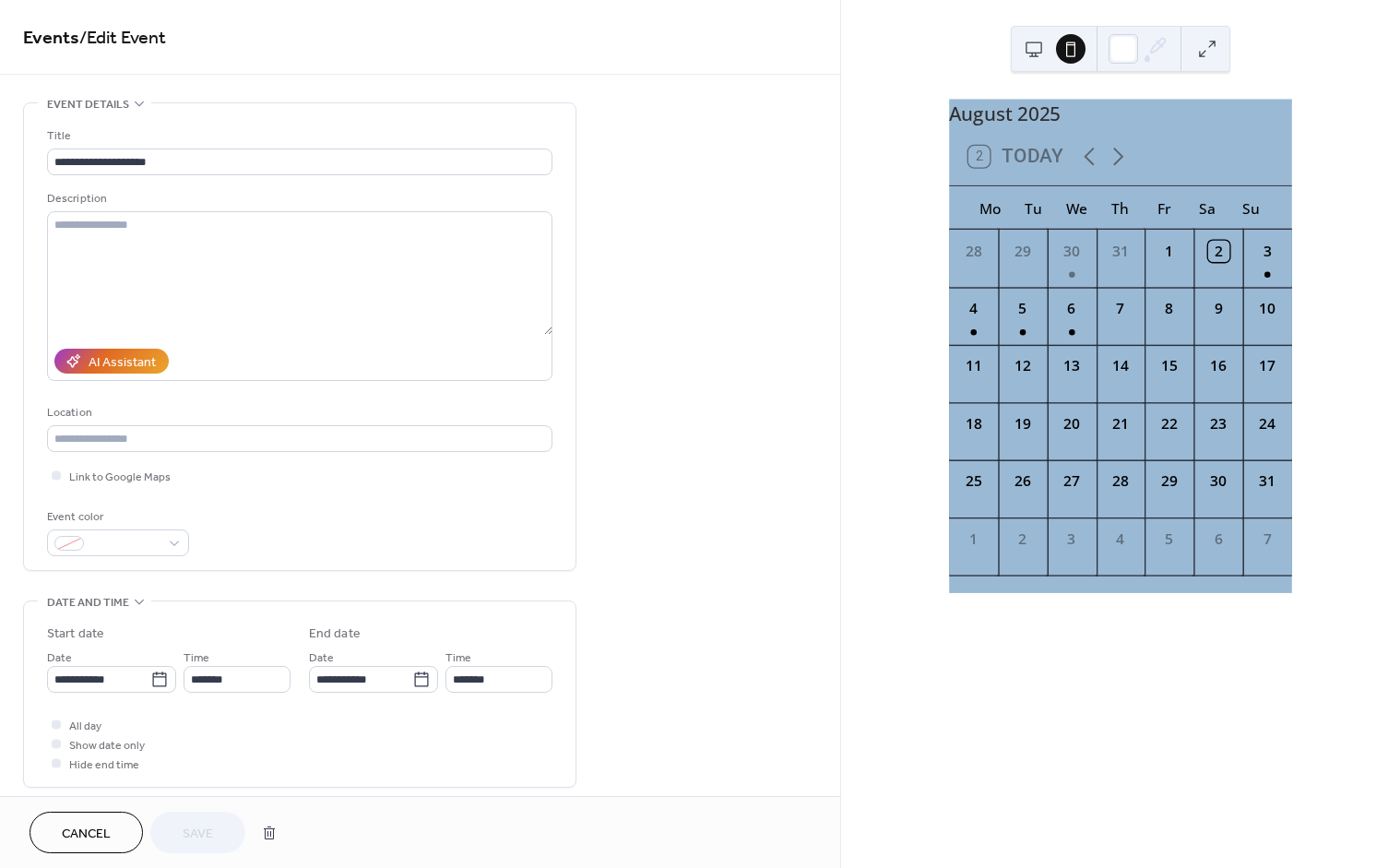 click at bounding box center [1071, 49] 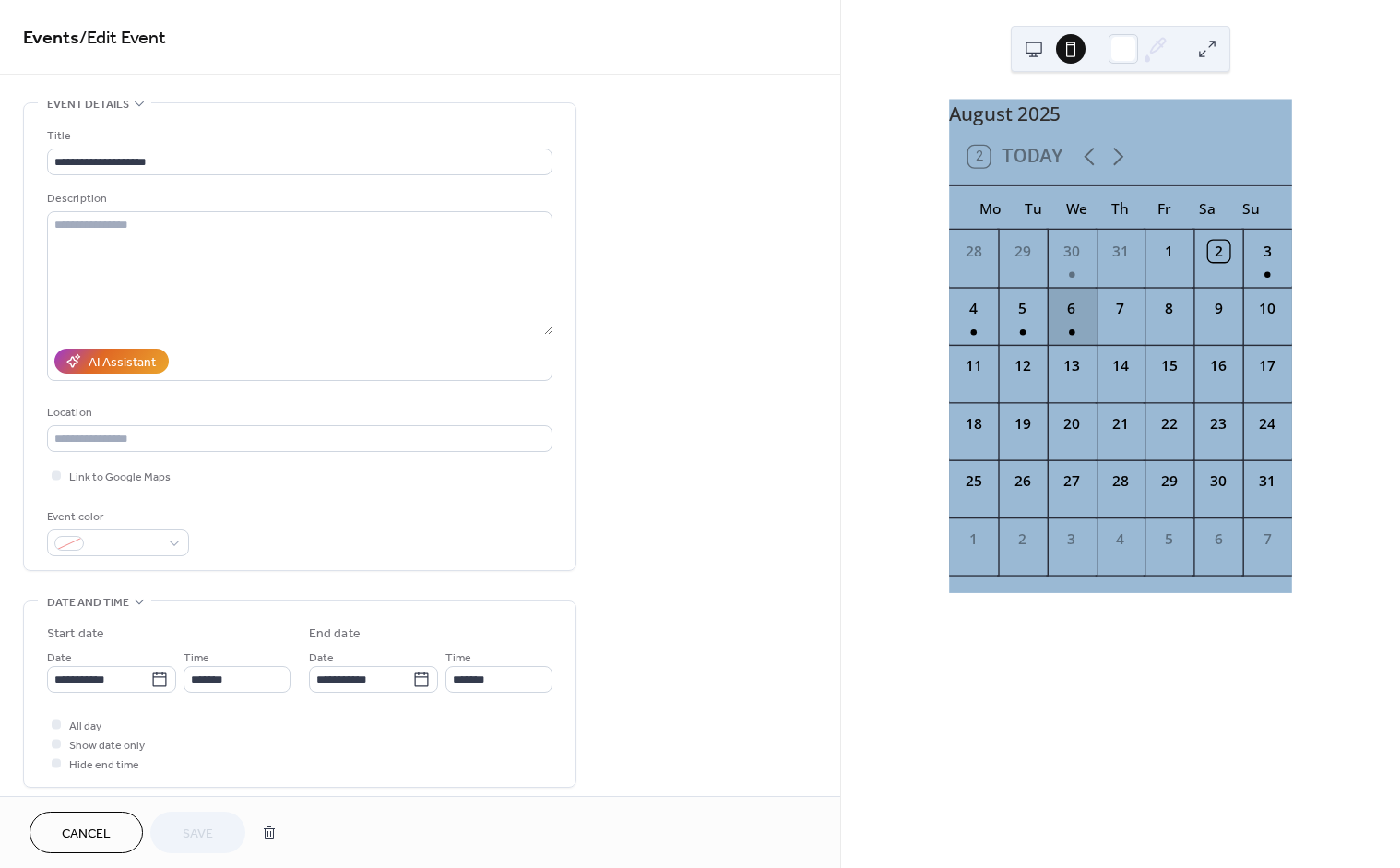 click on "6" at bounding box center [1071, 315] 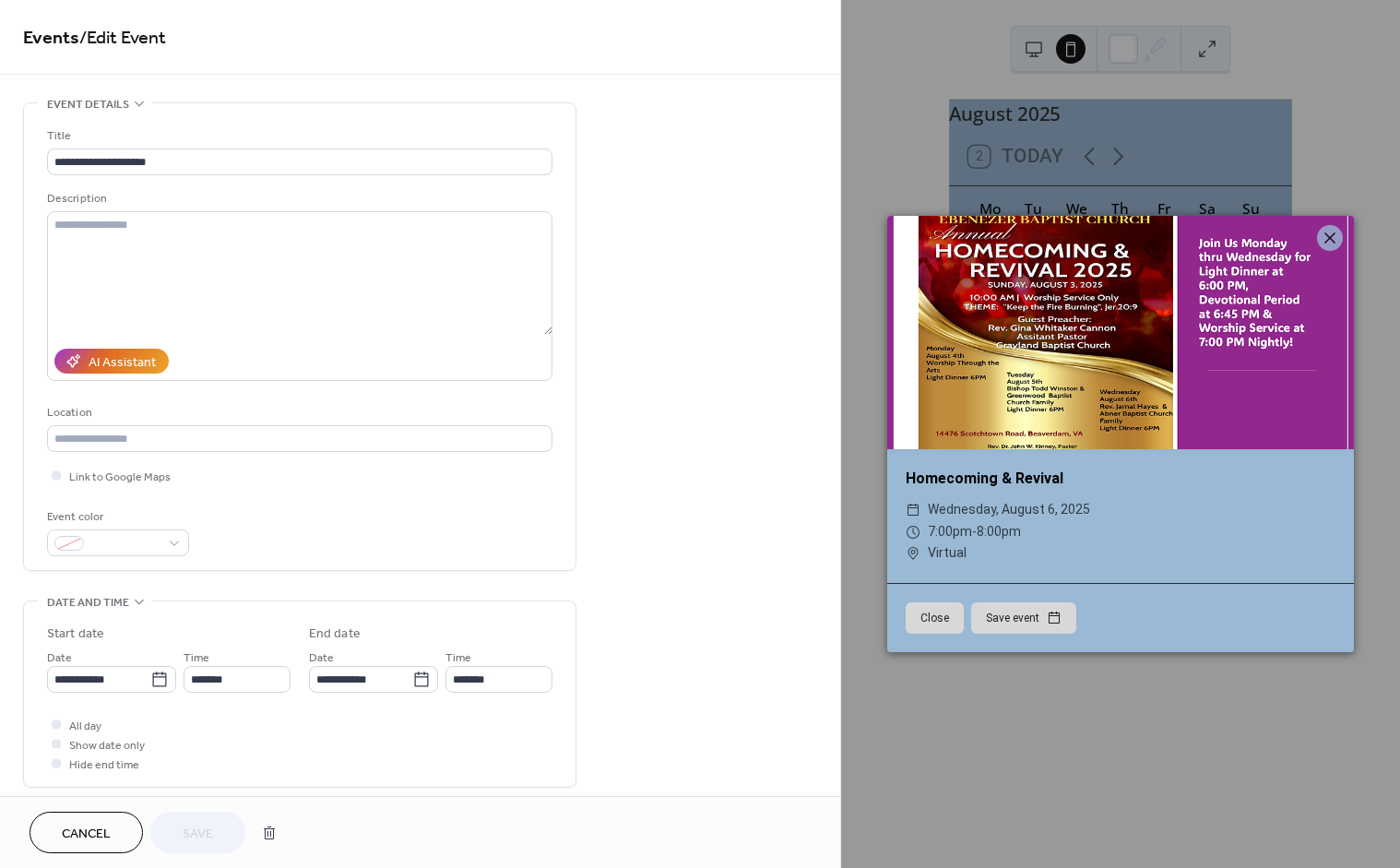click 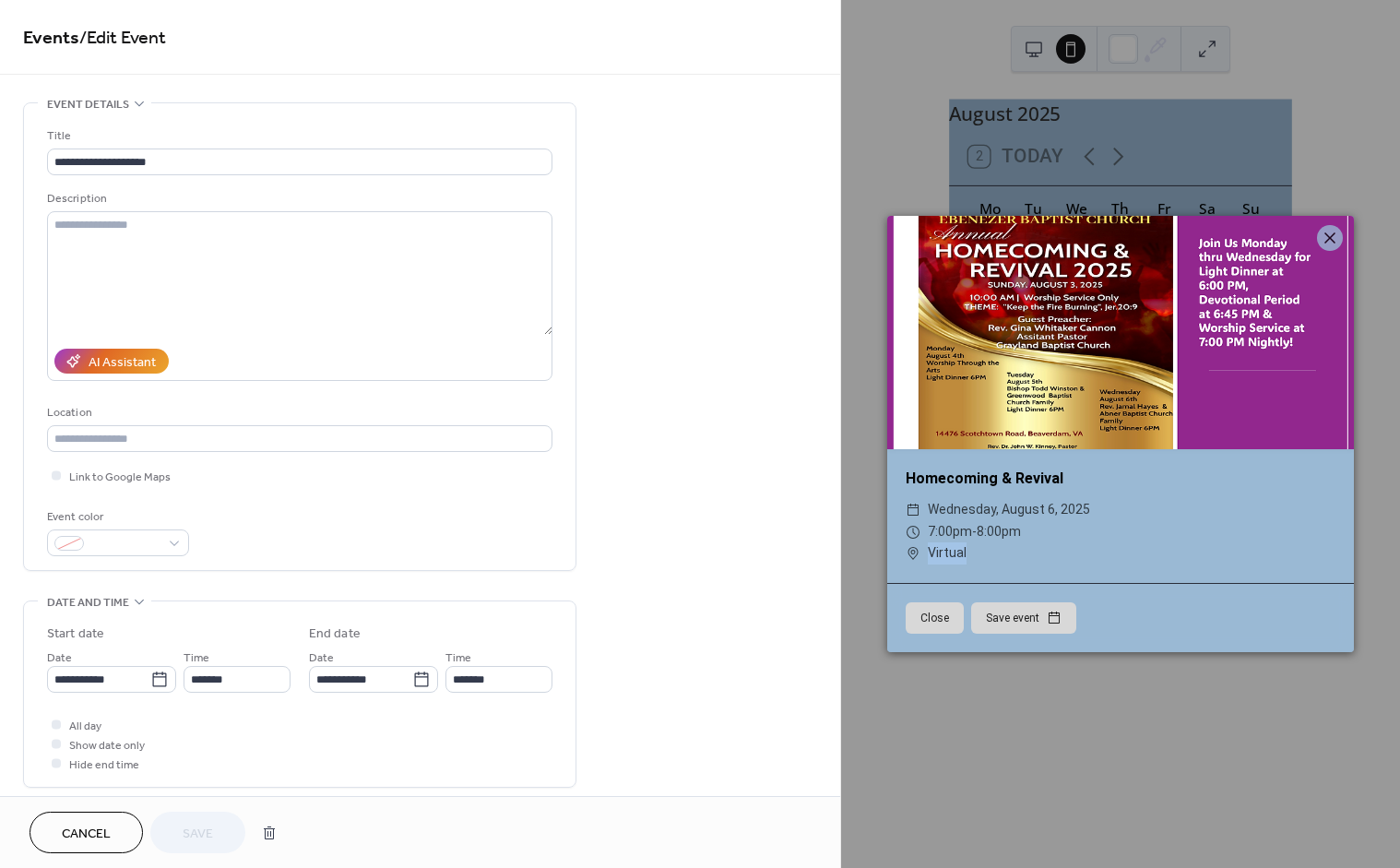 click 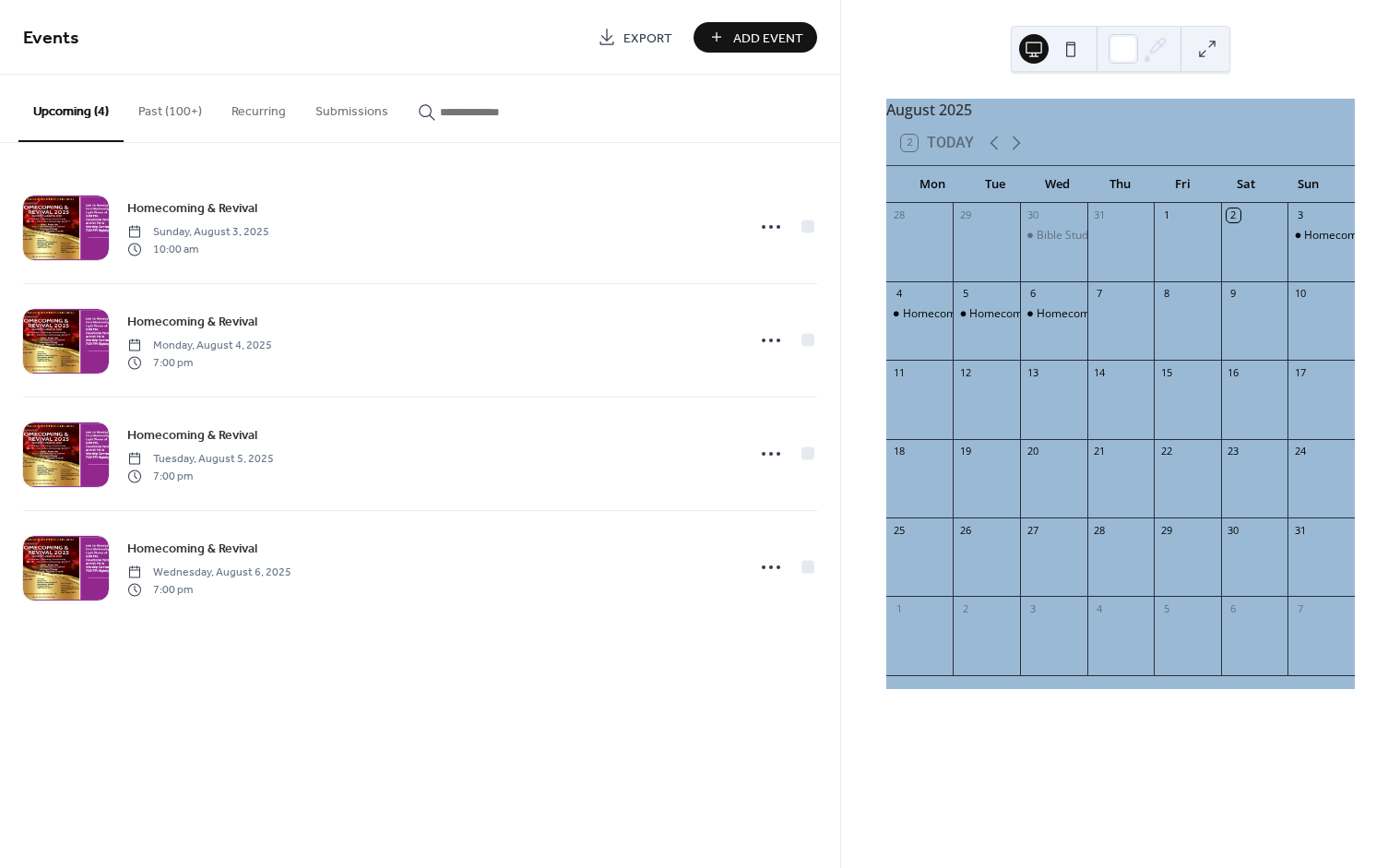 scroll, scrollTop: 0, scrollLeft: 0, axis: both 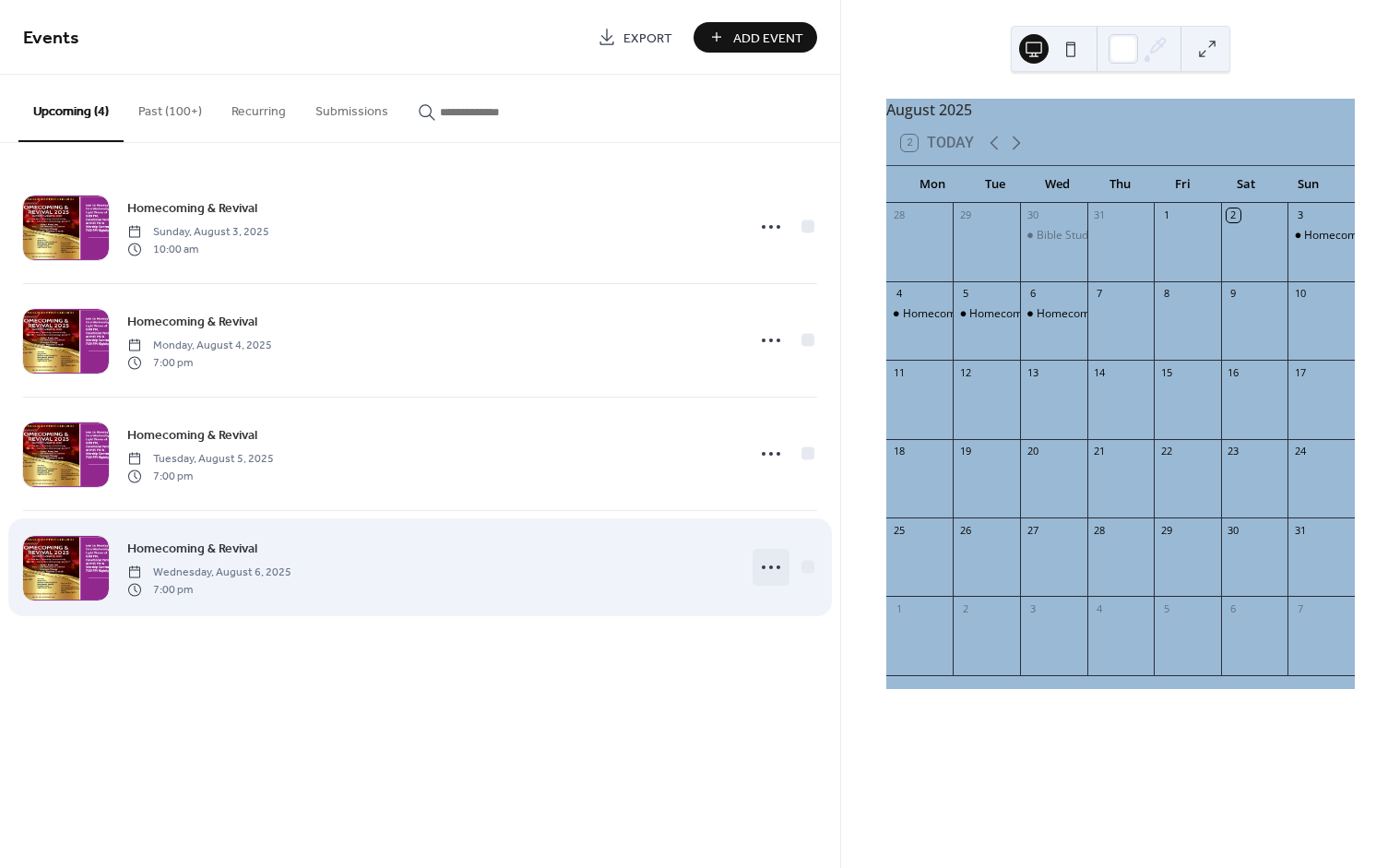 click 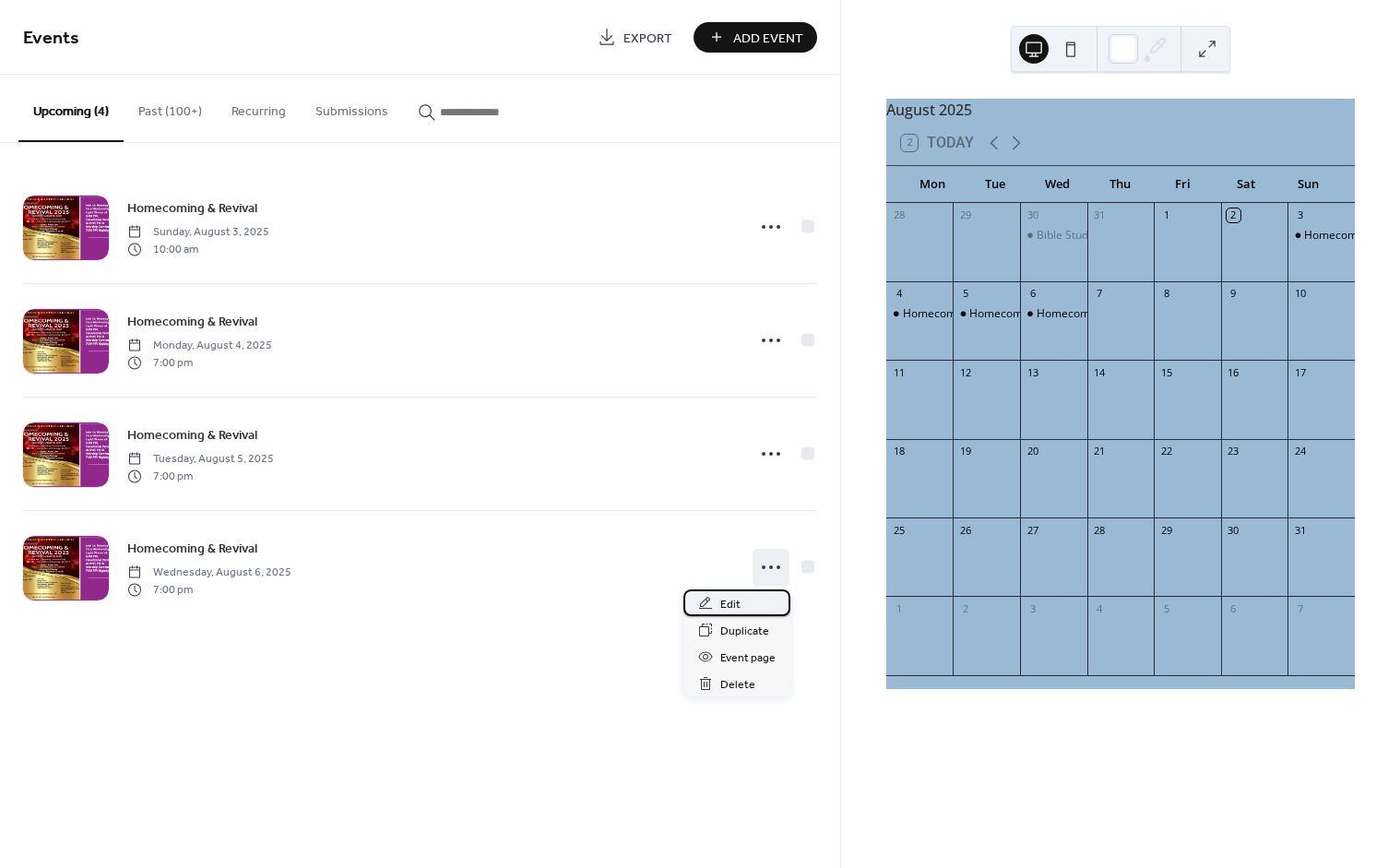 click on "Edit" at bounding box center [730, 604] 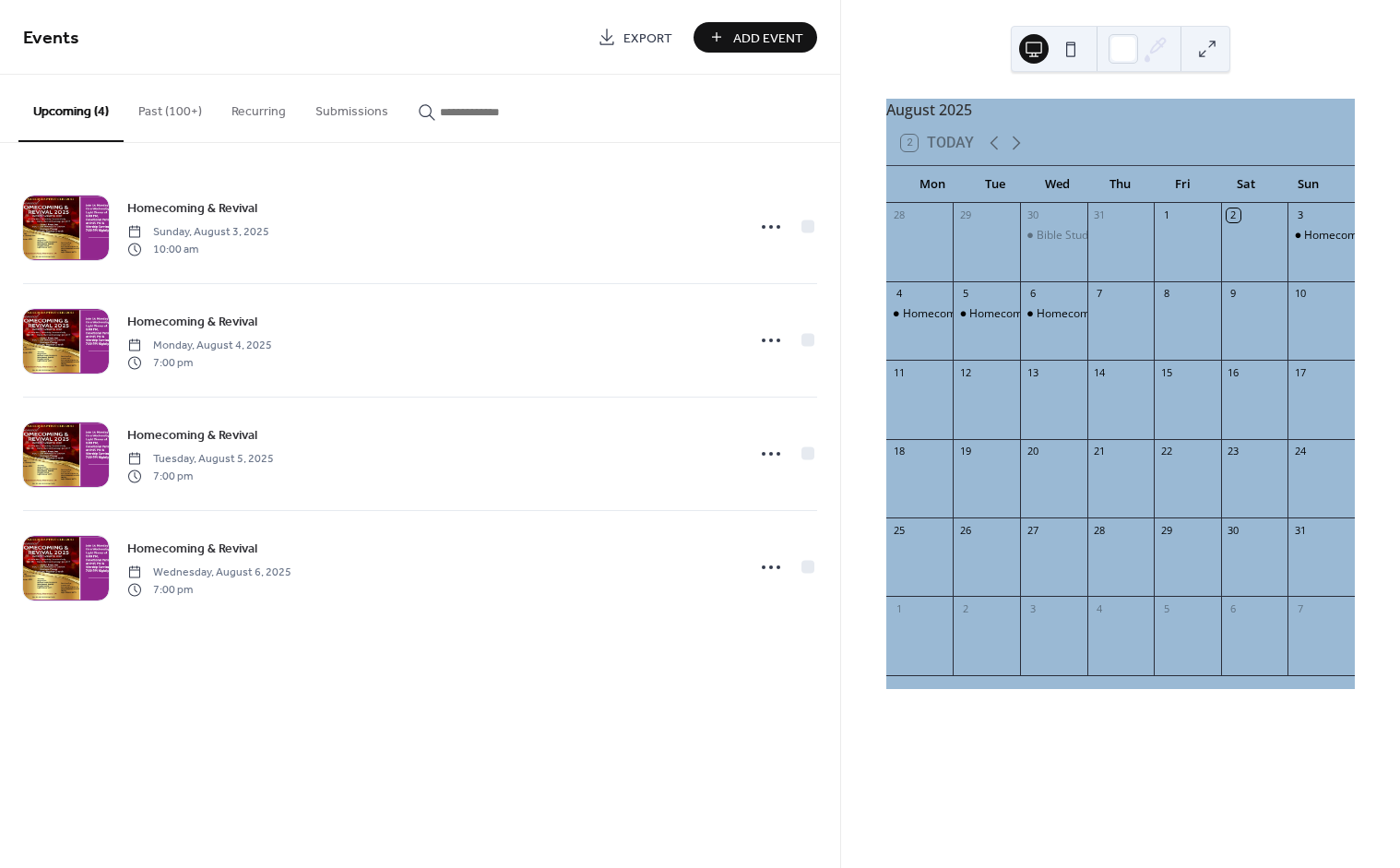 scroll, scrollTop: 0, scrollLeft: 0, axis: both 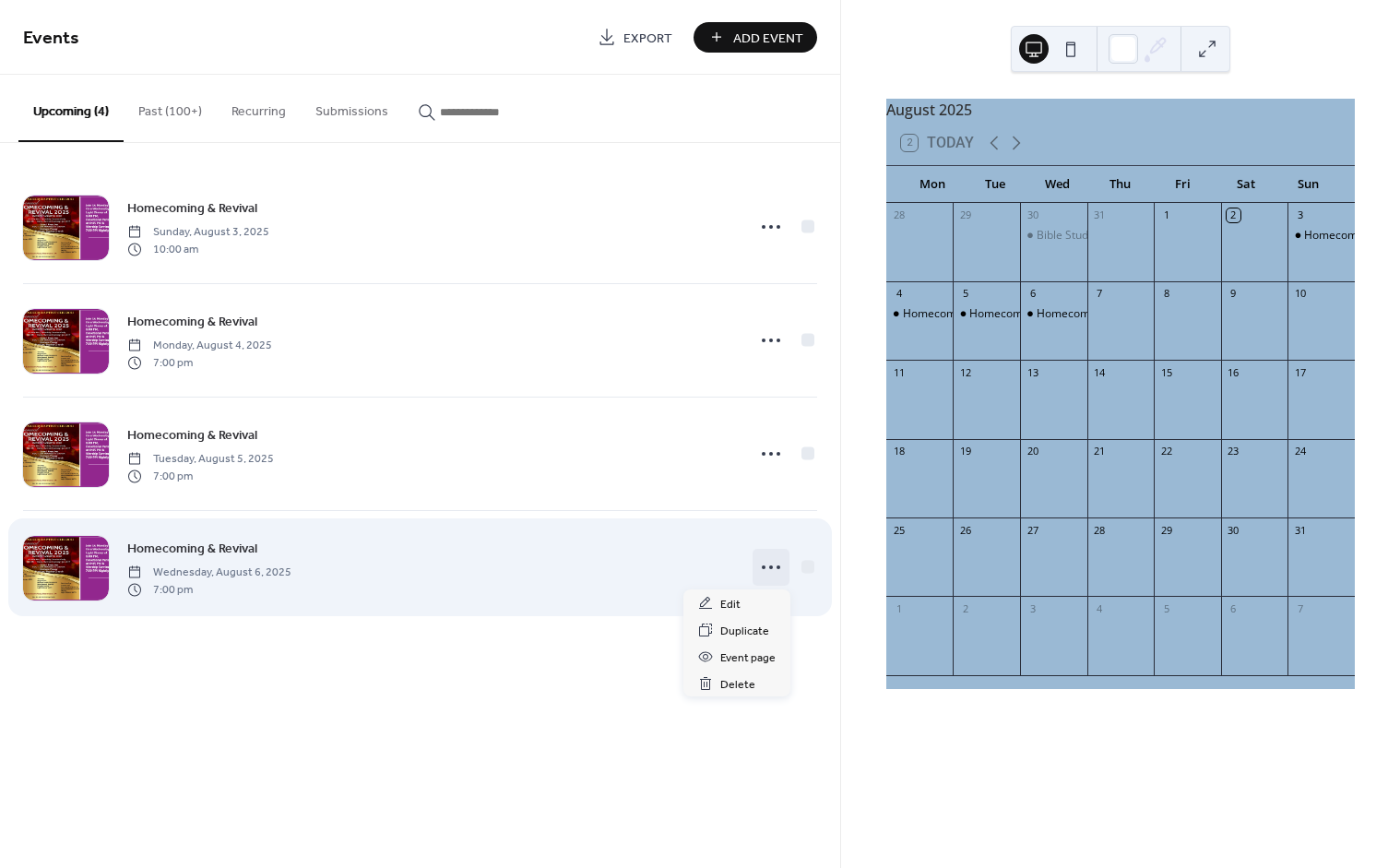 click 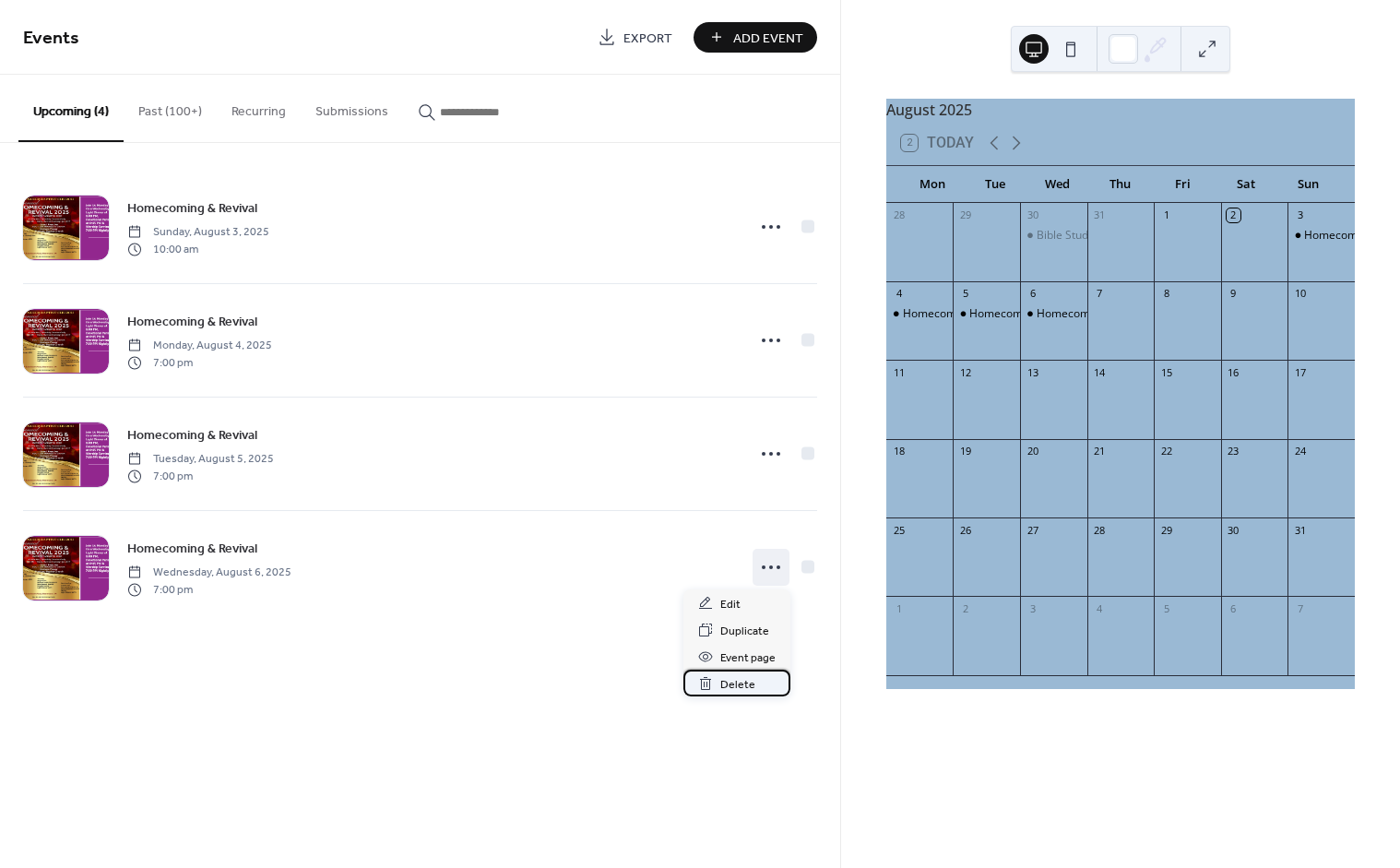 click on "Delete" at bounding box center (738, 684) 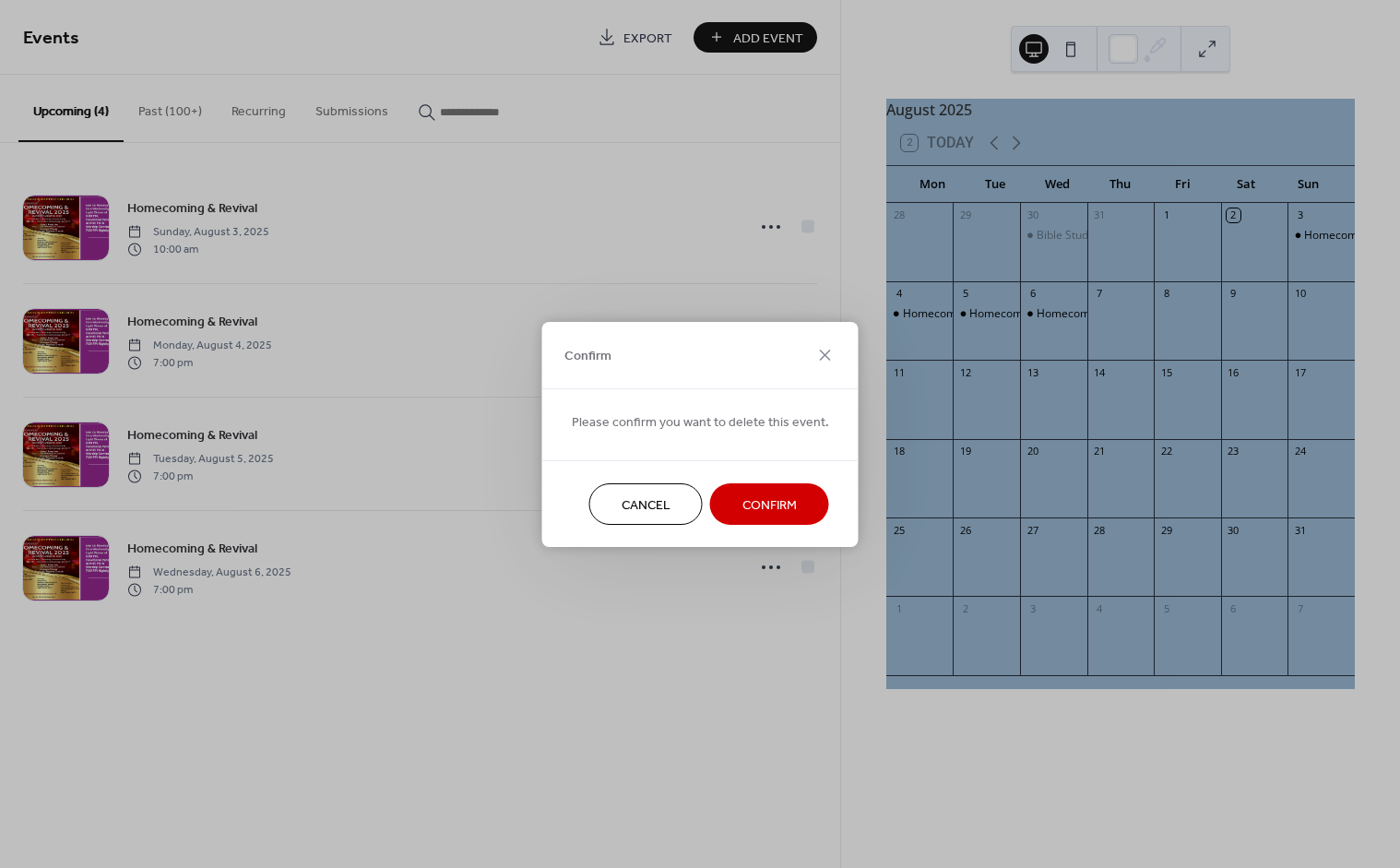 click on "Confirm" at bounding box center [769, 505] 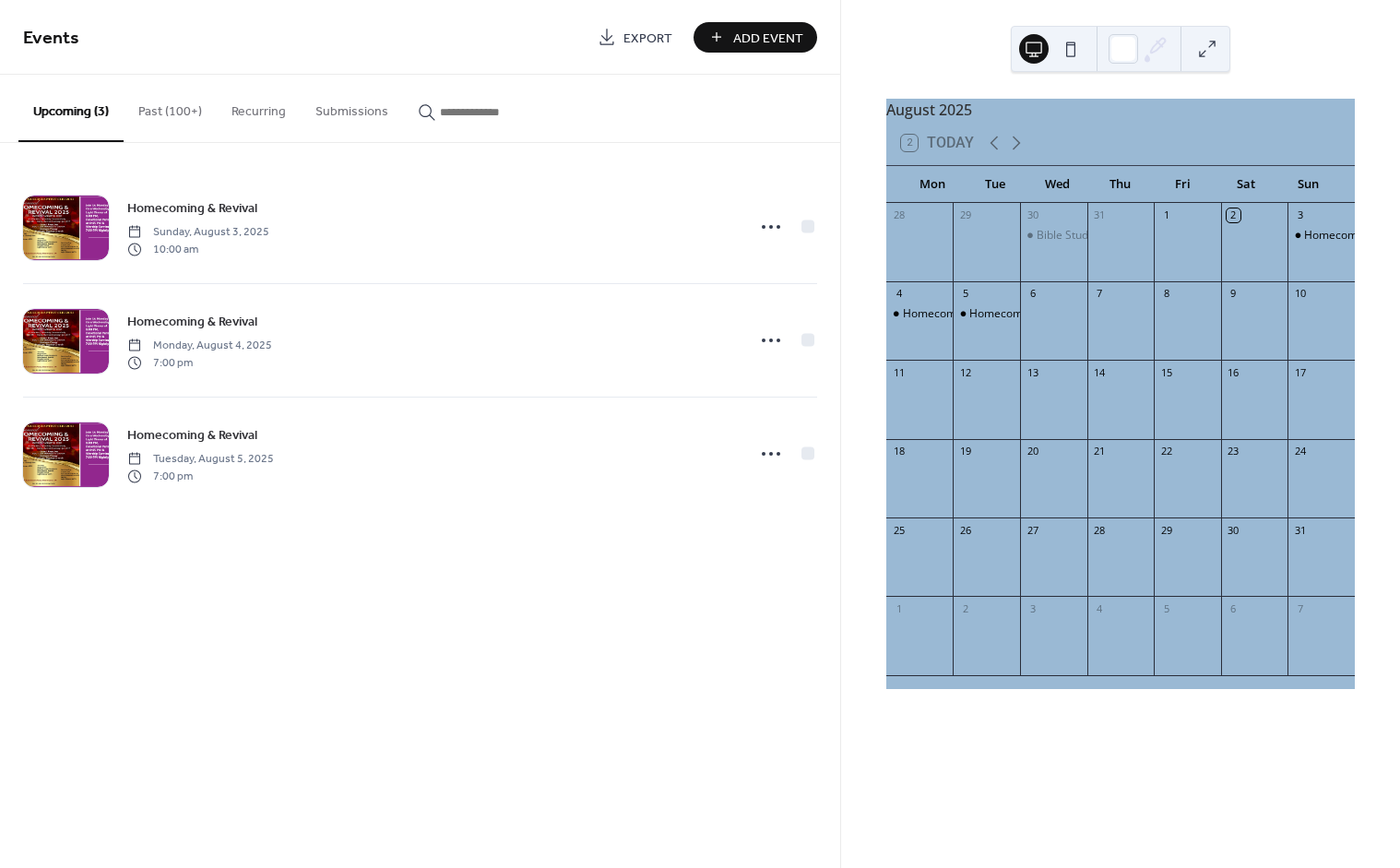 click on "Add Event" at bounding box center (768, 38) 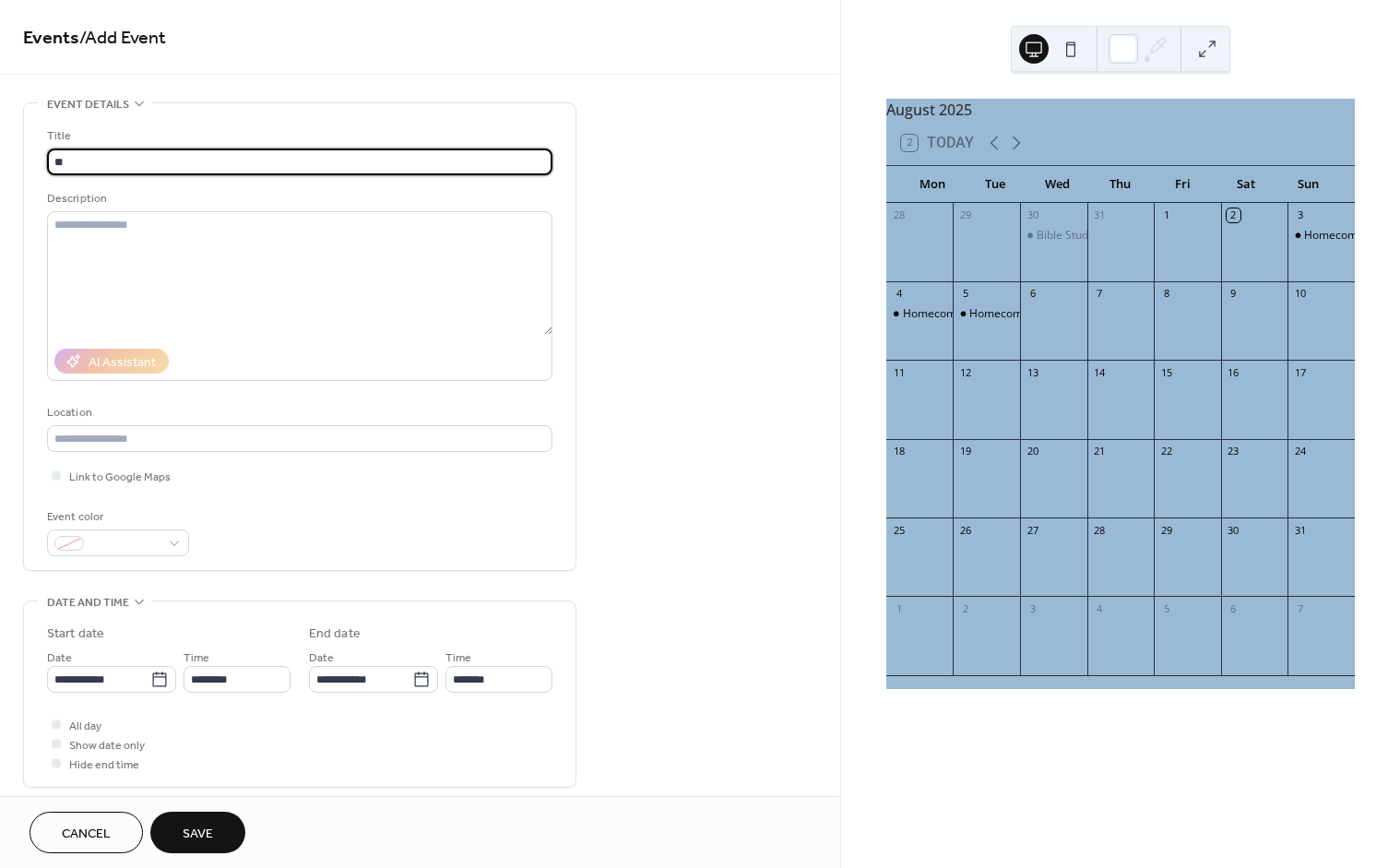 type on "*" 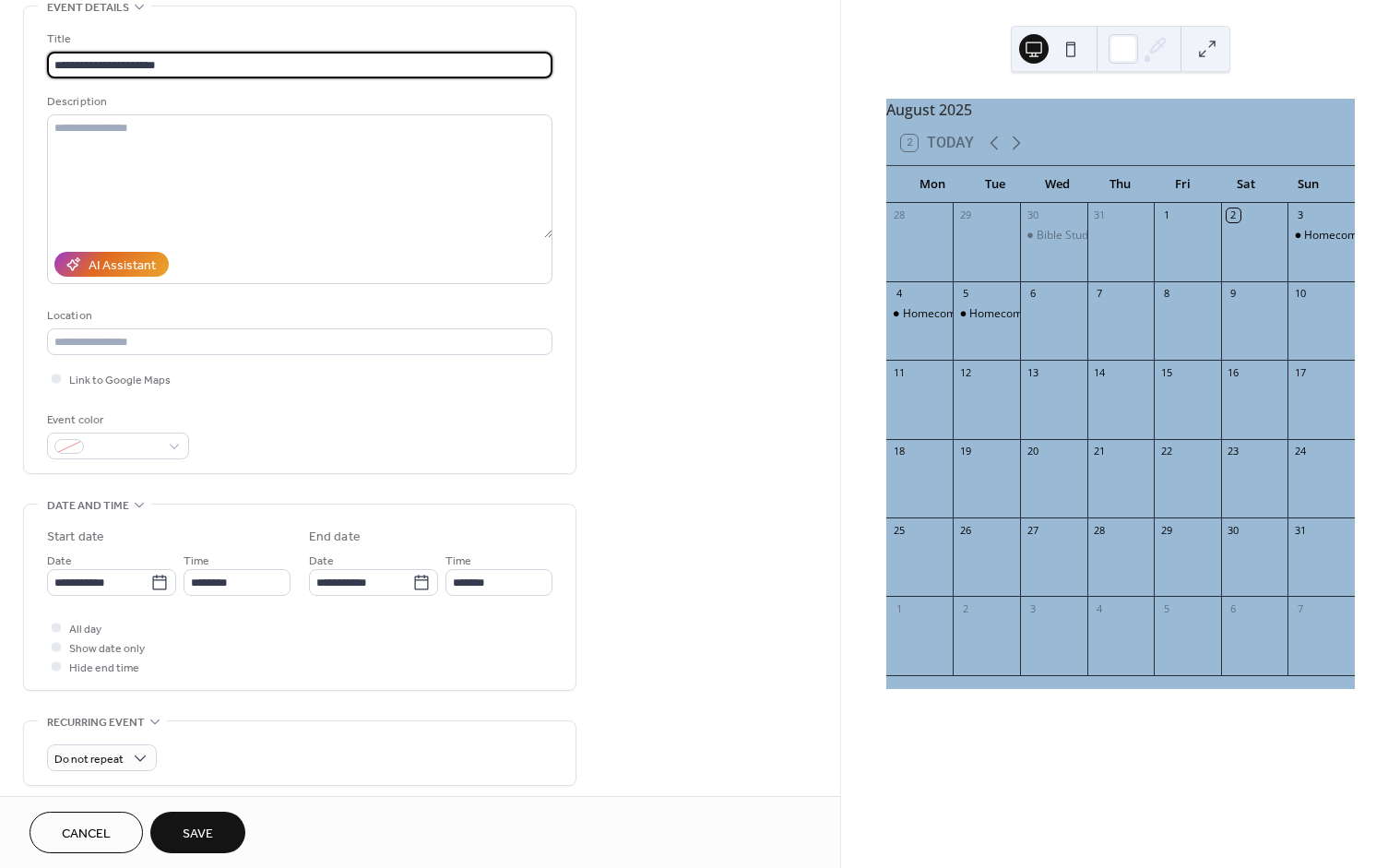 scroll, scrollTop: 103, scrollLeft: 0, axis: vertical 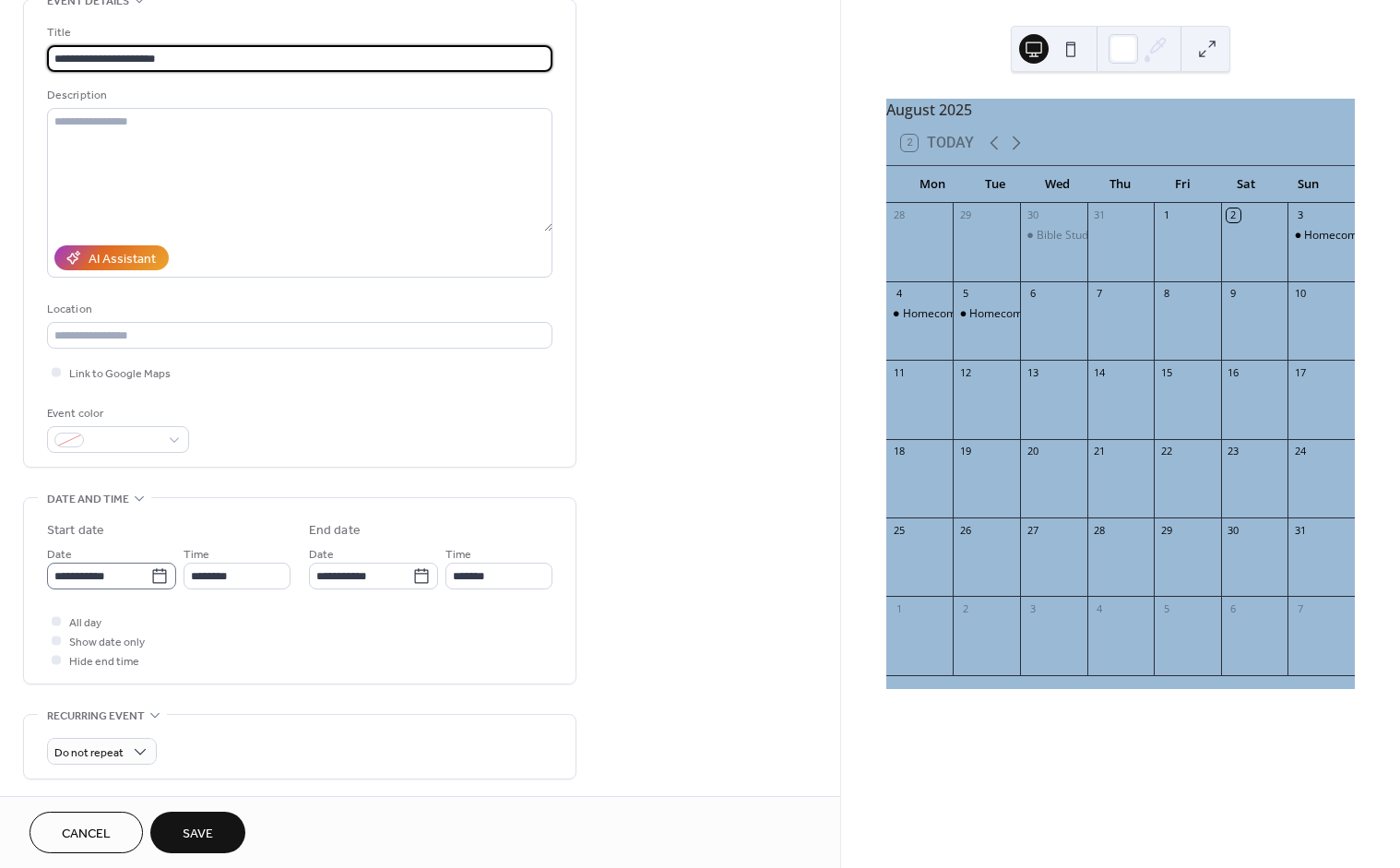 type on "**********" 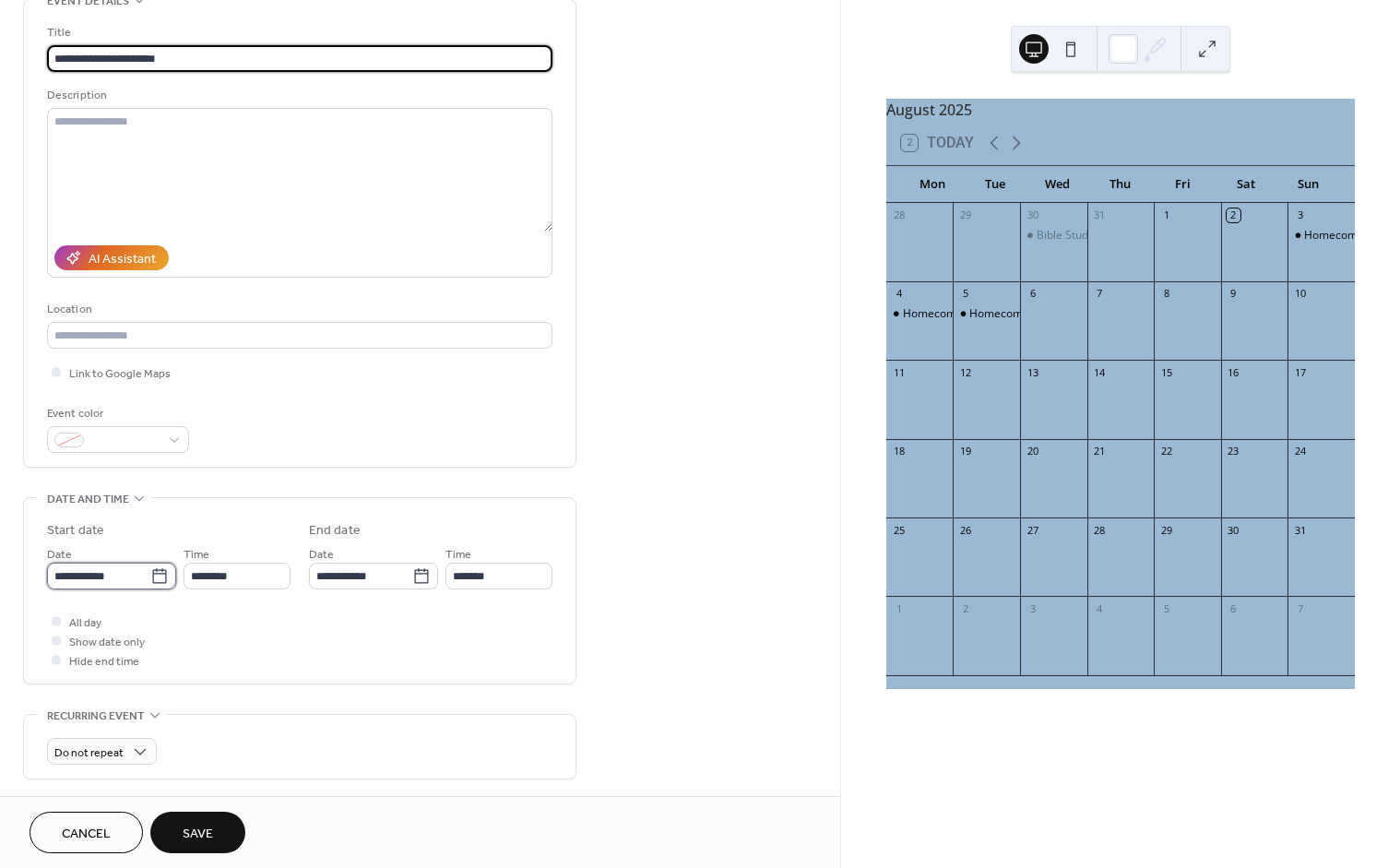 click on "**********" at bounding box center [99, 576] 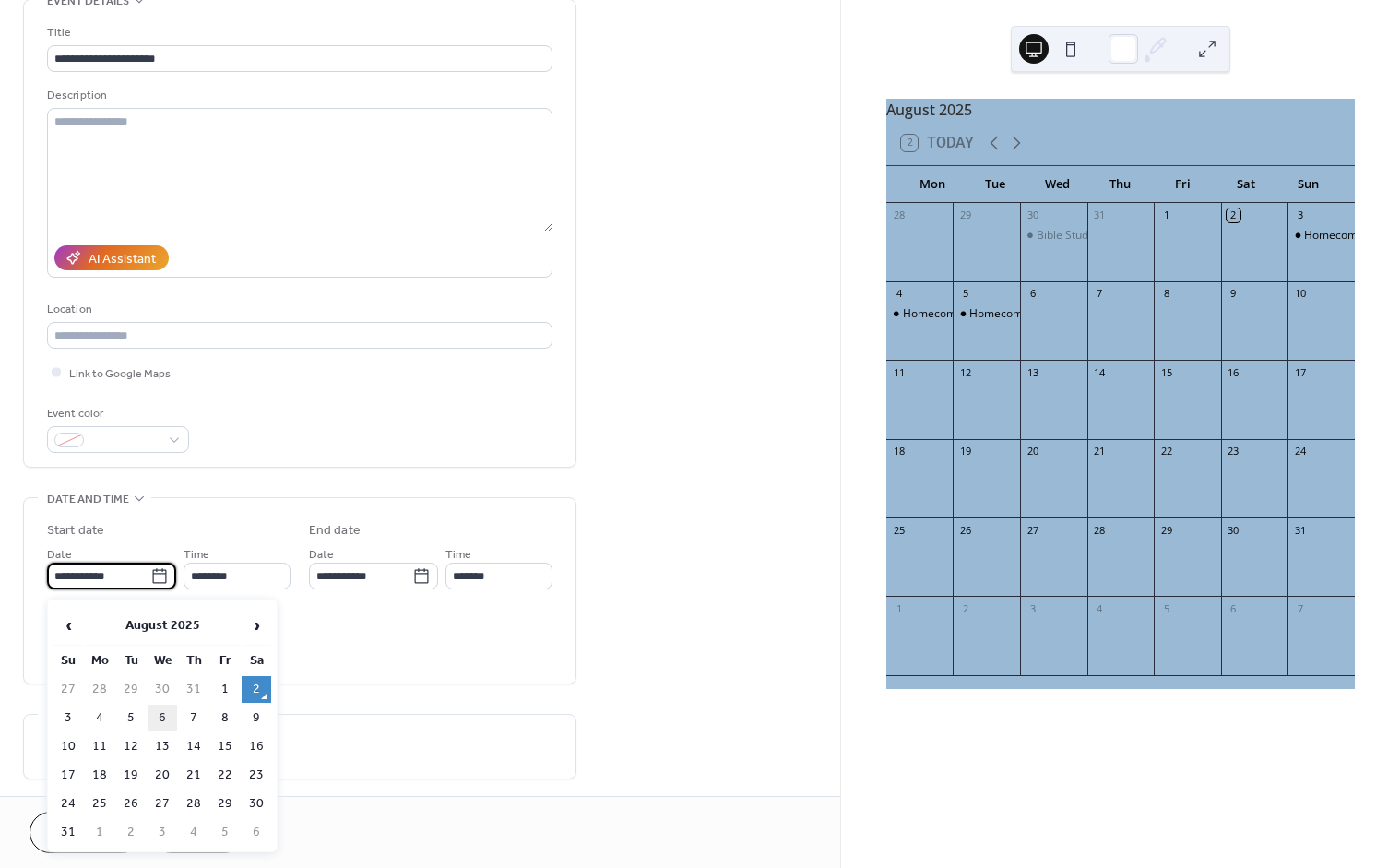 click on "6" at bounding box center (162, 718) 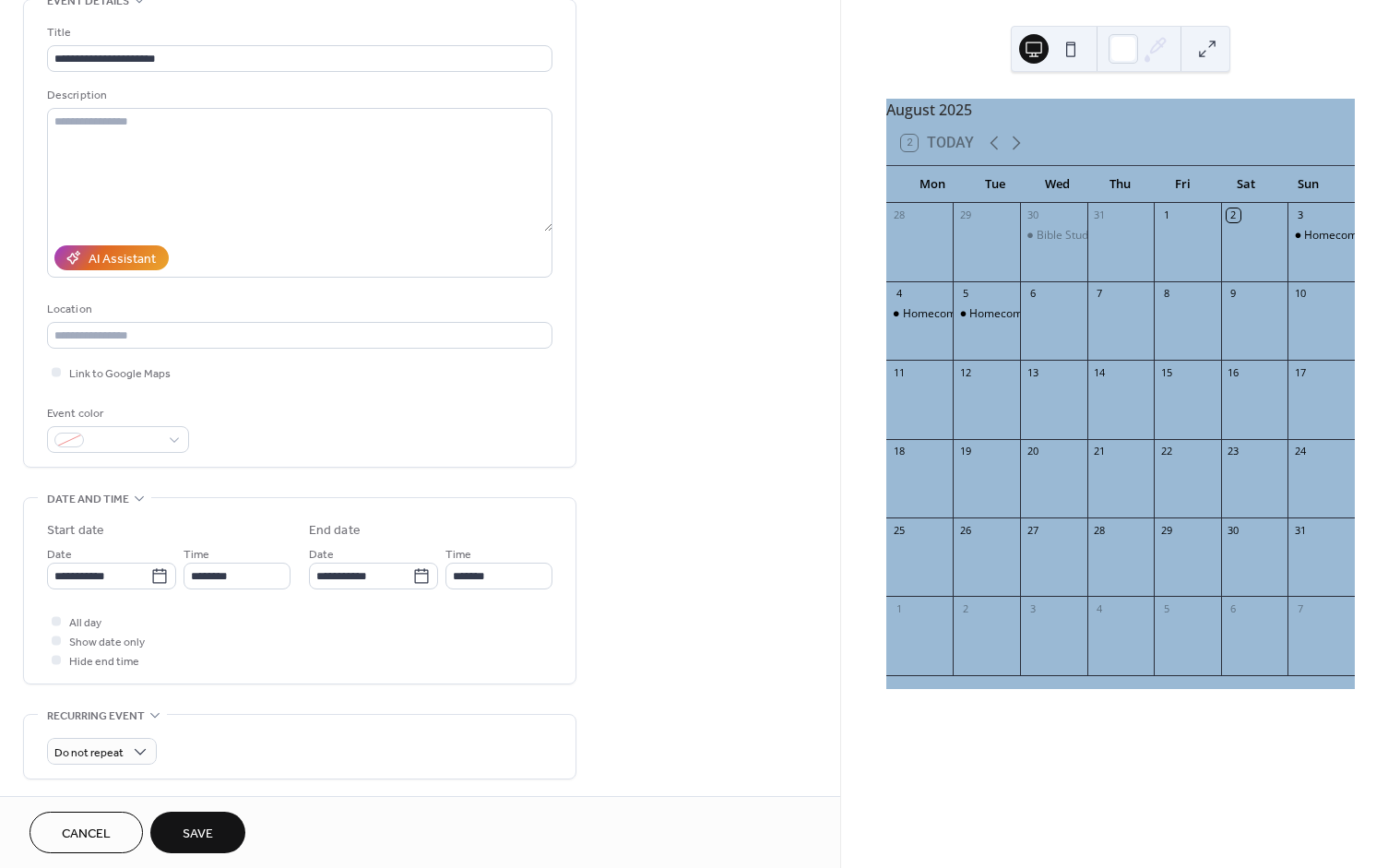 type on "**********" 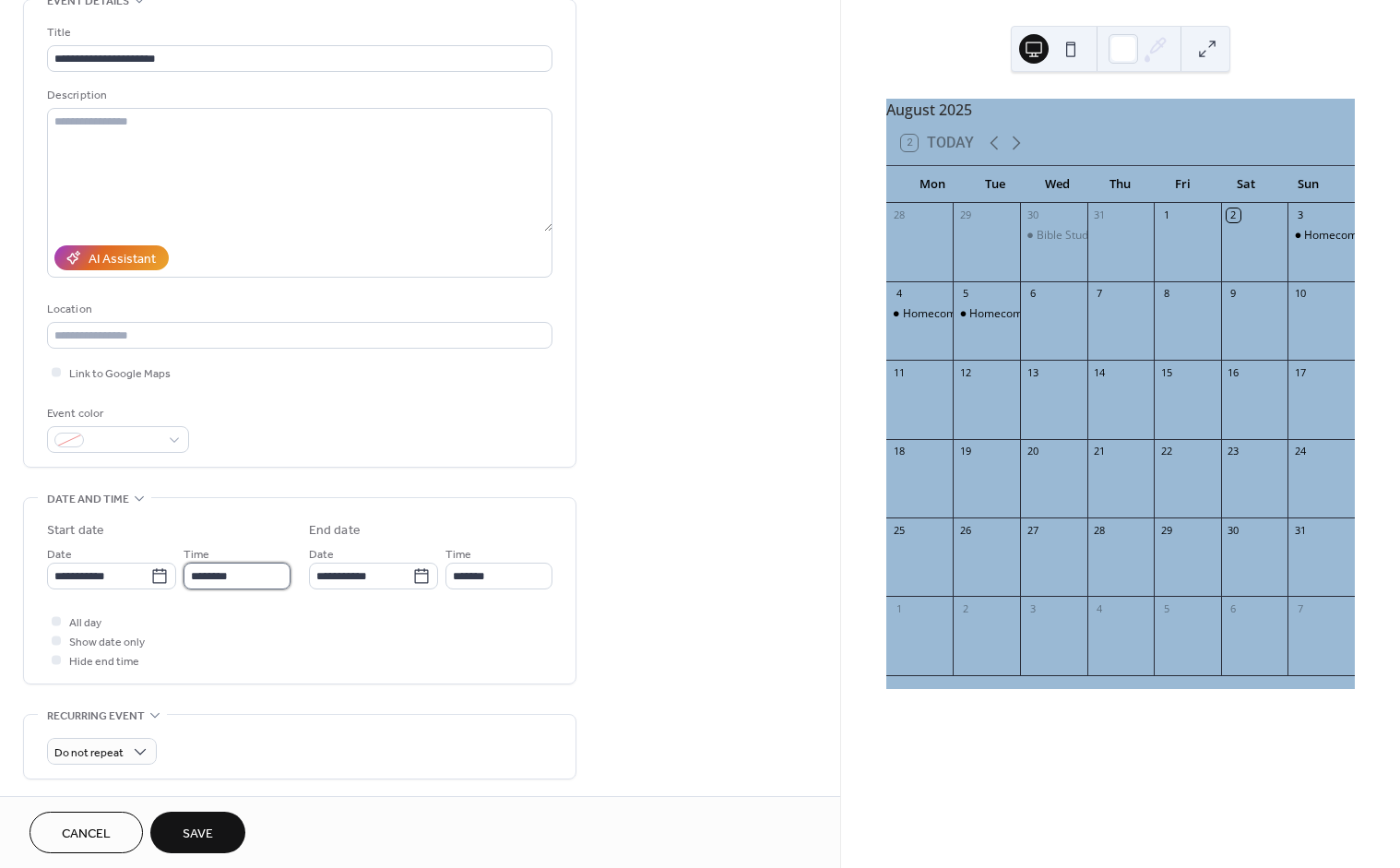 click on "********" at bounding box center [237, 576] 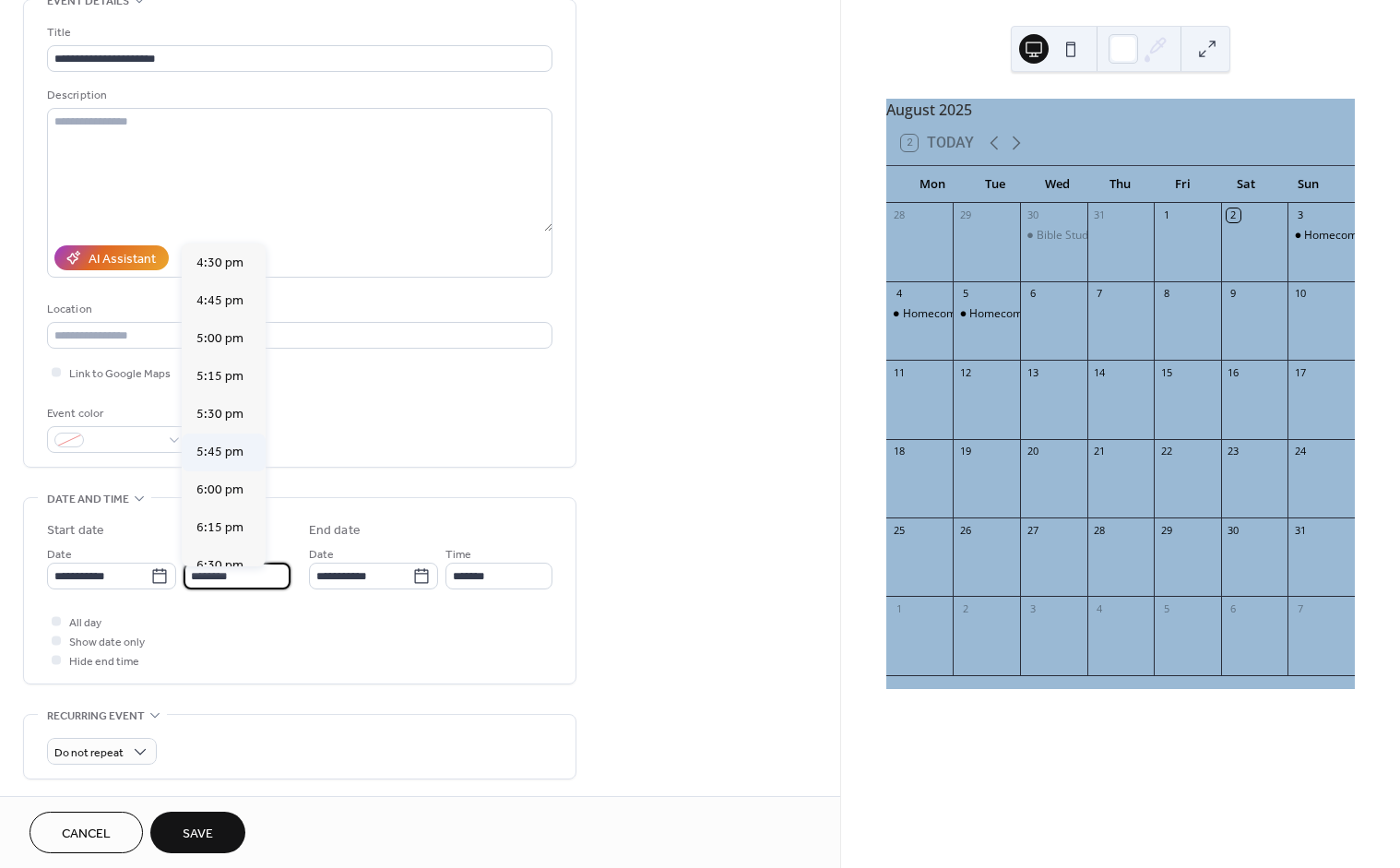 scroll, scrollTop: 2564, scrollLeft: 0, axis: vertical 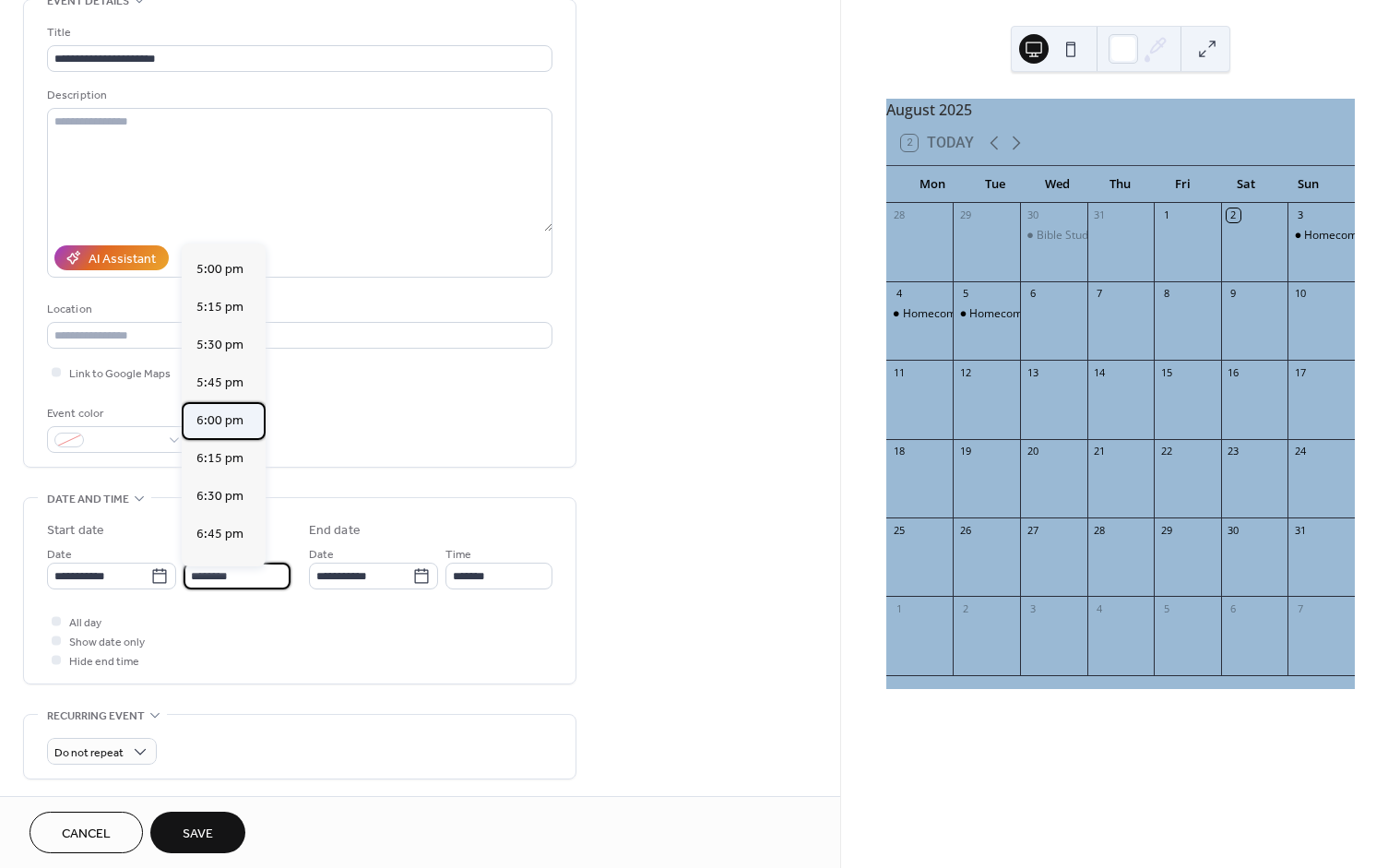 click on "6:00 pm" at bounding box center (219, 421) 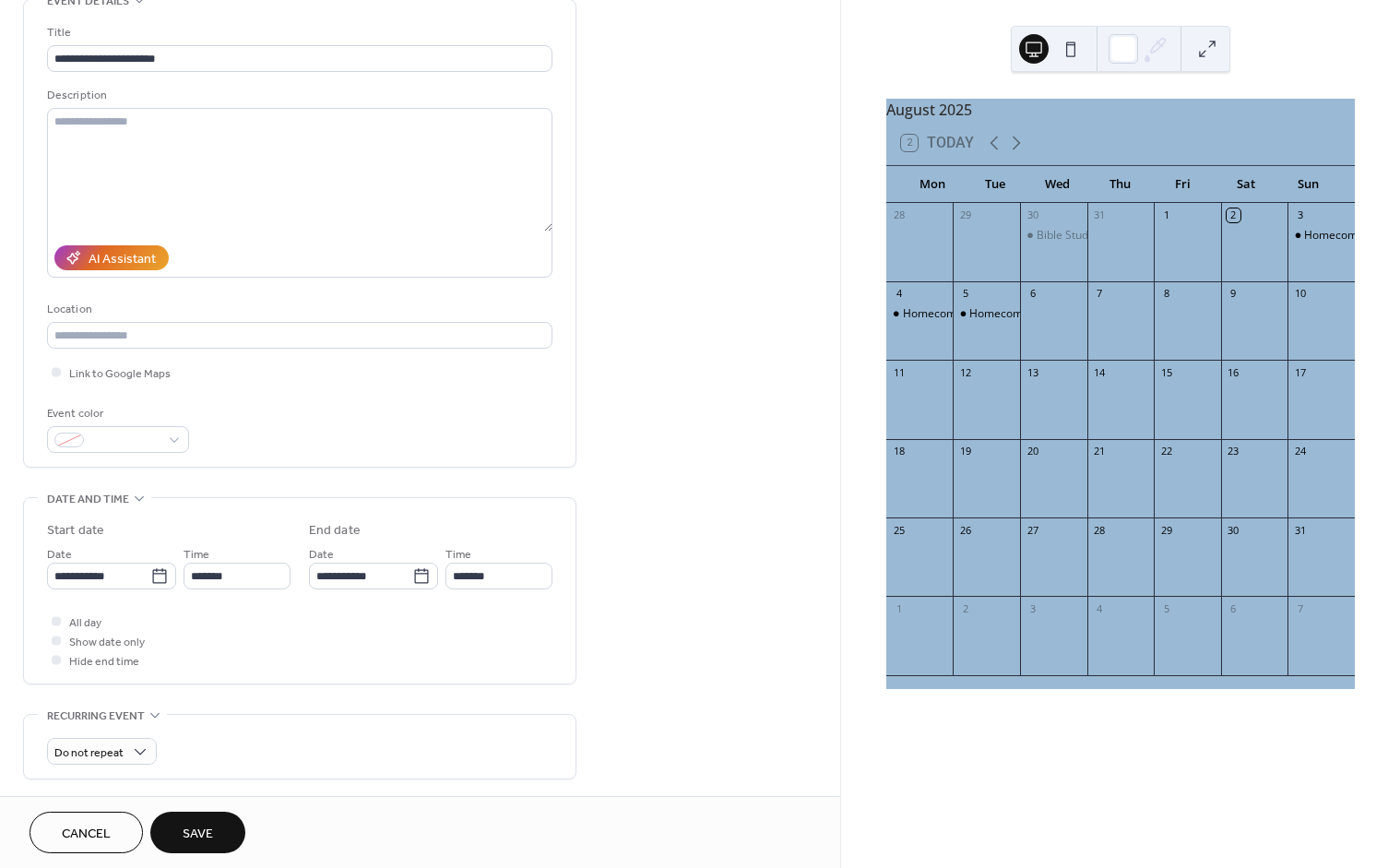 type on "*******" 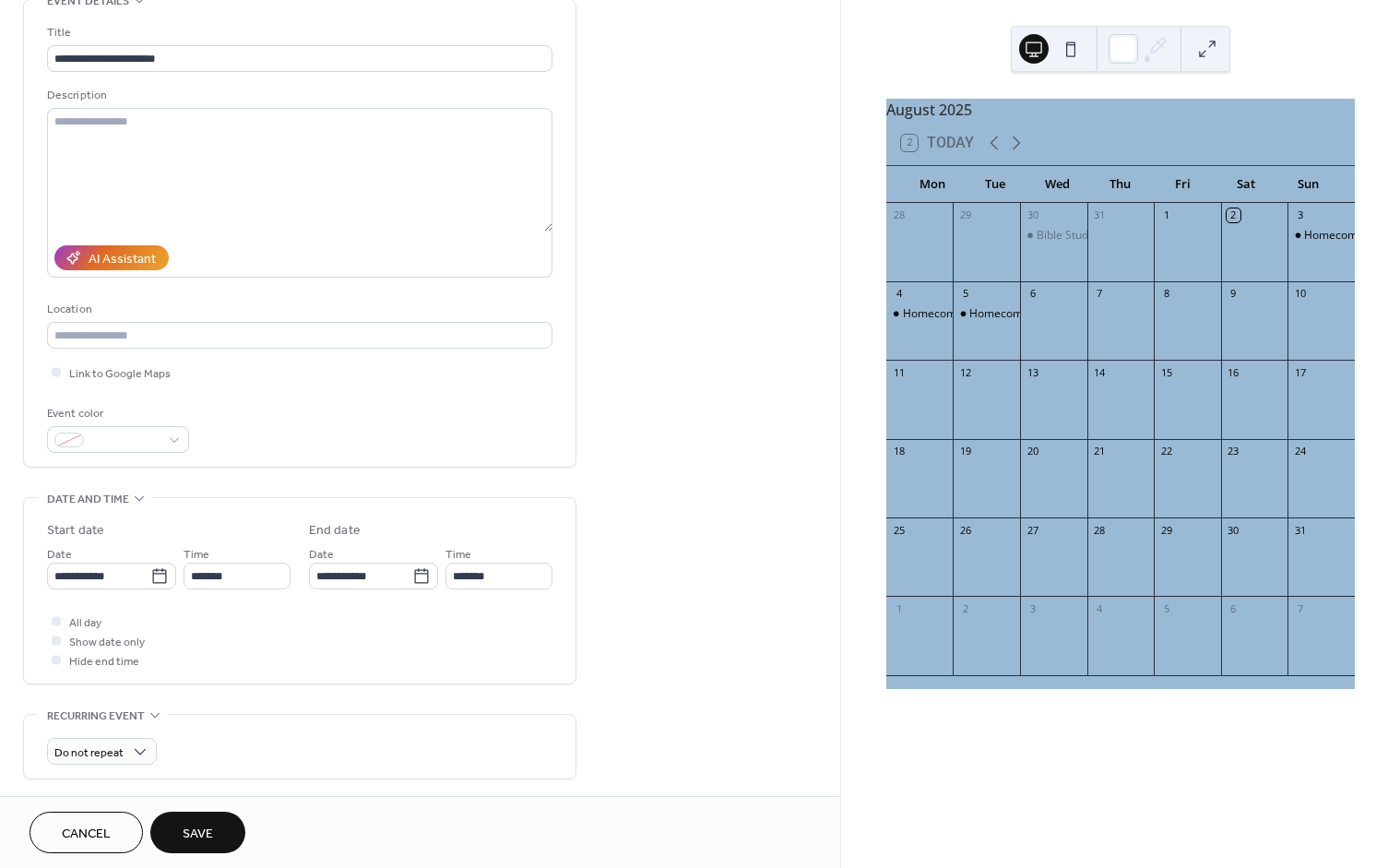 type on "*******" 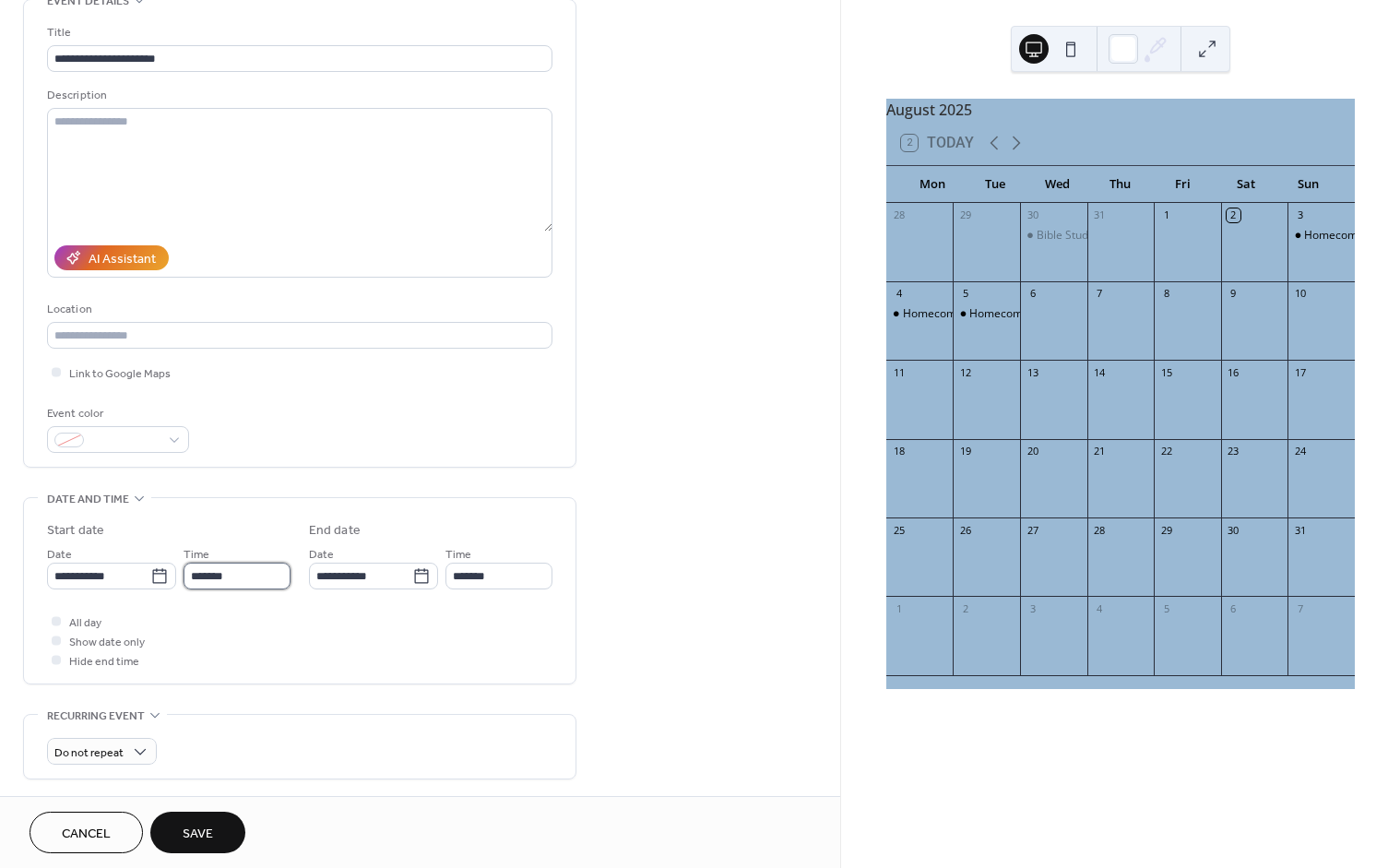 click on "*******" at bounding box center (237, 576) 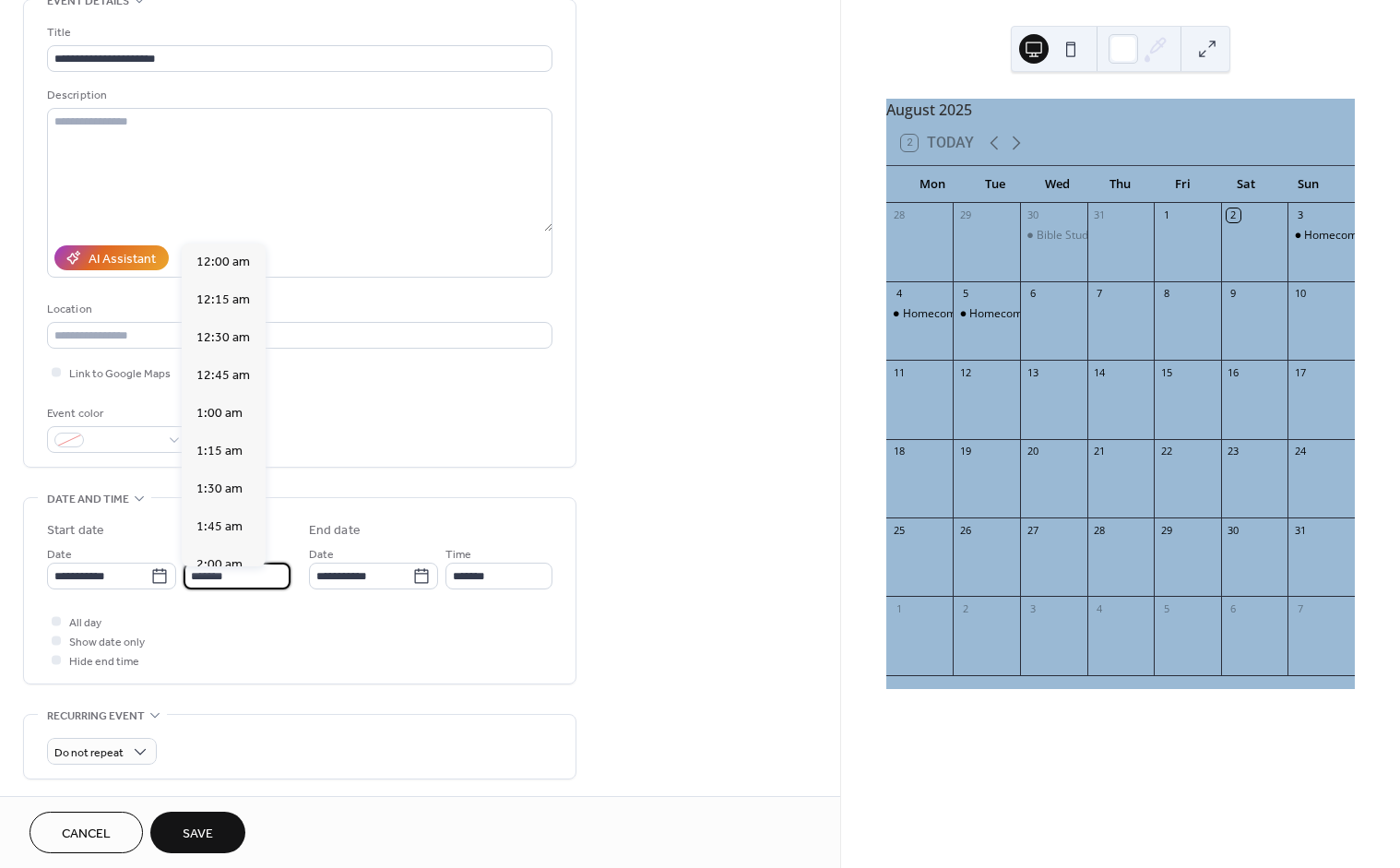 scroll, scrollTop: 2723, scrollLeft: 0, axis: vertical 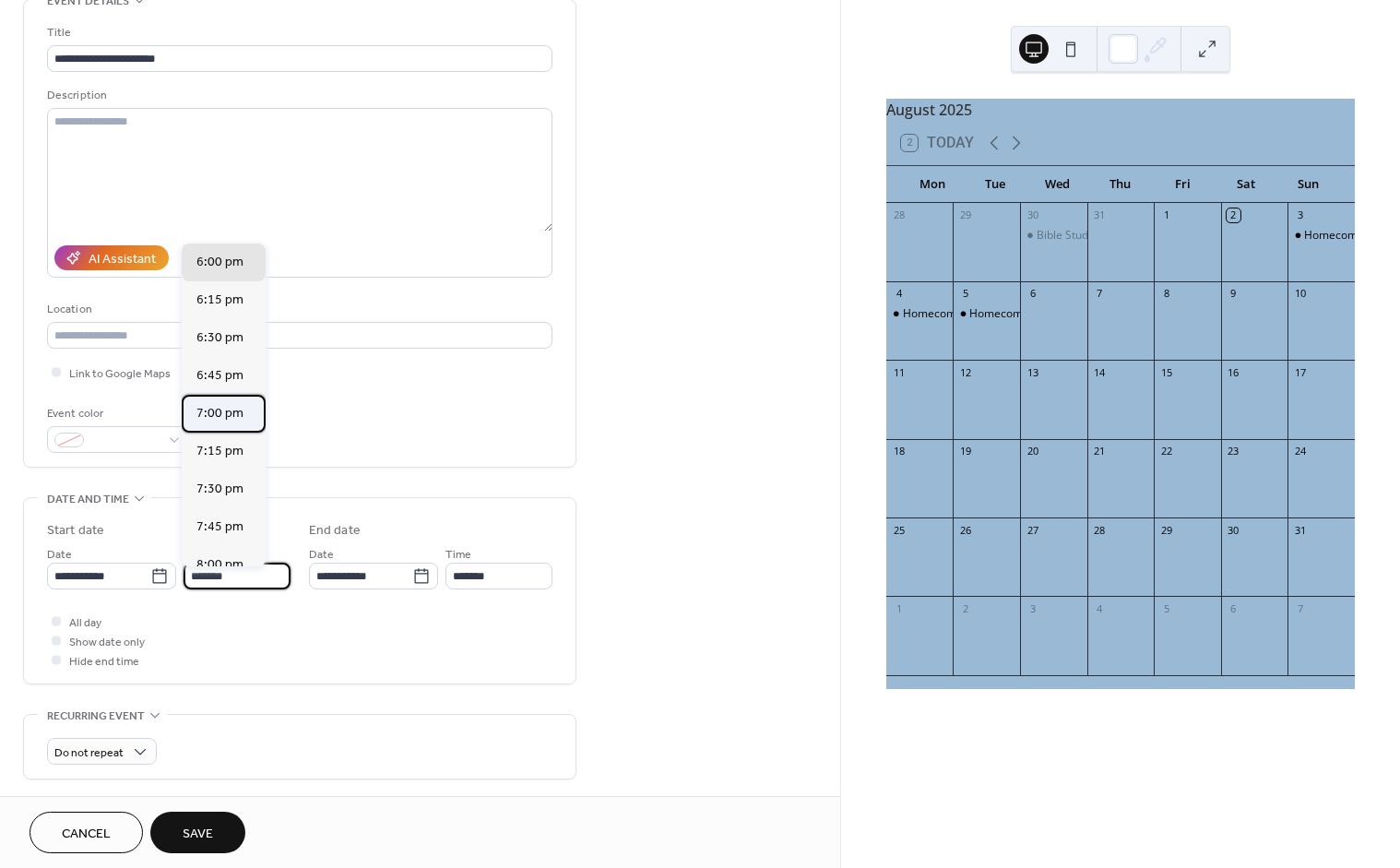 click on "7:00 pm" at bounding box center [219, 413] 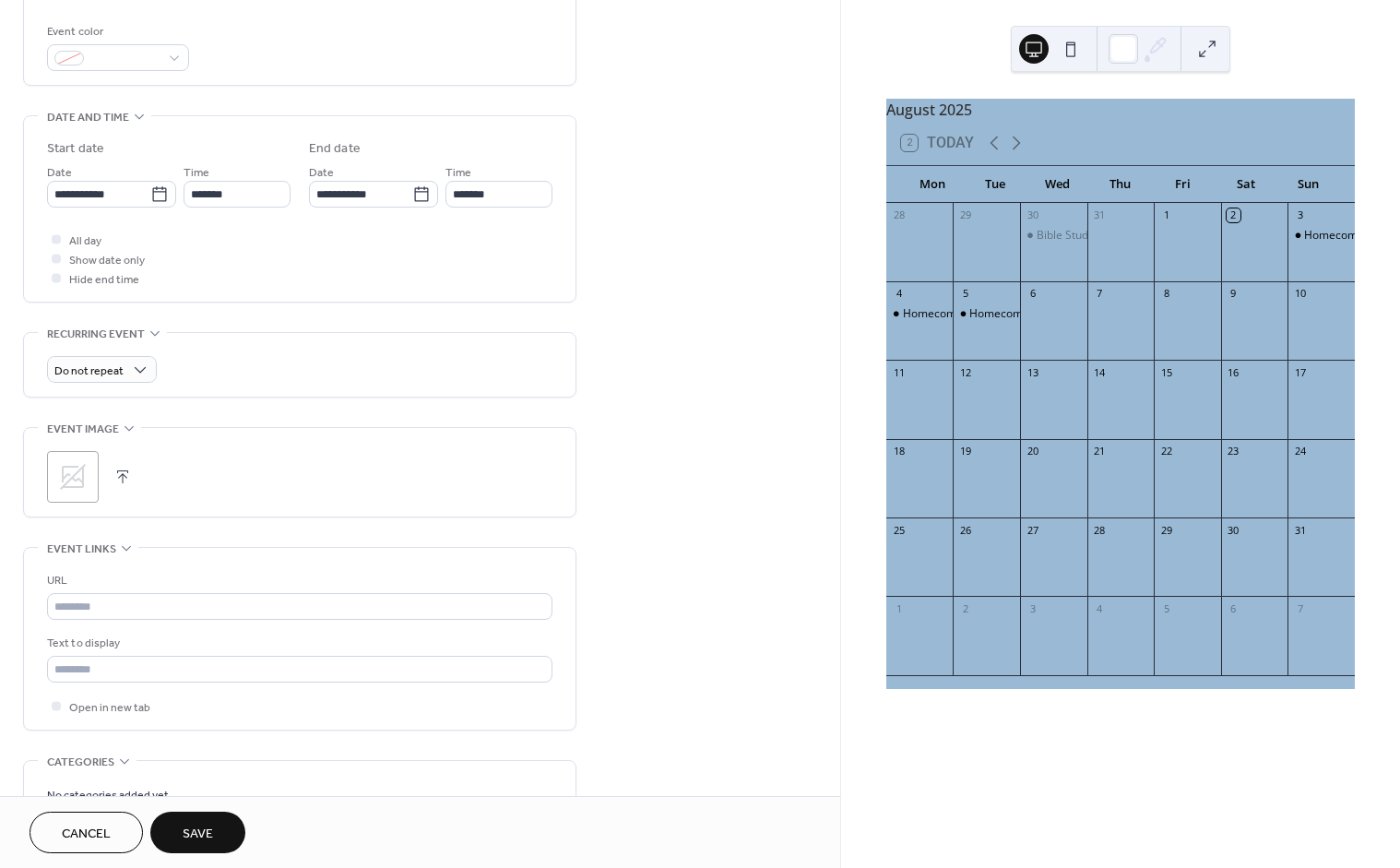 scroll, scrollTop: 489, scrollLeft: 0, axis: vertical 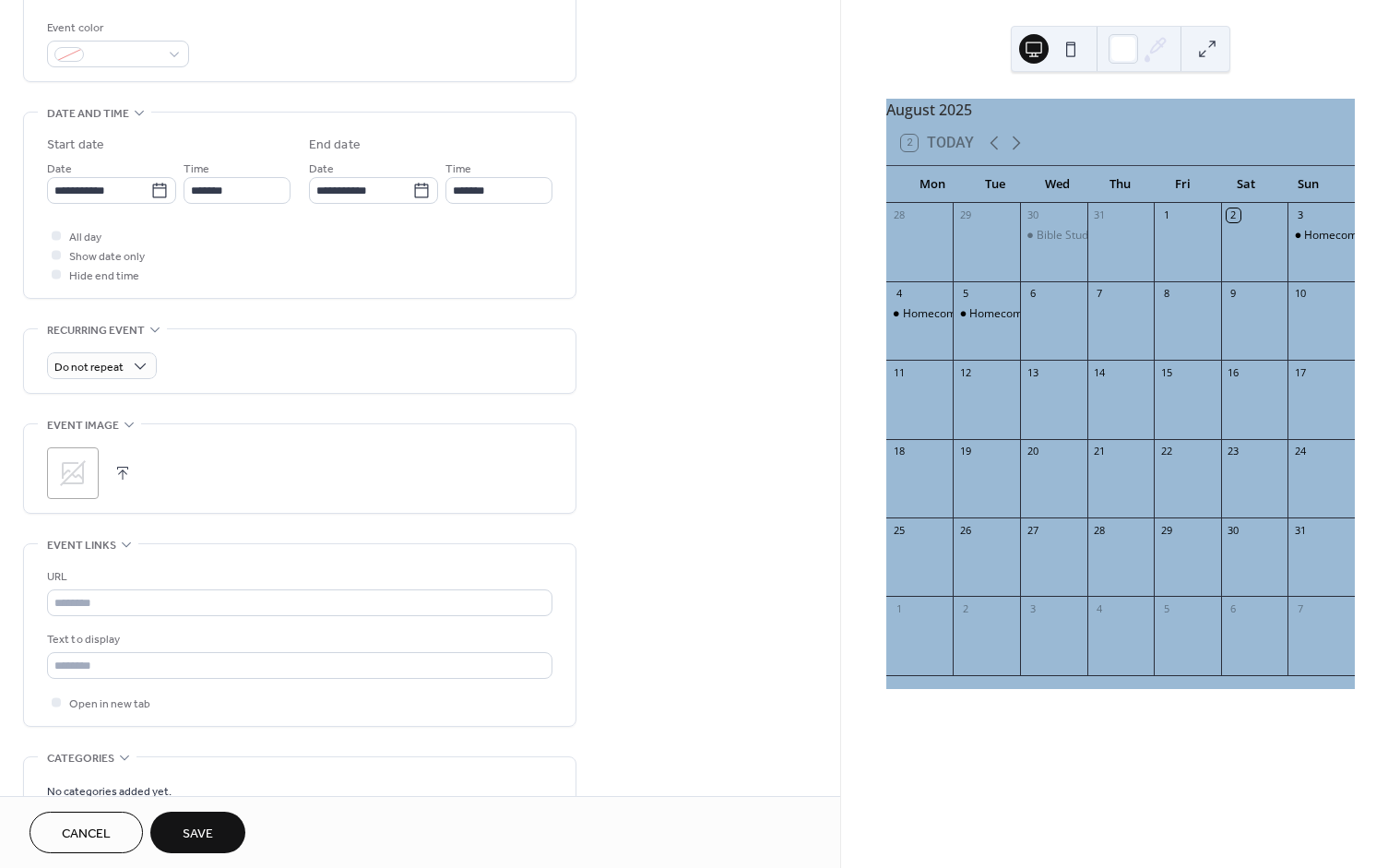 click 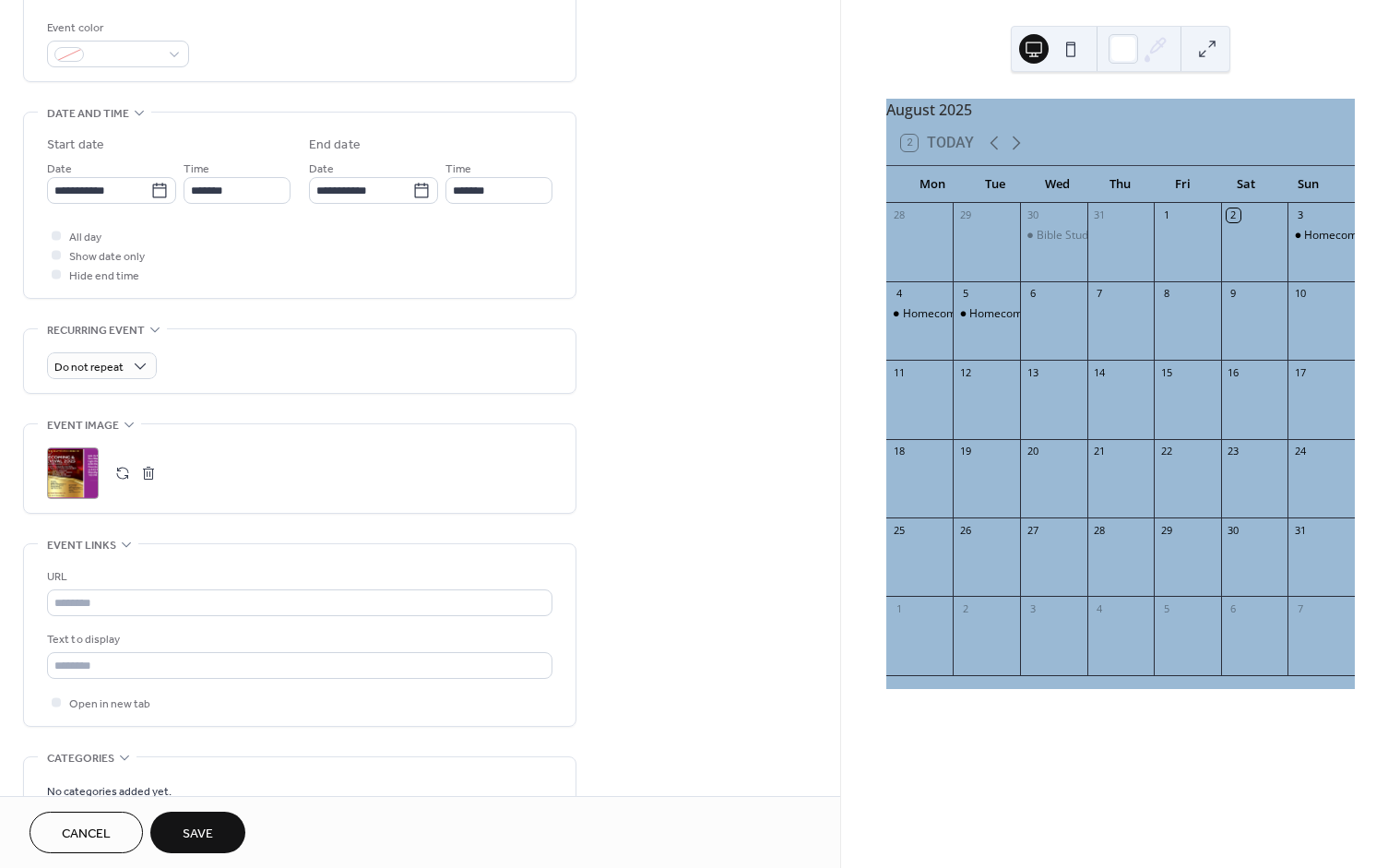click on "Save" at bounding box center [197, 832] 